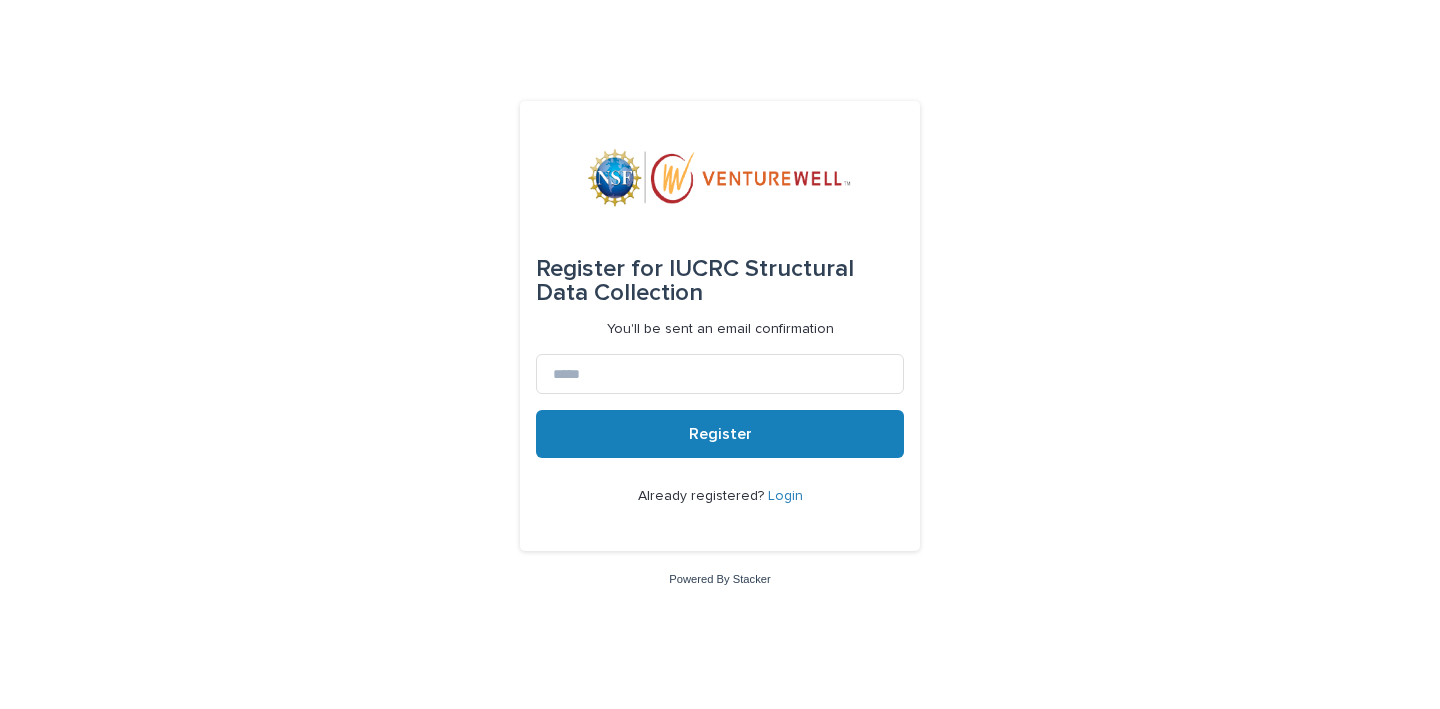scroll, scrollTop: 0, scrollLeft: 0, axis: both 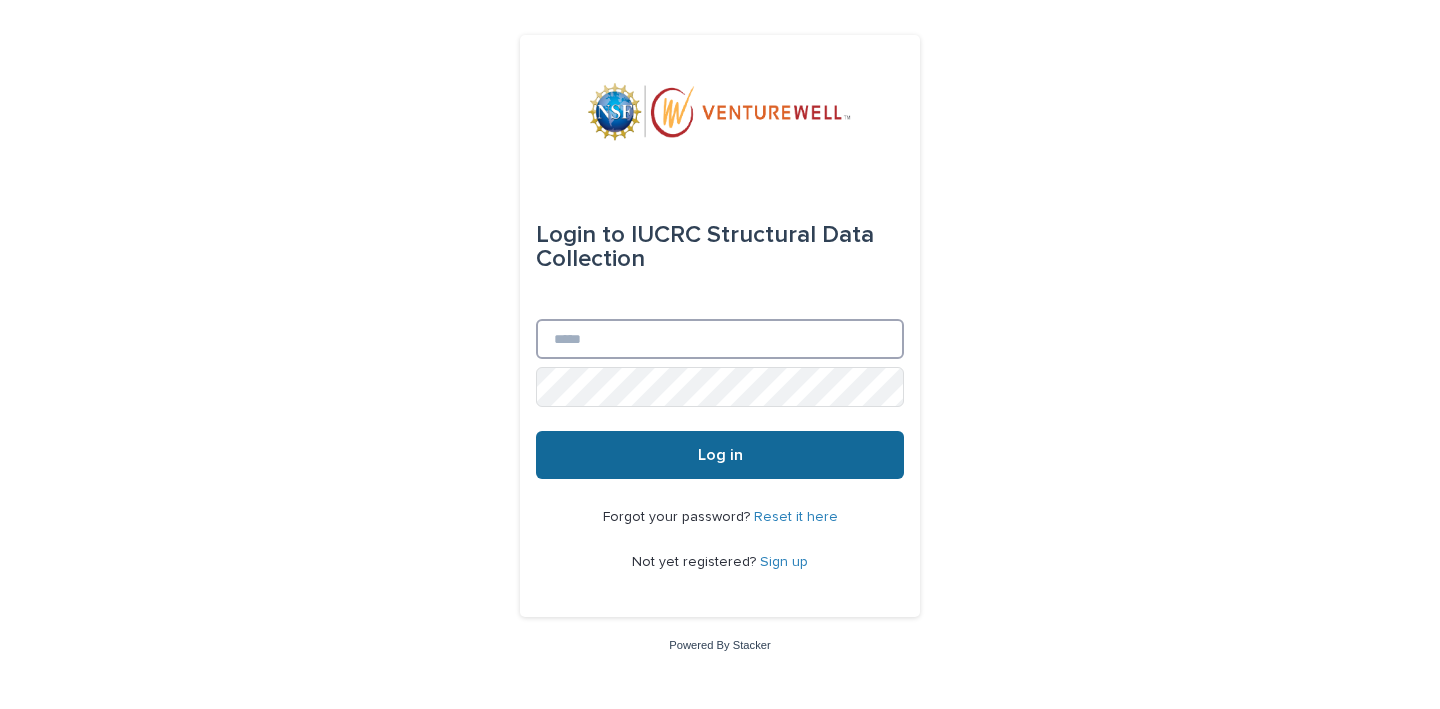 type on "**********" 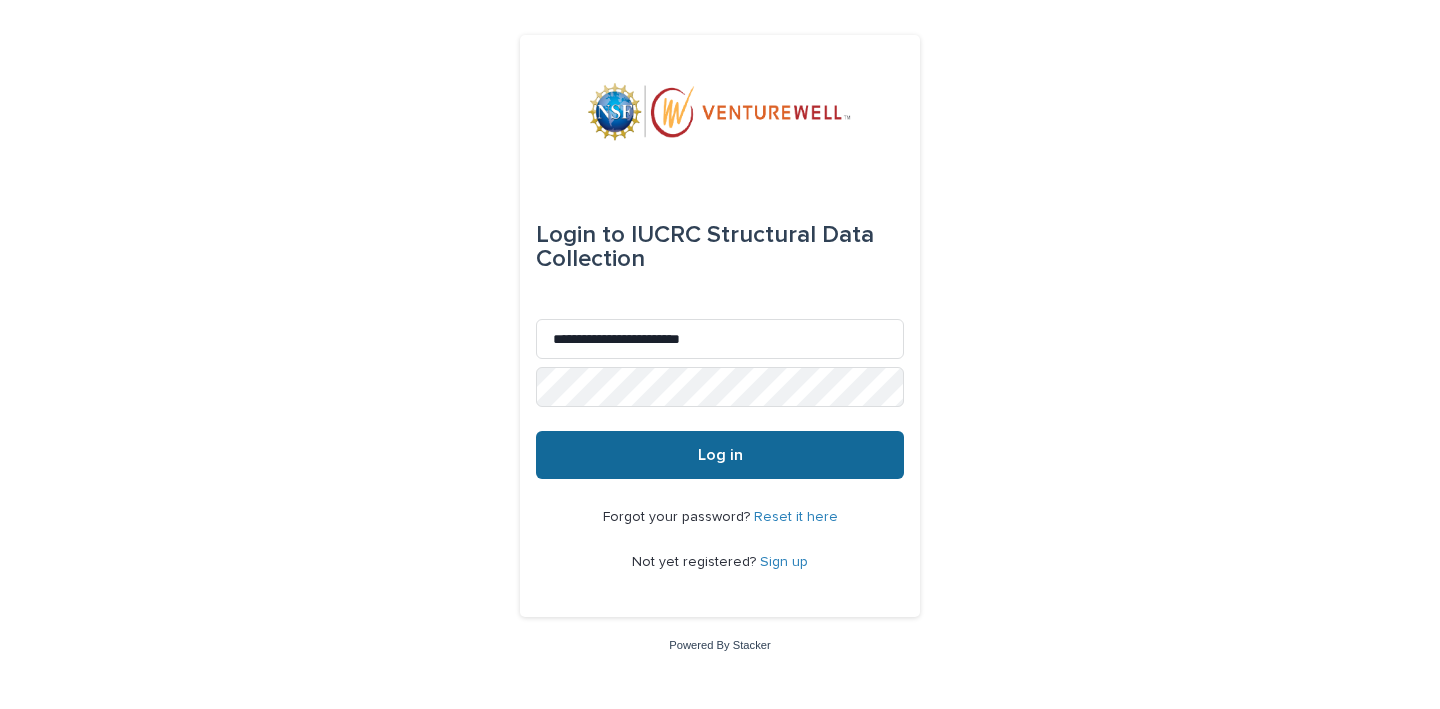 click on "Log in" at bounding box center (720, 455) 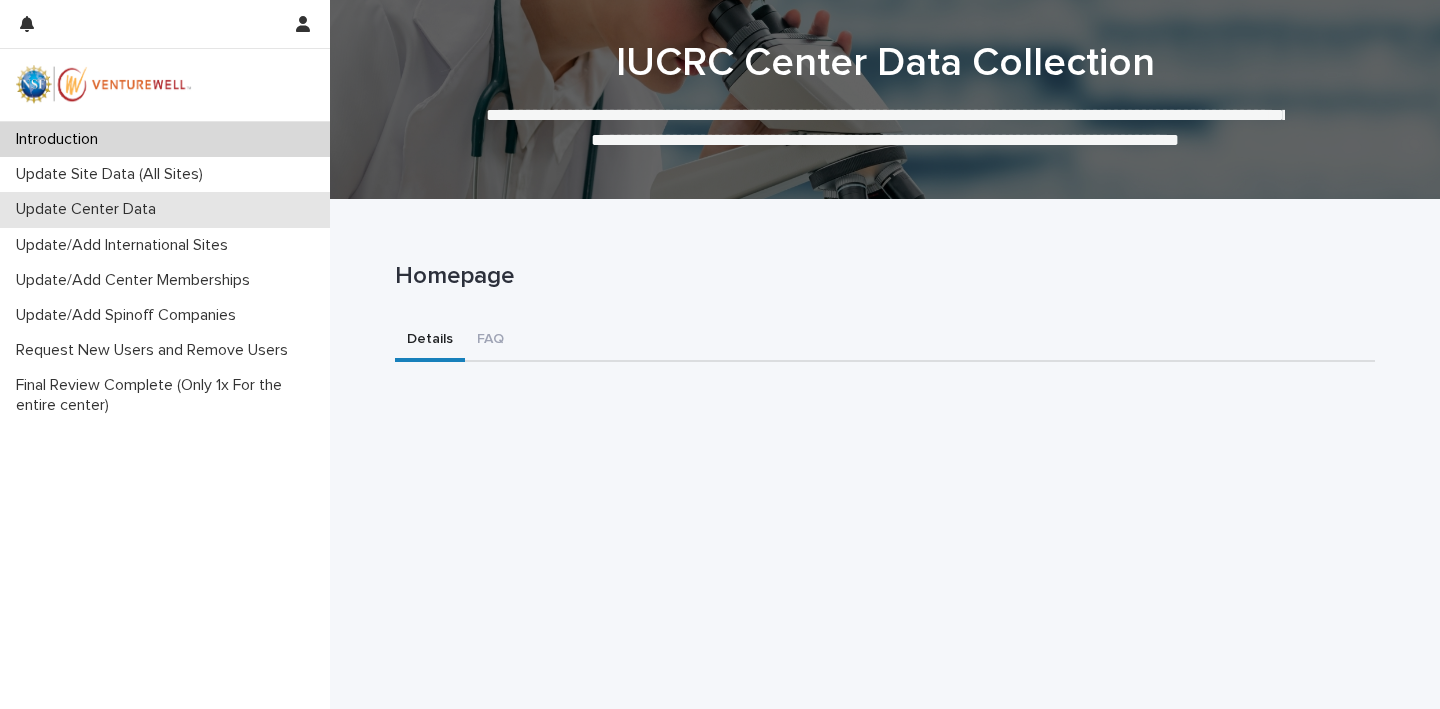 scroll, scrollTop: 0, scrollLeft: 0, axis: both 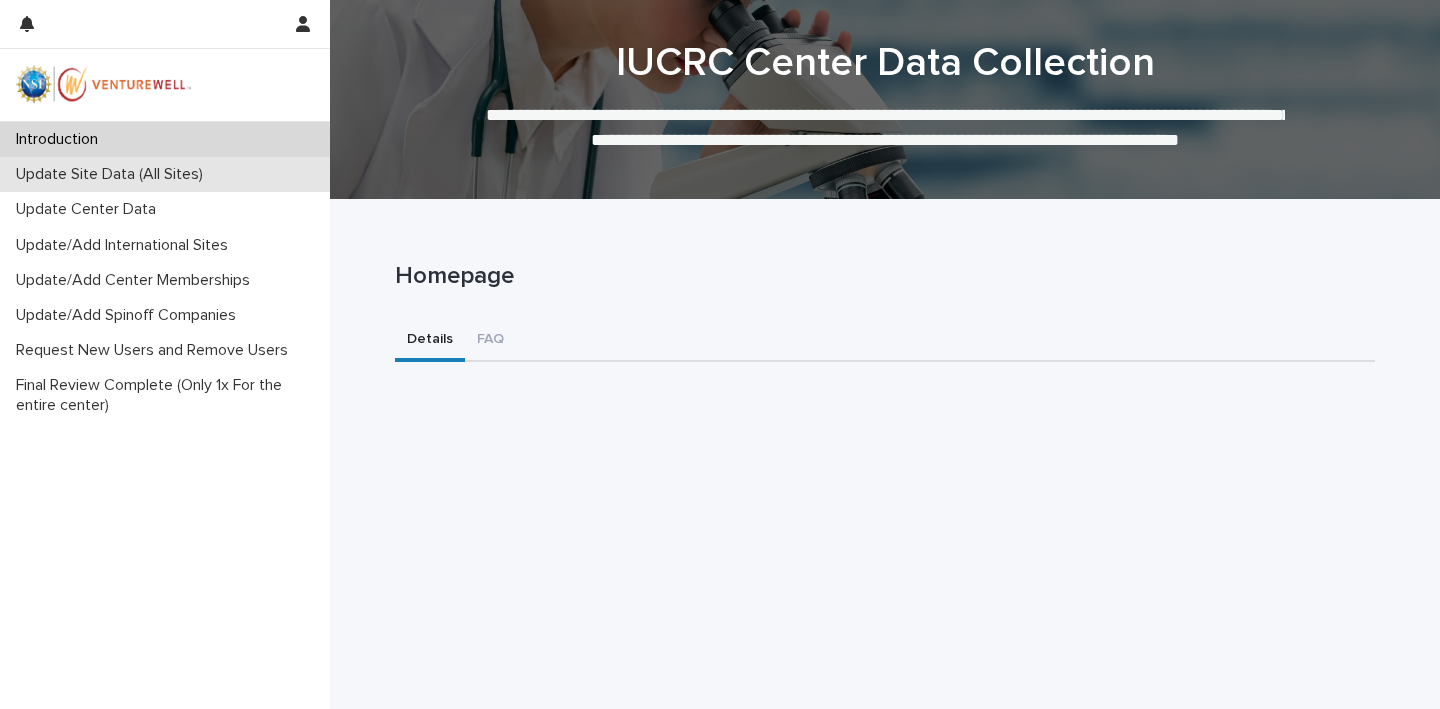 click on "Update Site Data (All Sites)" at bounding box center [113, 174] 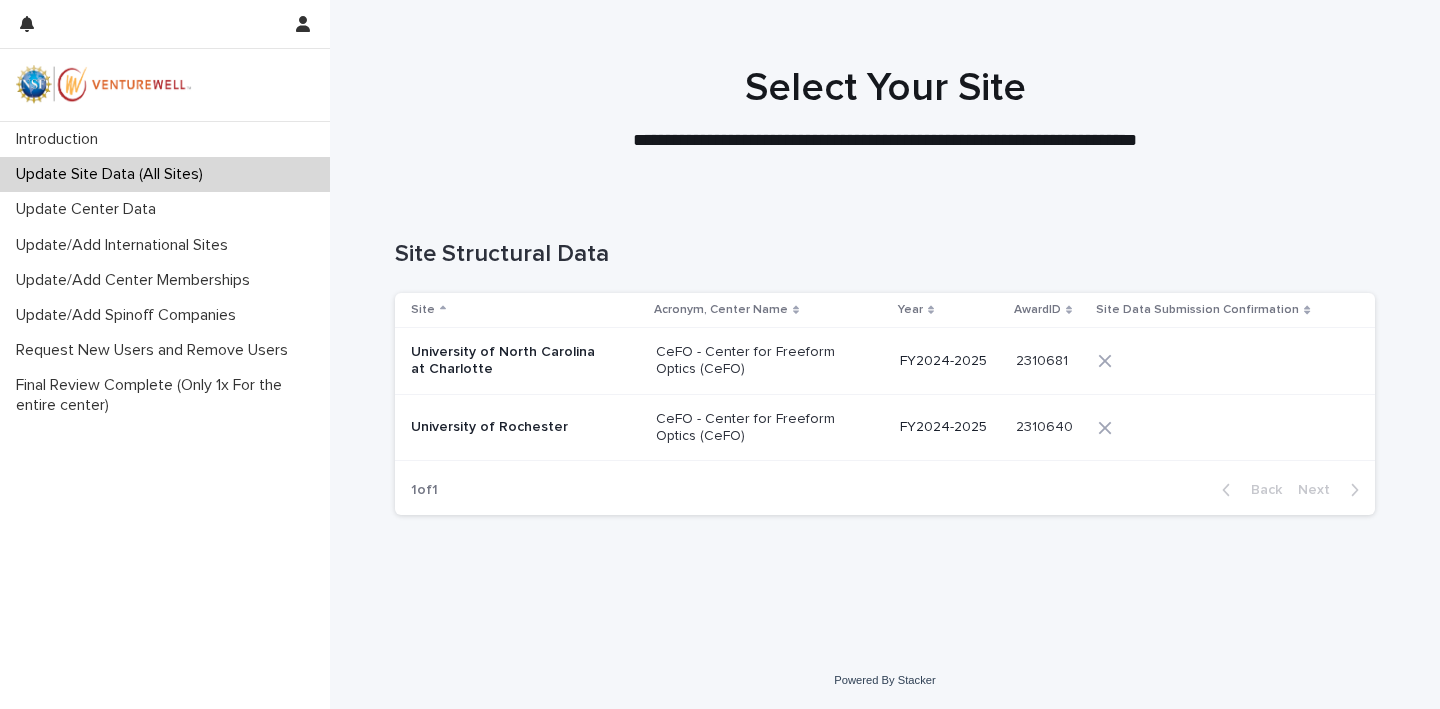 click on "CeFO - Center for Freeform Optics (CeFO)" at bounding box center (756, 361) 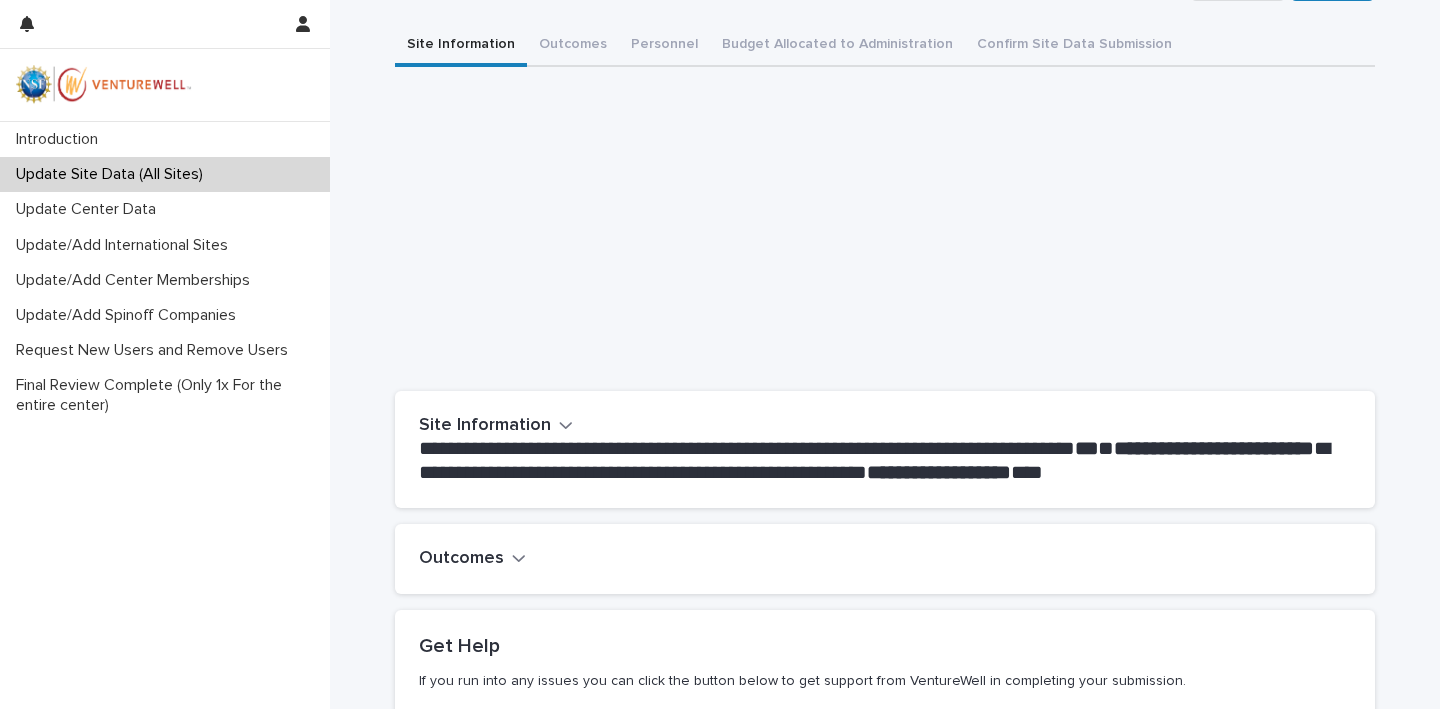 scroll, scrollTop: 102, scrollLeft: 0, axis: vertical 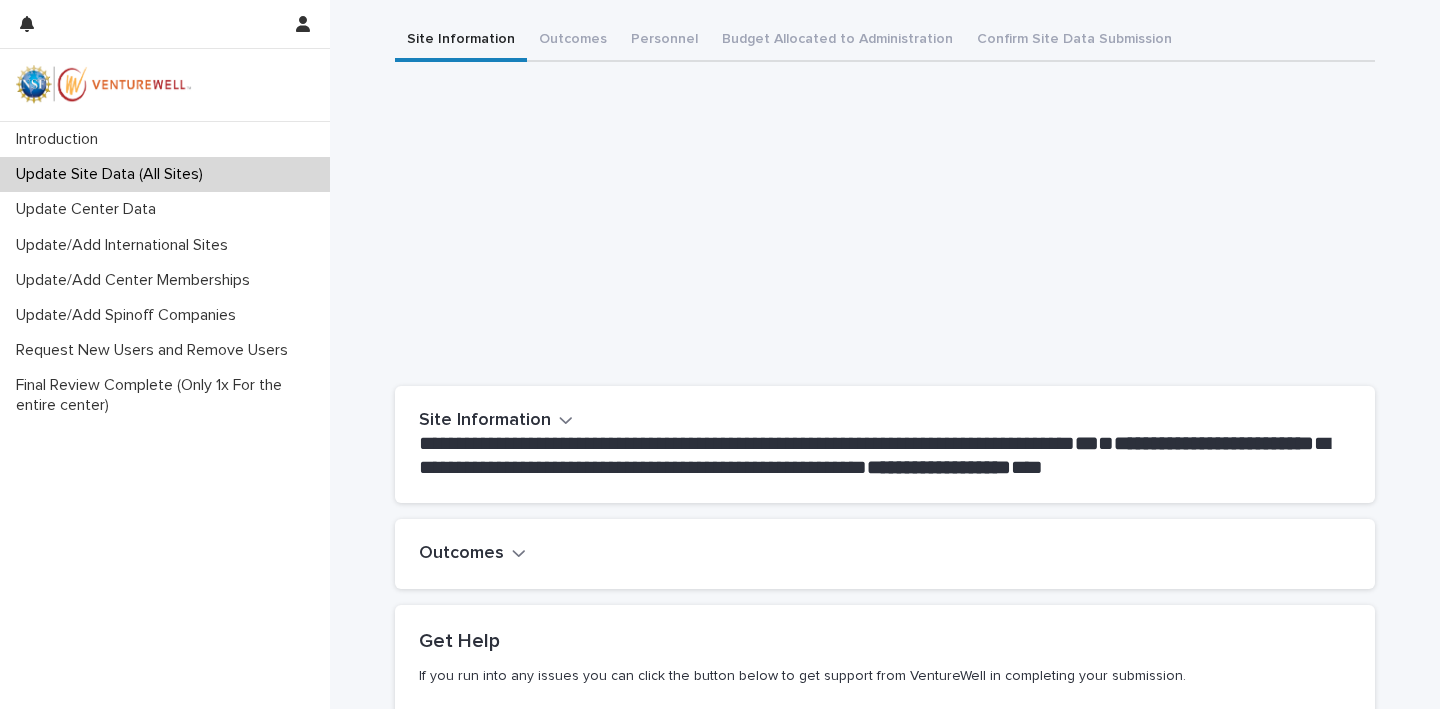 click 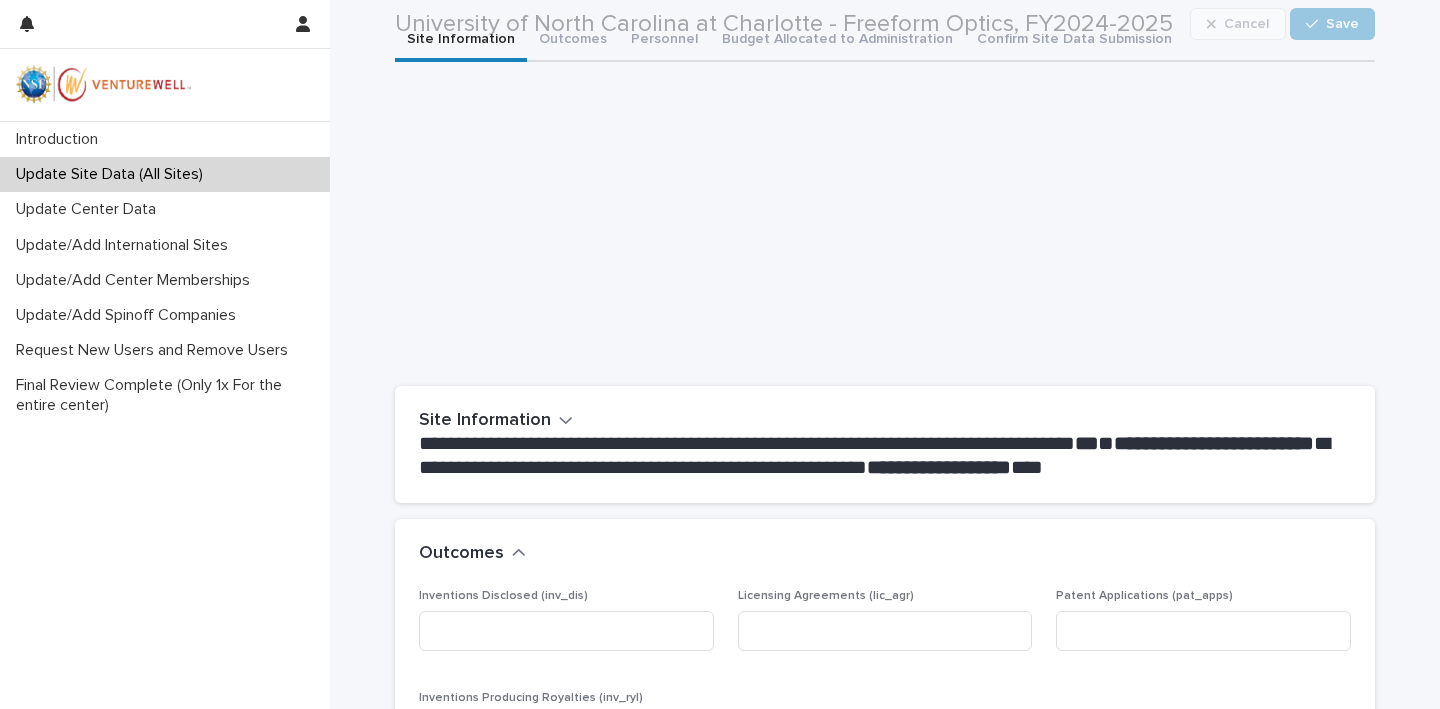 scroll, scrollTop: 179, scrollLeft: 0, axis: vertical 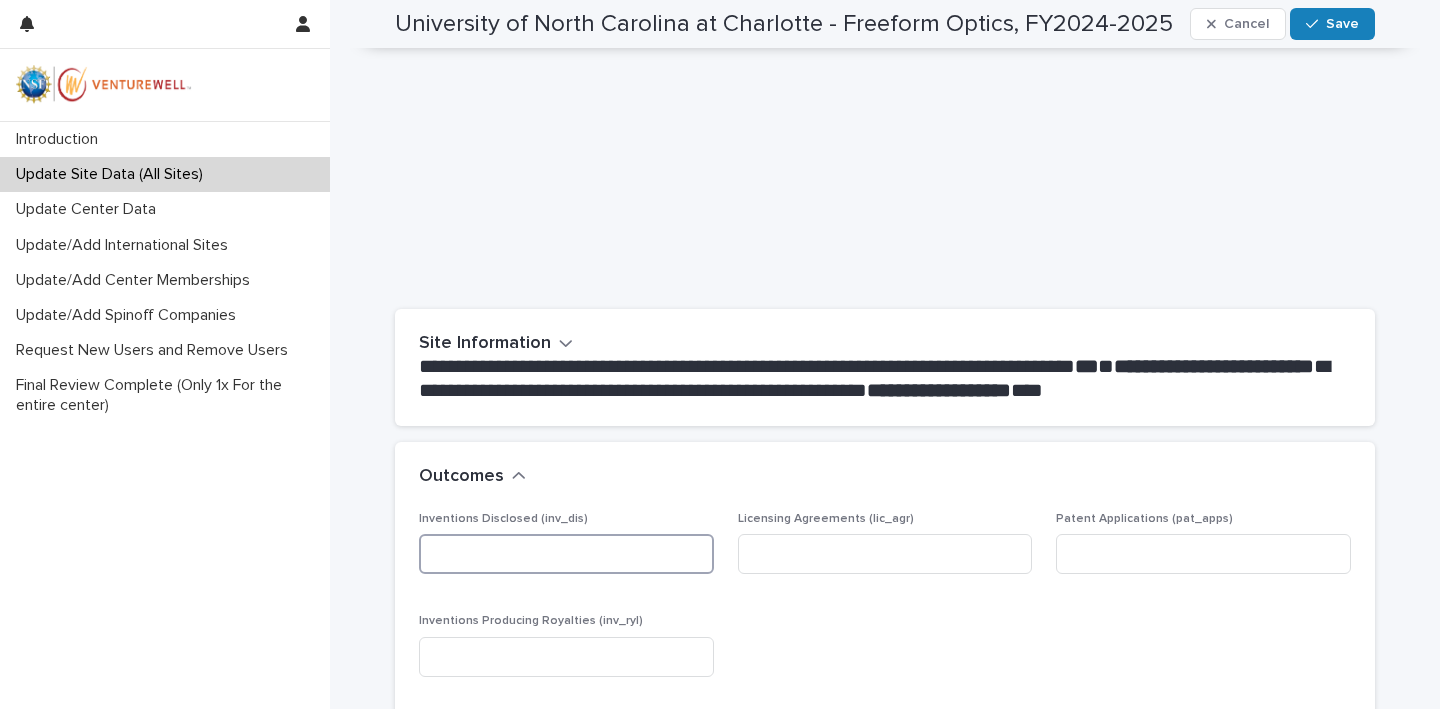 click at bounding box center (566, 554) 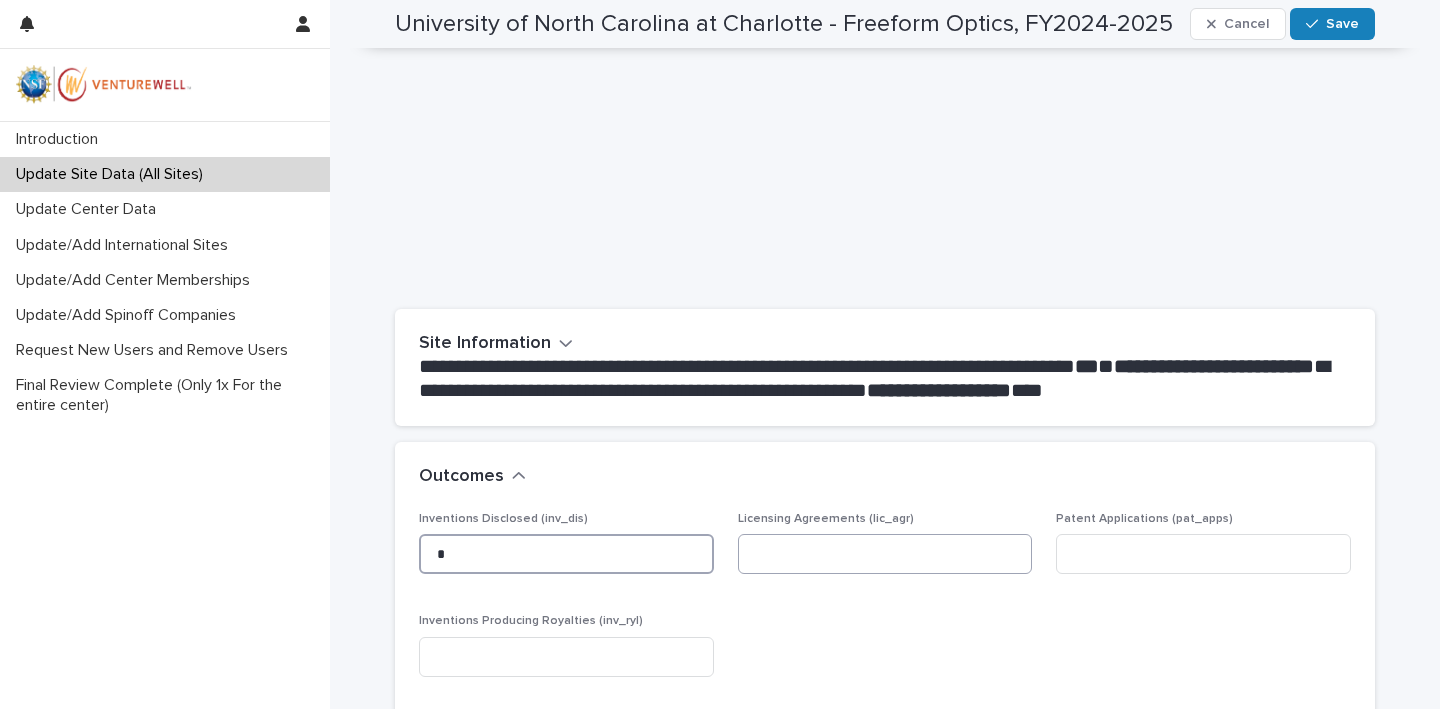type on "*" 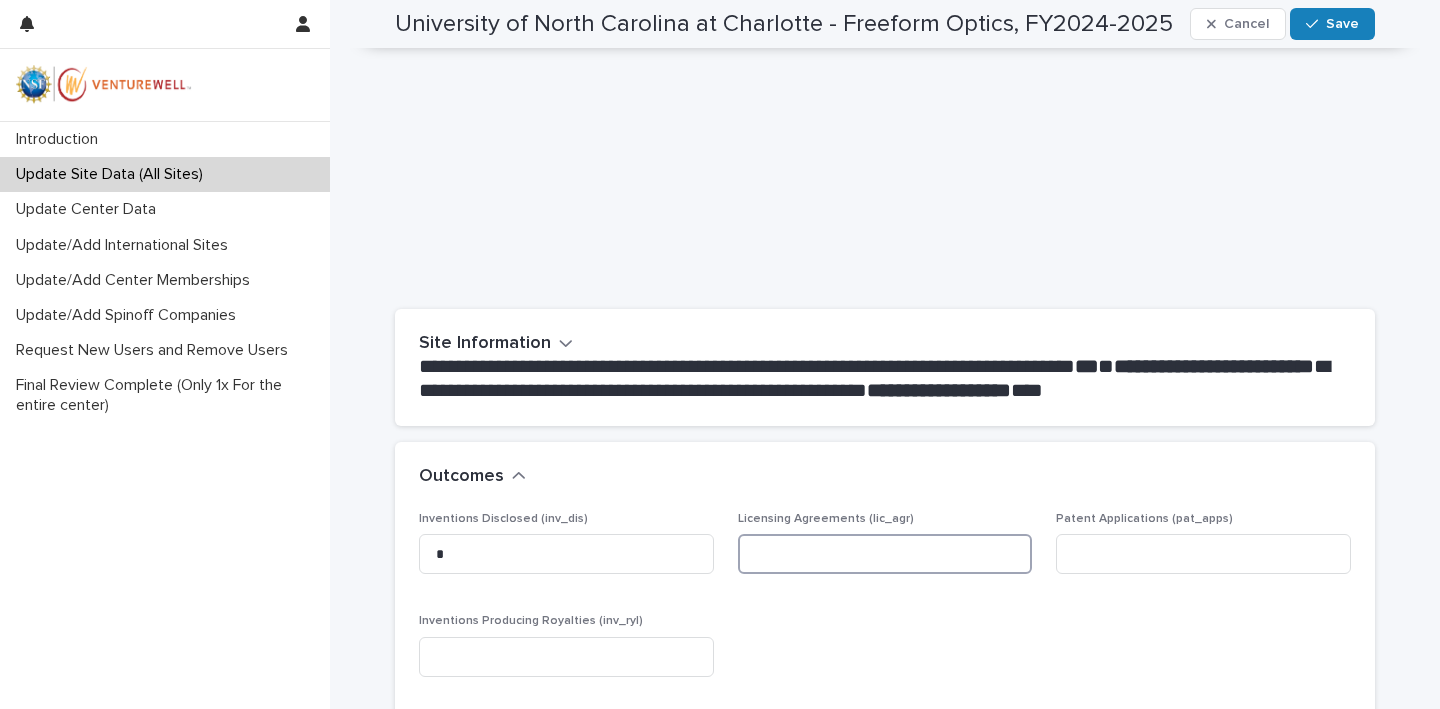click at bounding box center (885, 554) 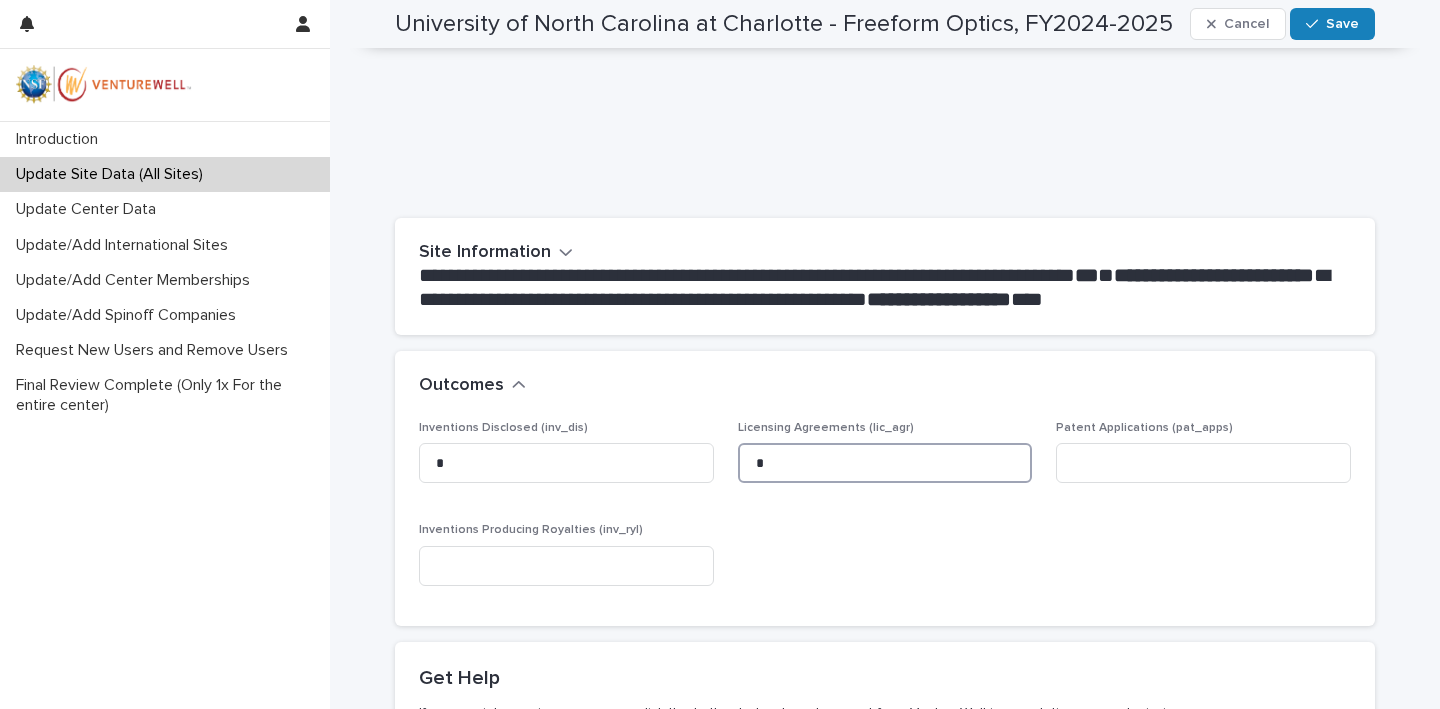 scroll, scrollTop: 271, scrollLeft: 0, axis: vertical 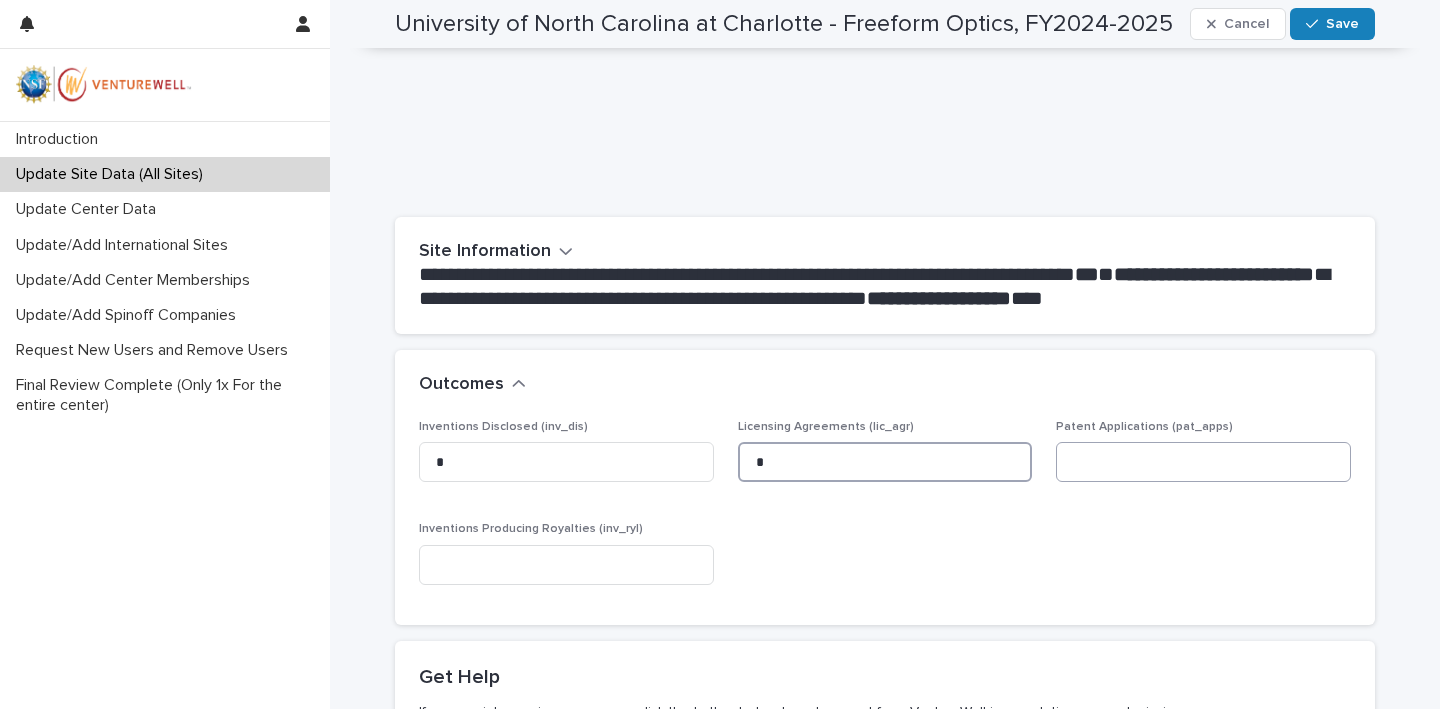 type on "*" 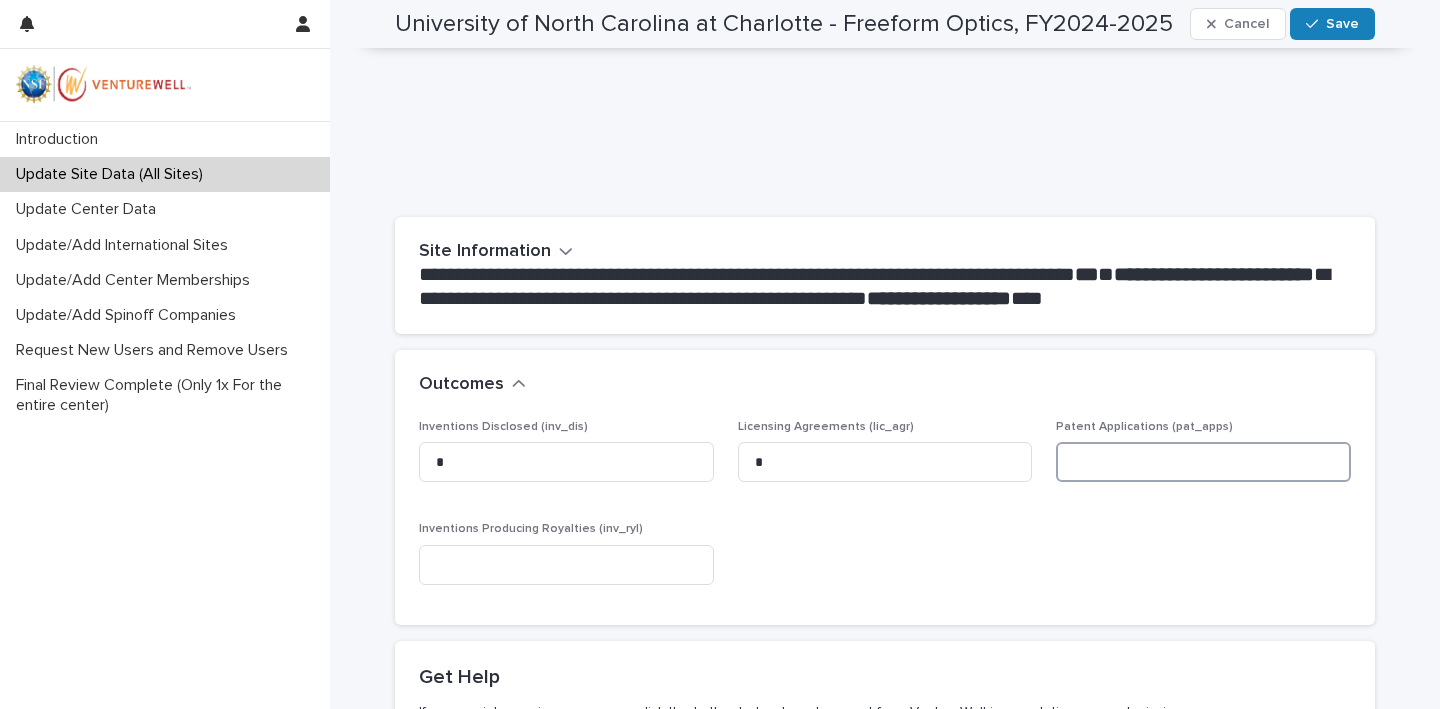 click at bounding box center [1203, 462] 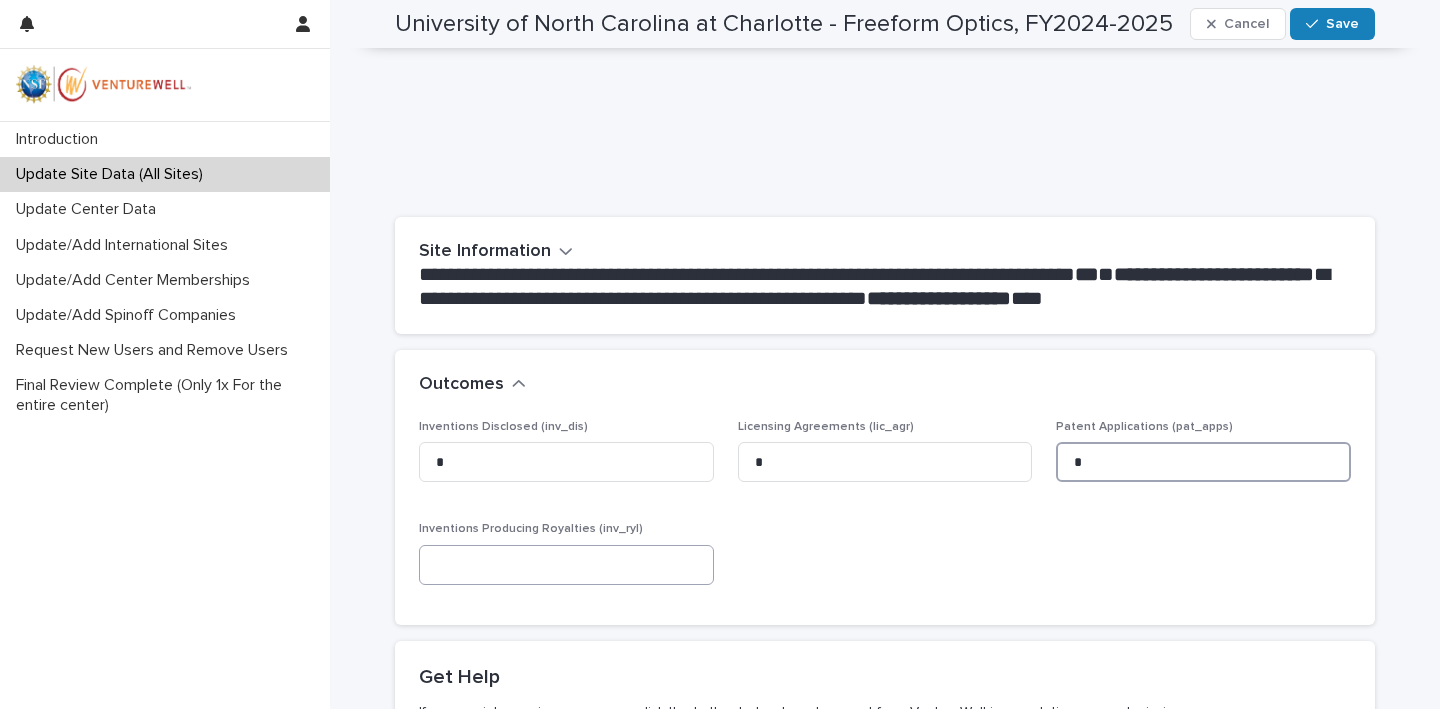 type on "*" 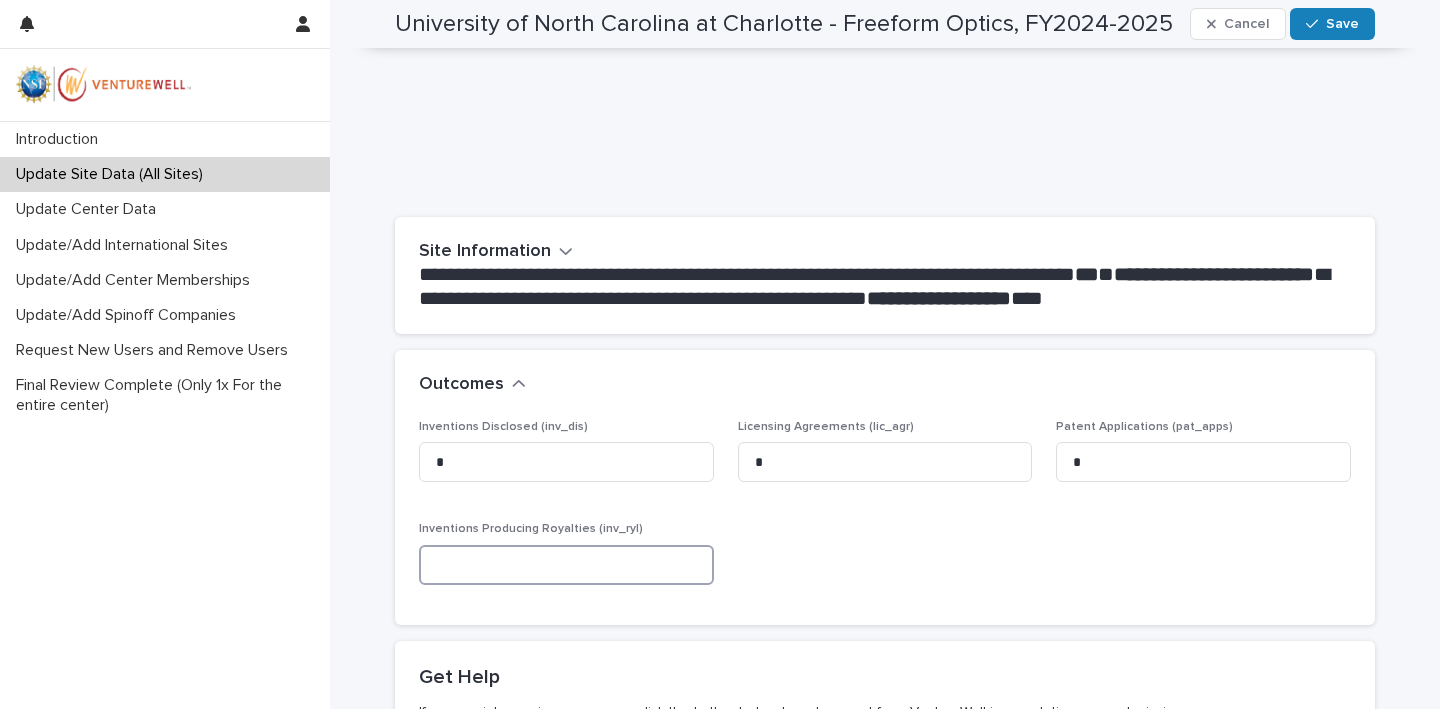 click at bounding box center (566, 565) 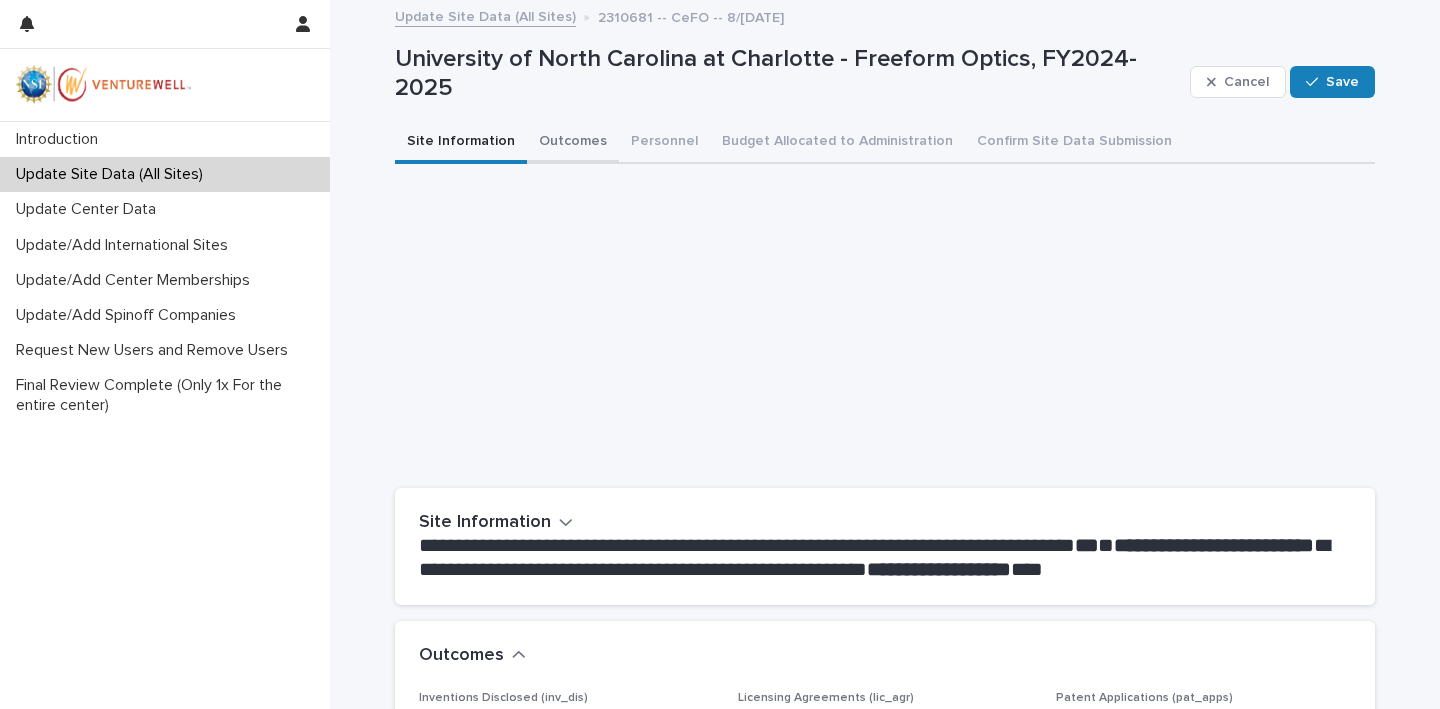 scroll, scrollTop: 0, scrollLeft: 0, axis: both 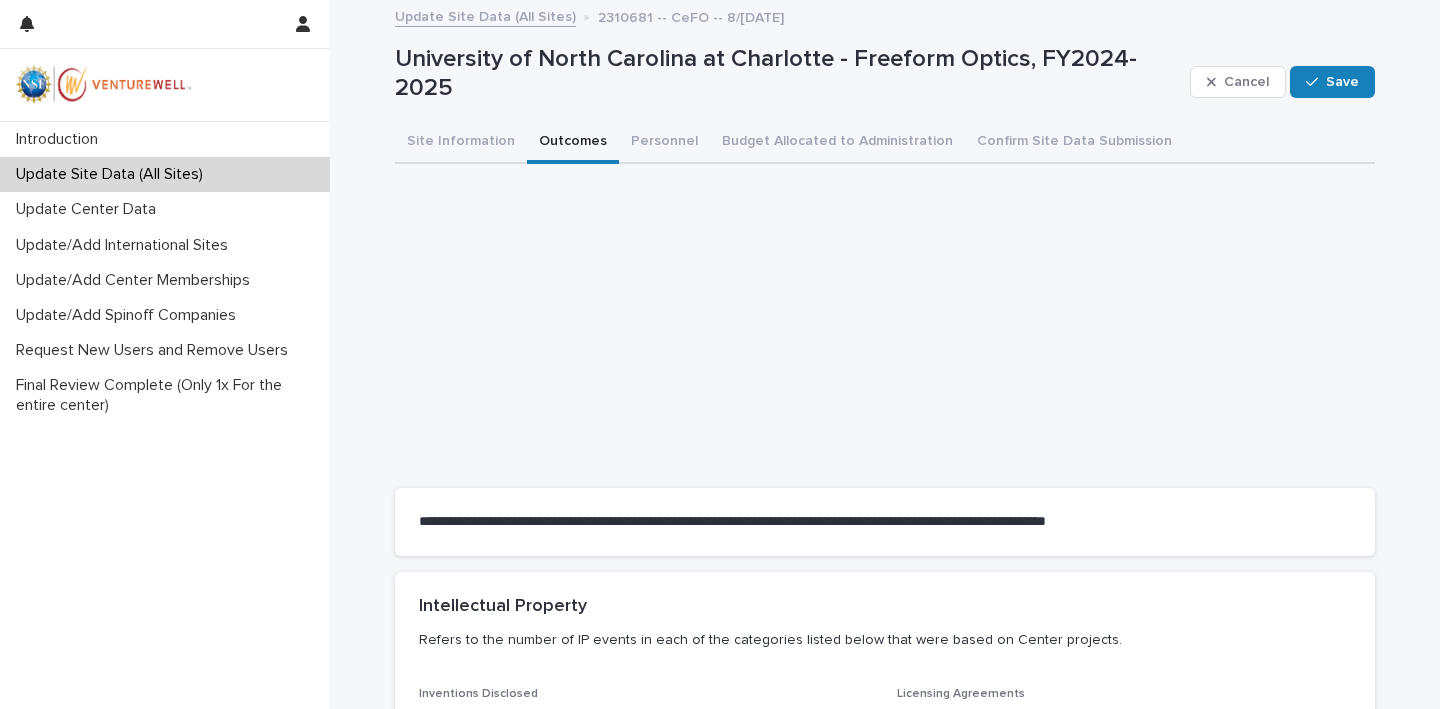 click on "Outcomes" at bounding box center [573, 143] 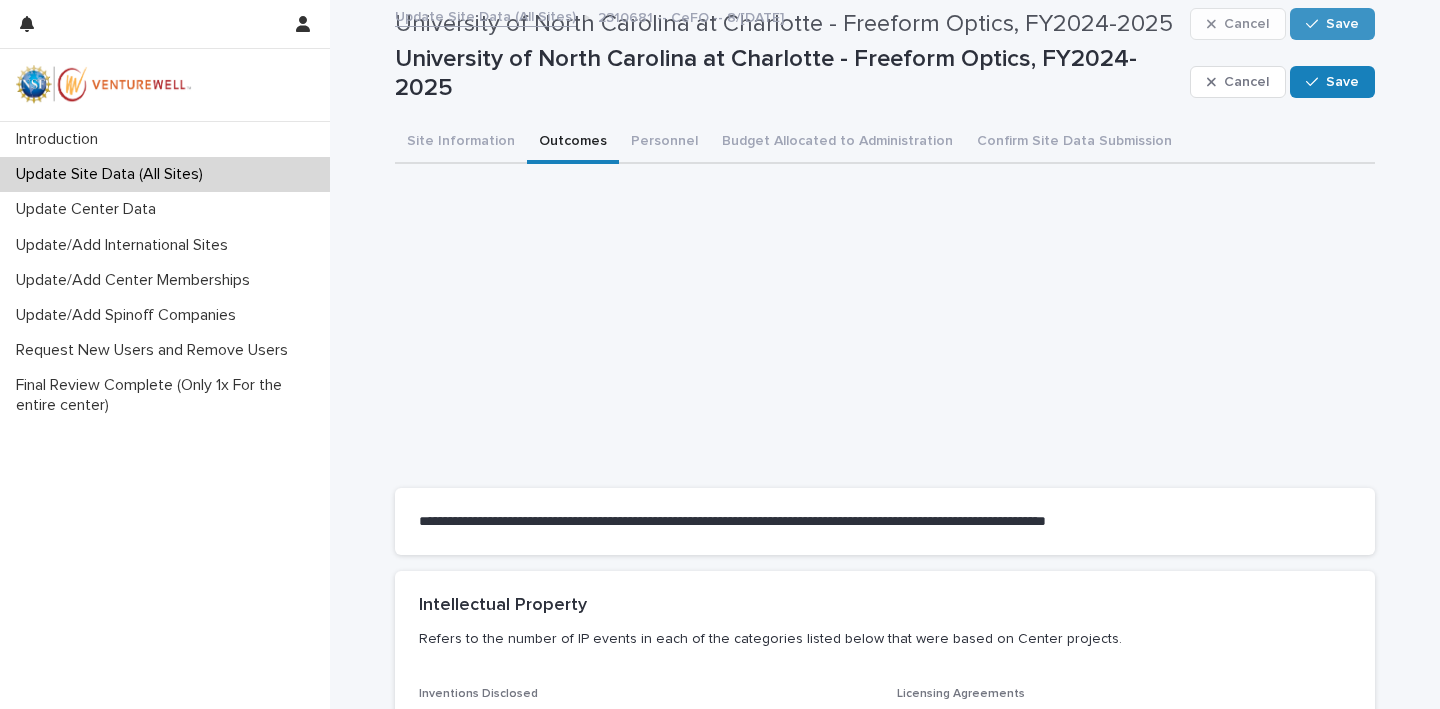 scroll, scrollTop: 378, scrollLeft: 0, axis: vertical 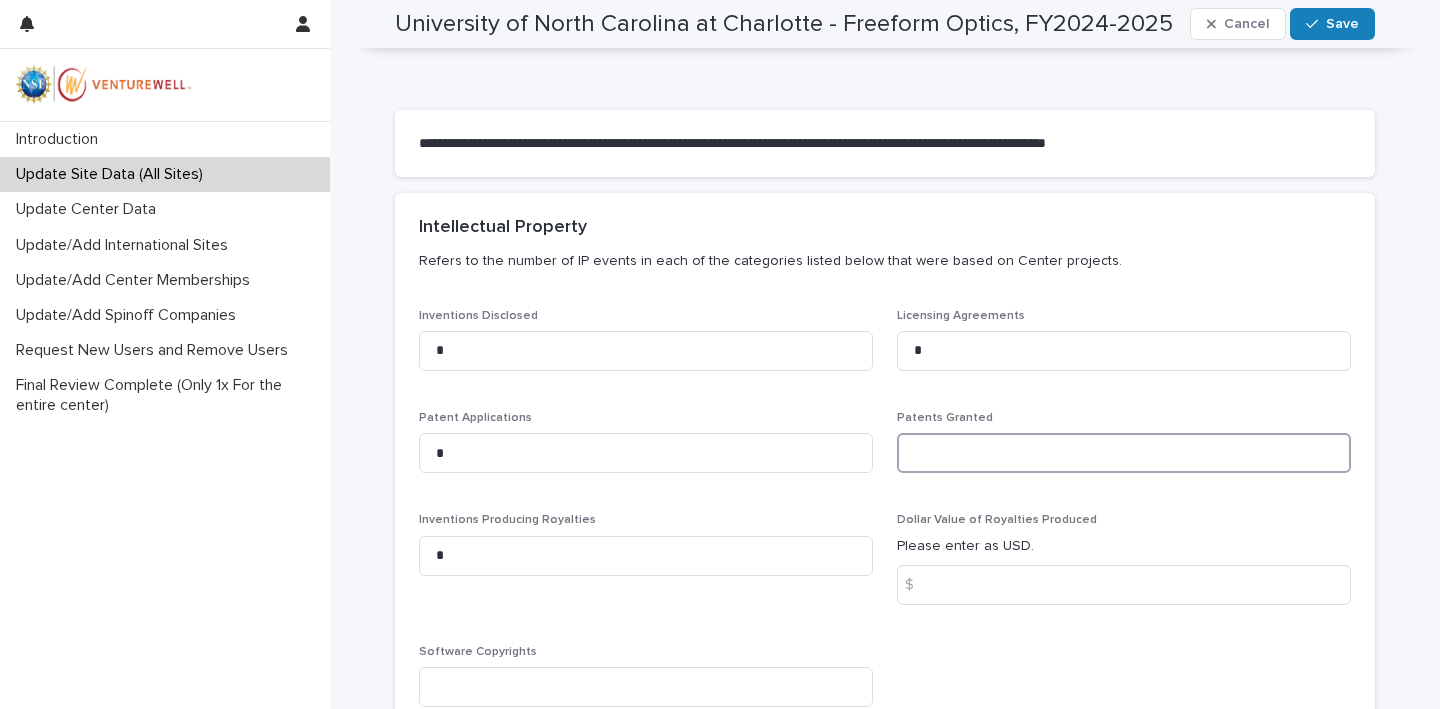 click at bounding box center [1124, 453] 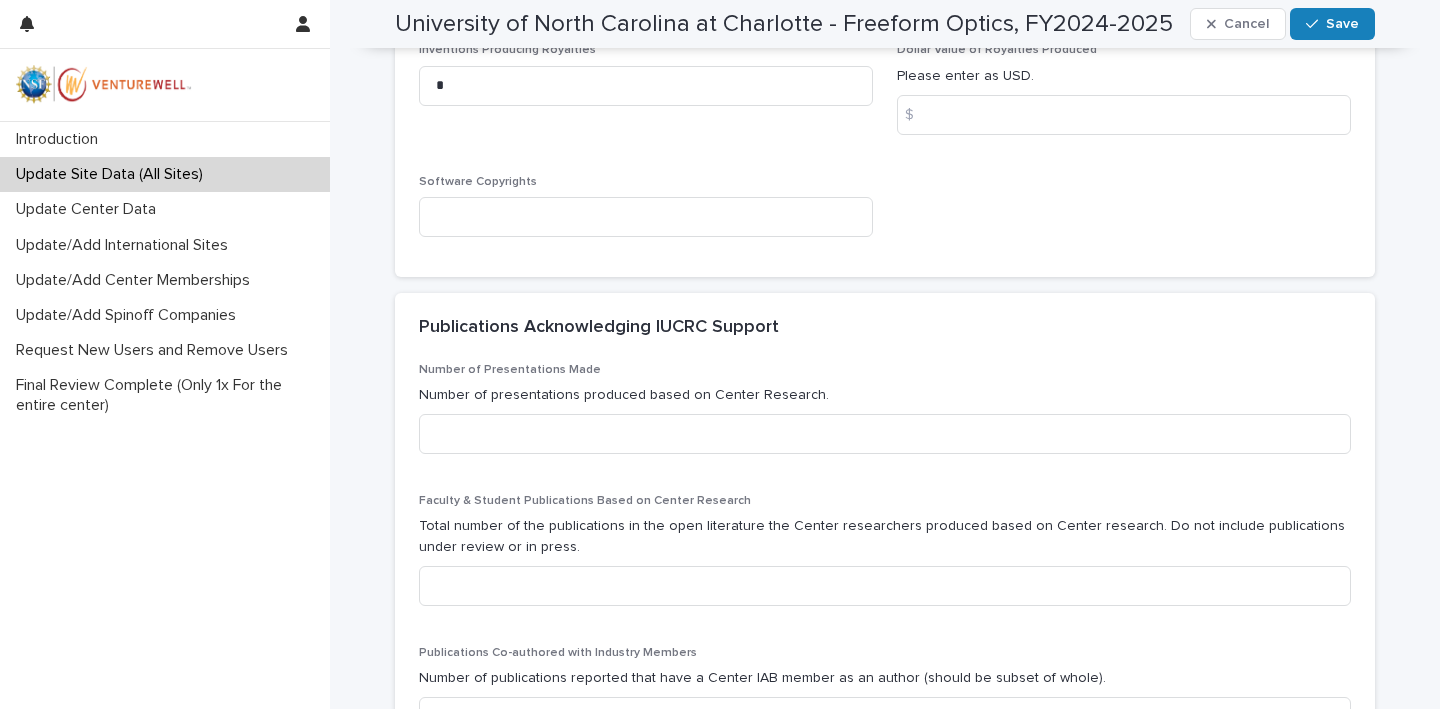 scroll, scrollTop: 886, scrollLeft: 0, axis: vertical 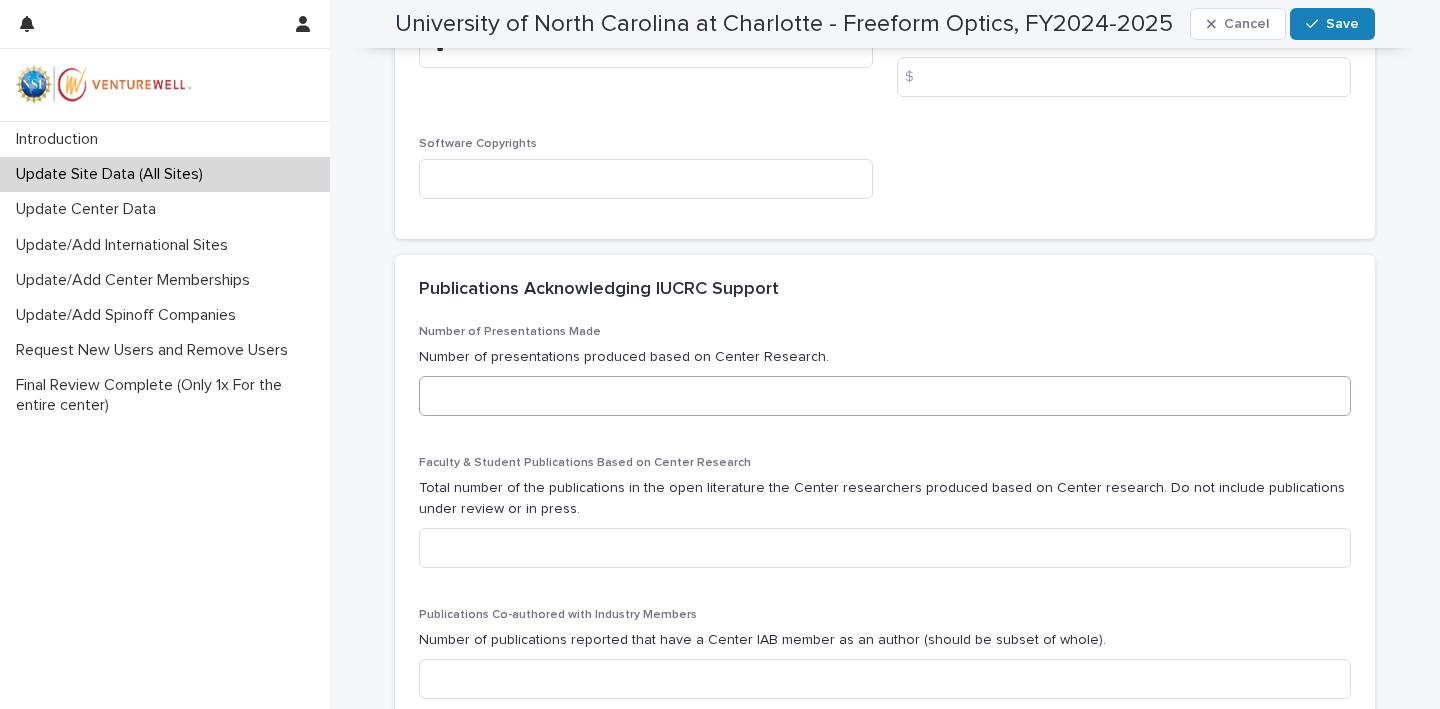type on "*" 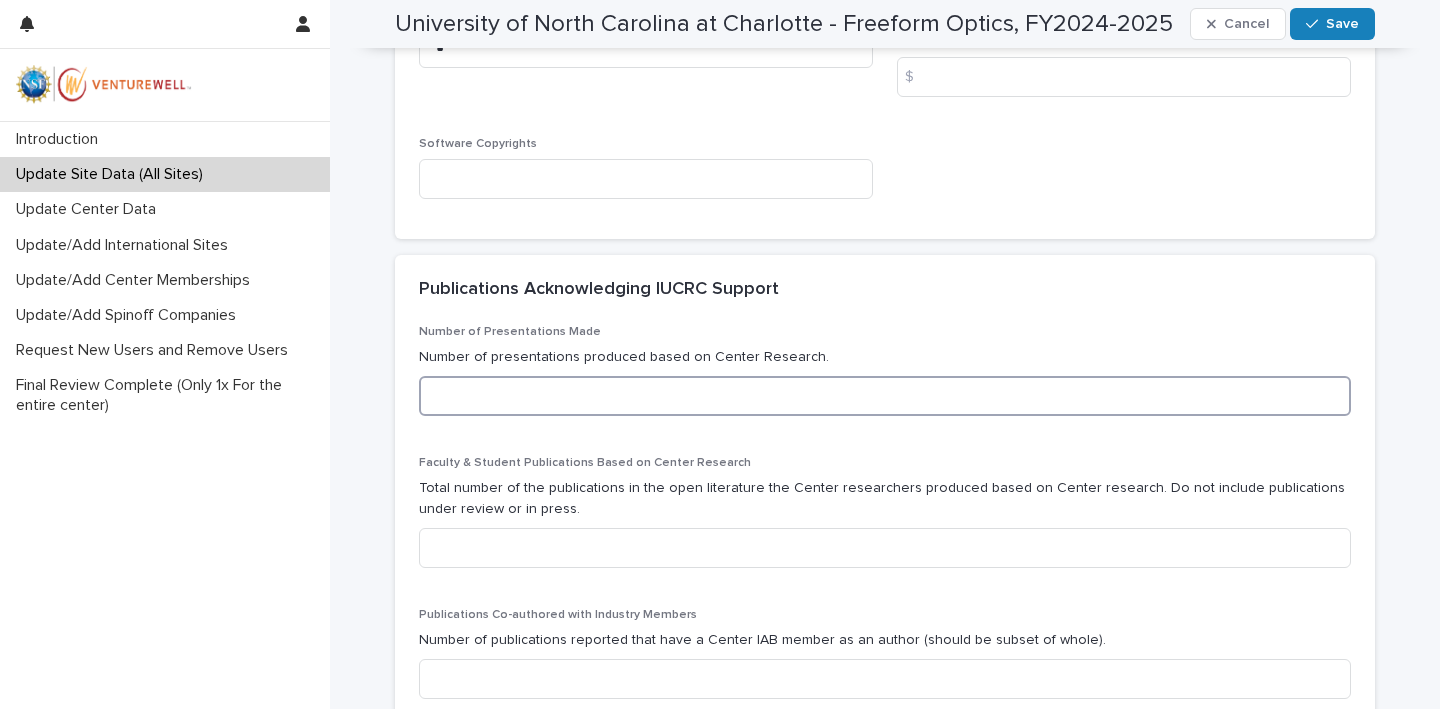 click at bounding box center [885, 396] 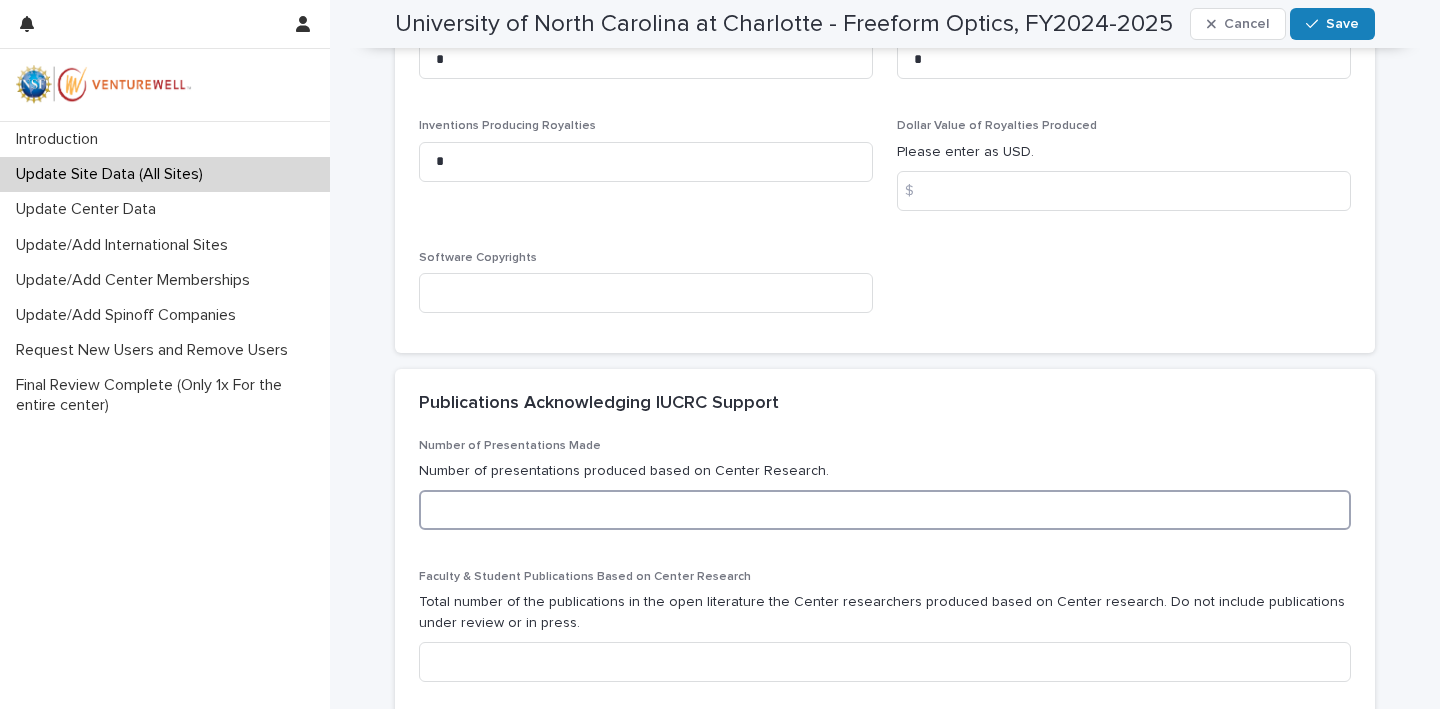 scroll, scrollTop: 774, scrollLeft: 0, axis: vertical 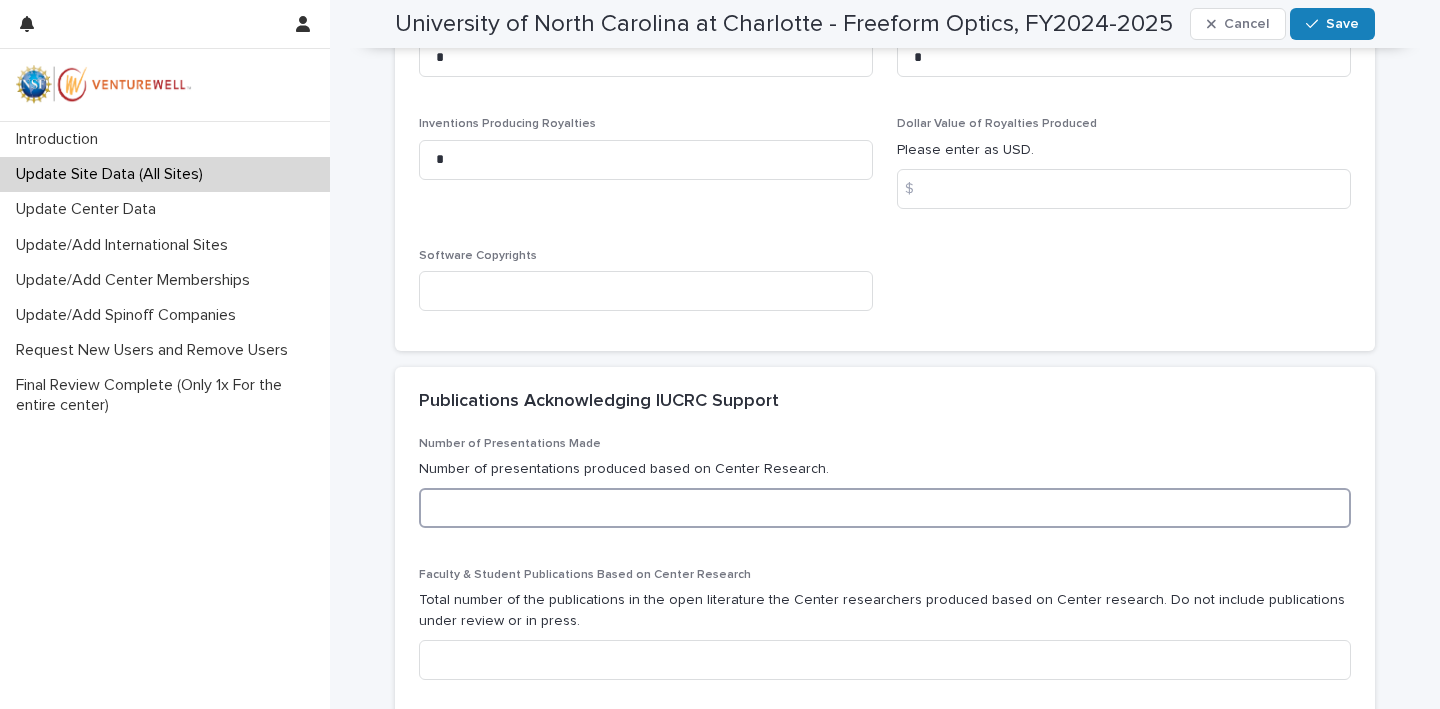 type on "*" 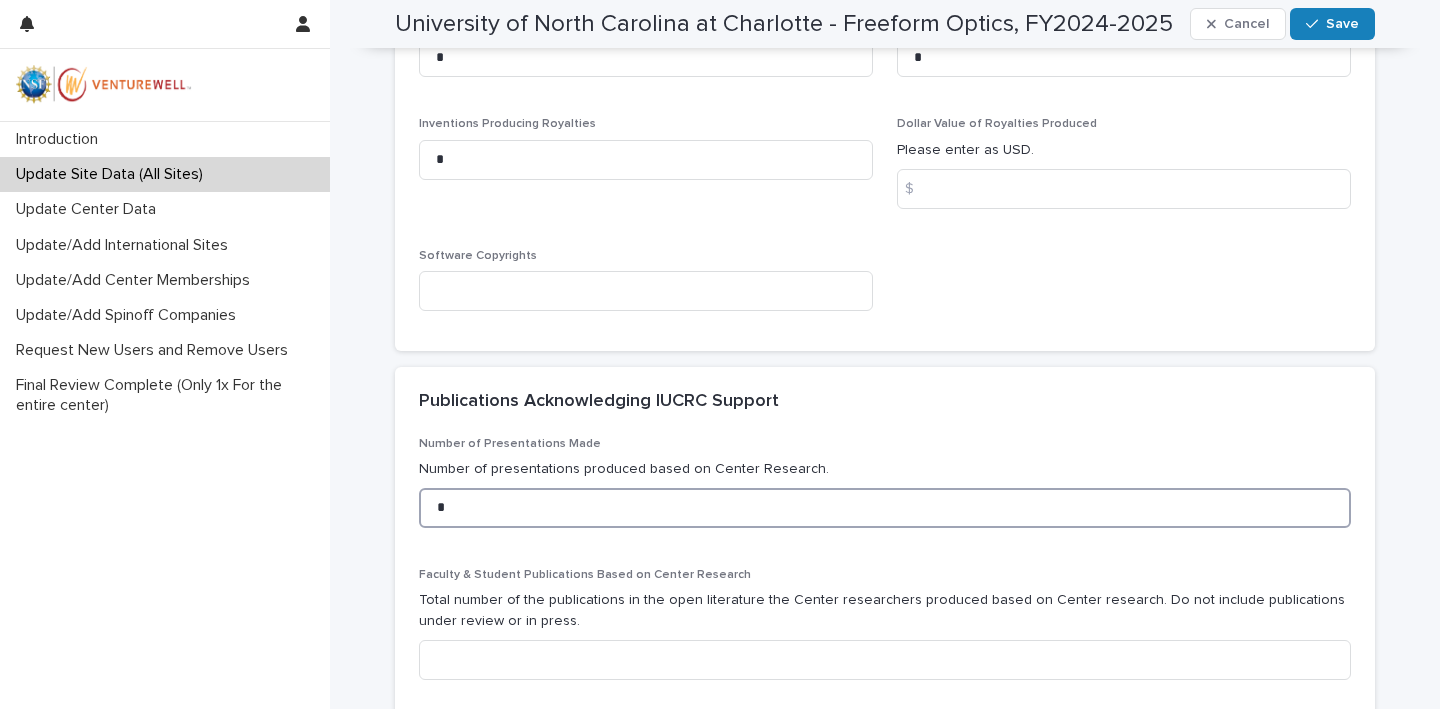 scroll, scrollTop: 771, scrollLeft: 0, axis: vertical 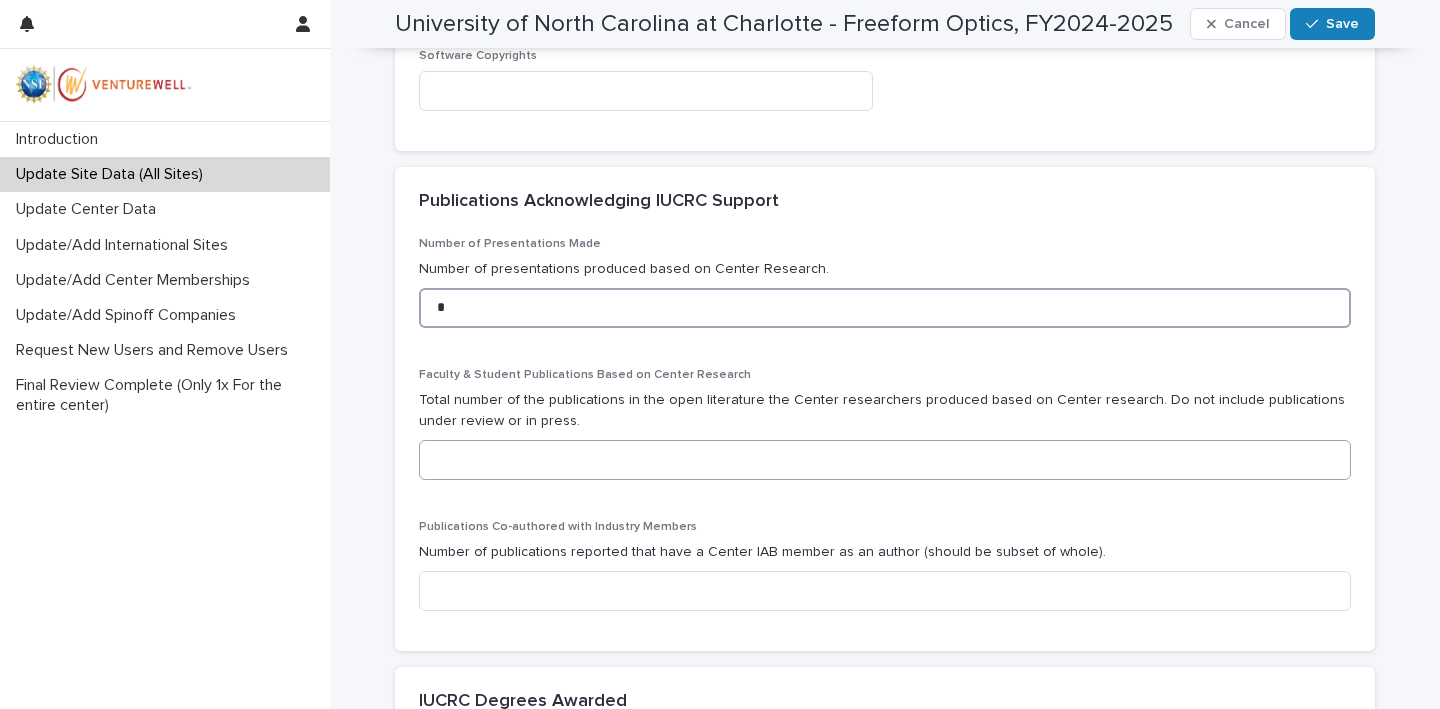 type on "*" 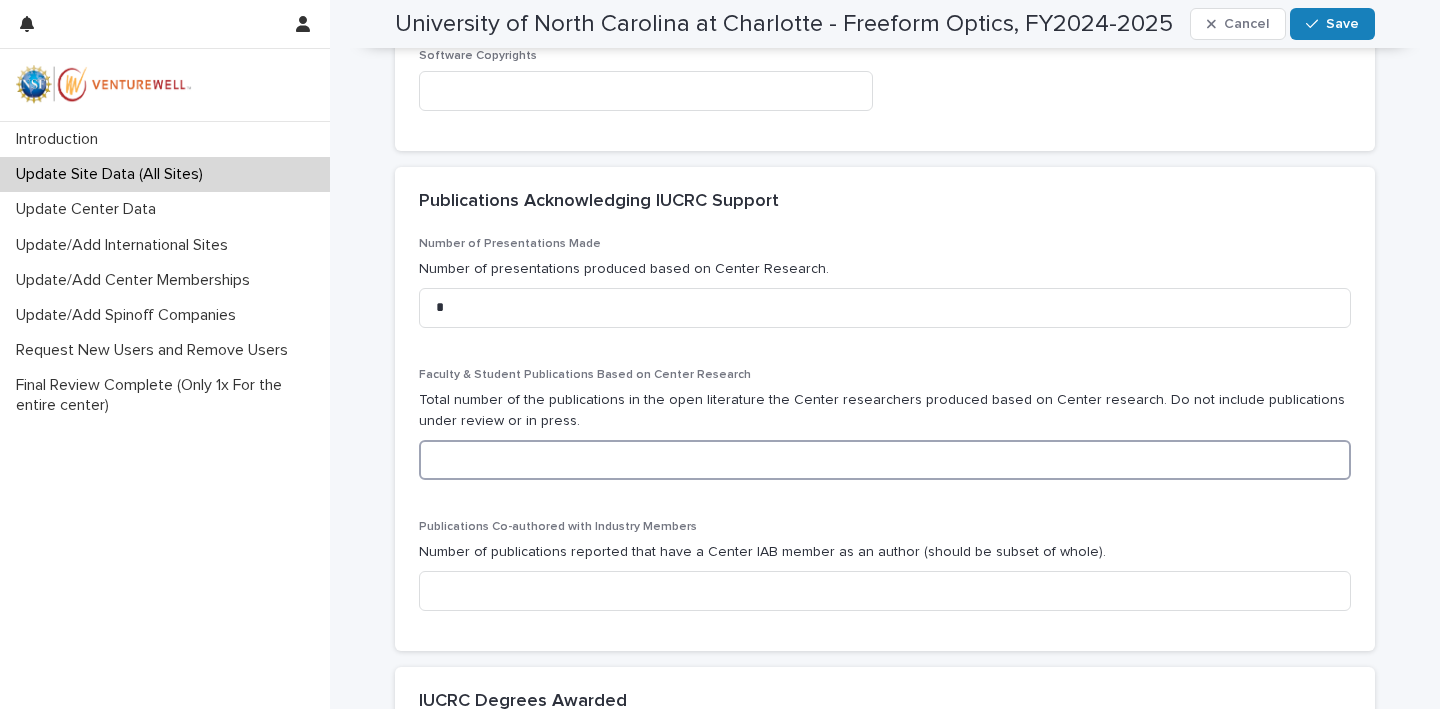 click at bounding box center (885, 460) 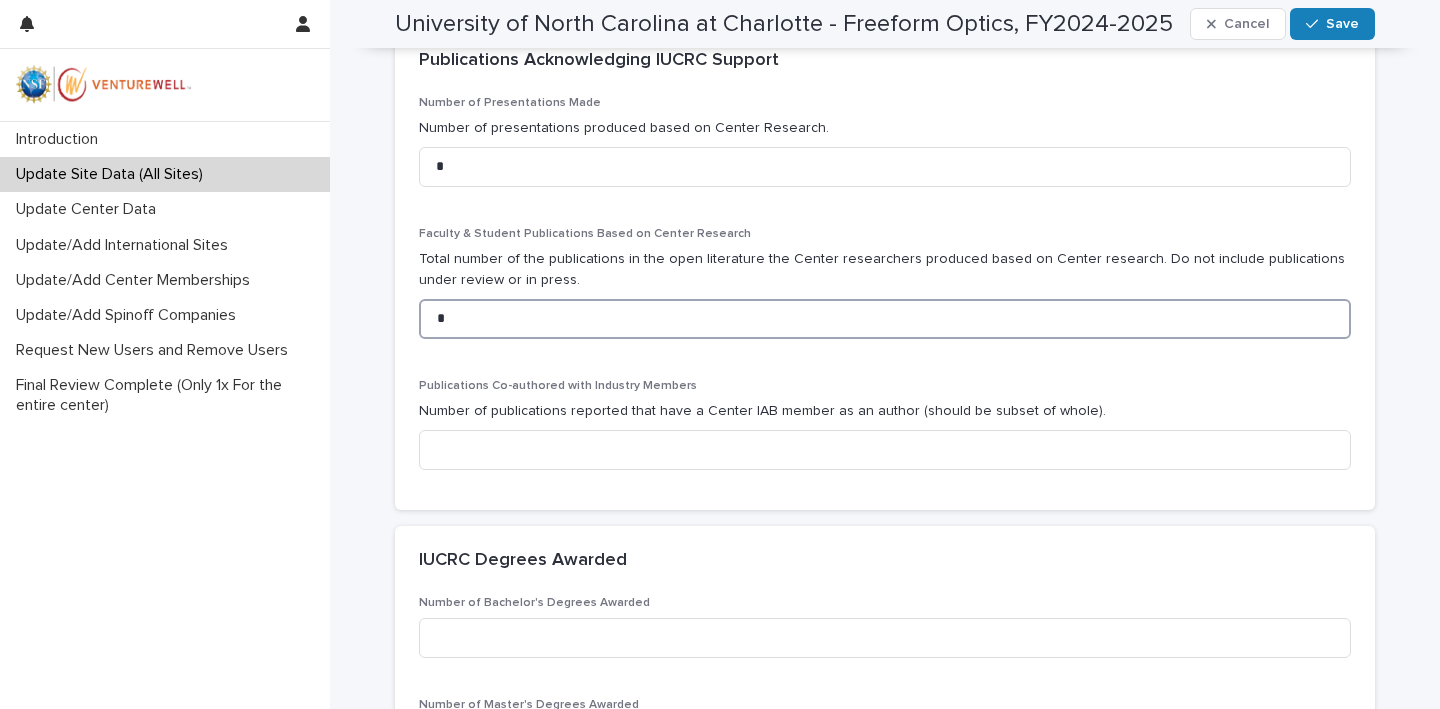 scroll, scrollTop: 1177, scrollLeft: 0, axis: vertical 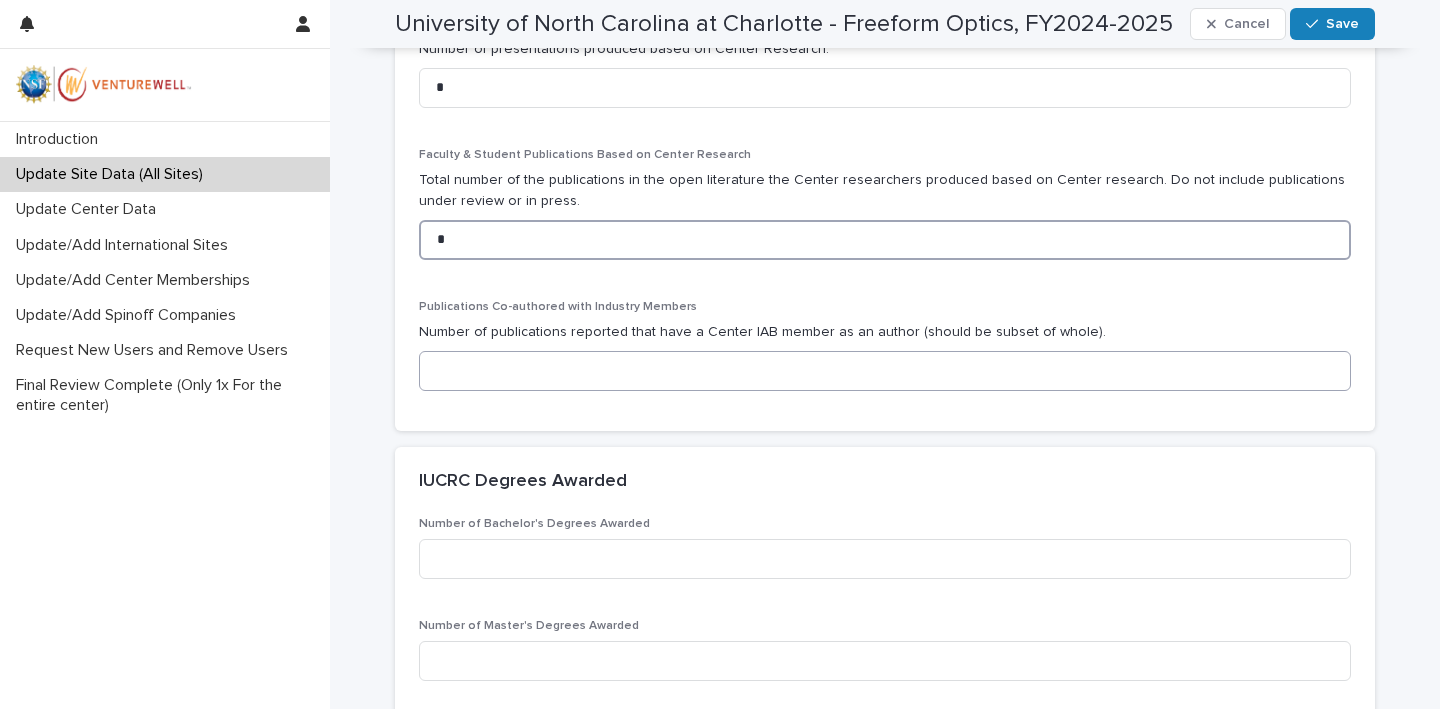 type on "*" 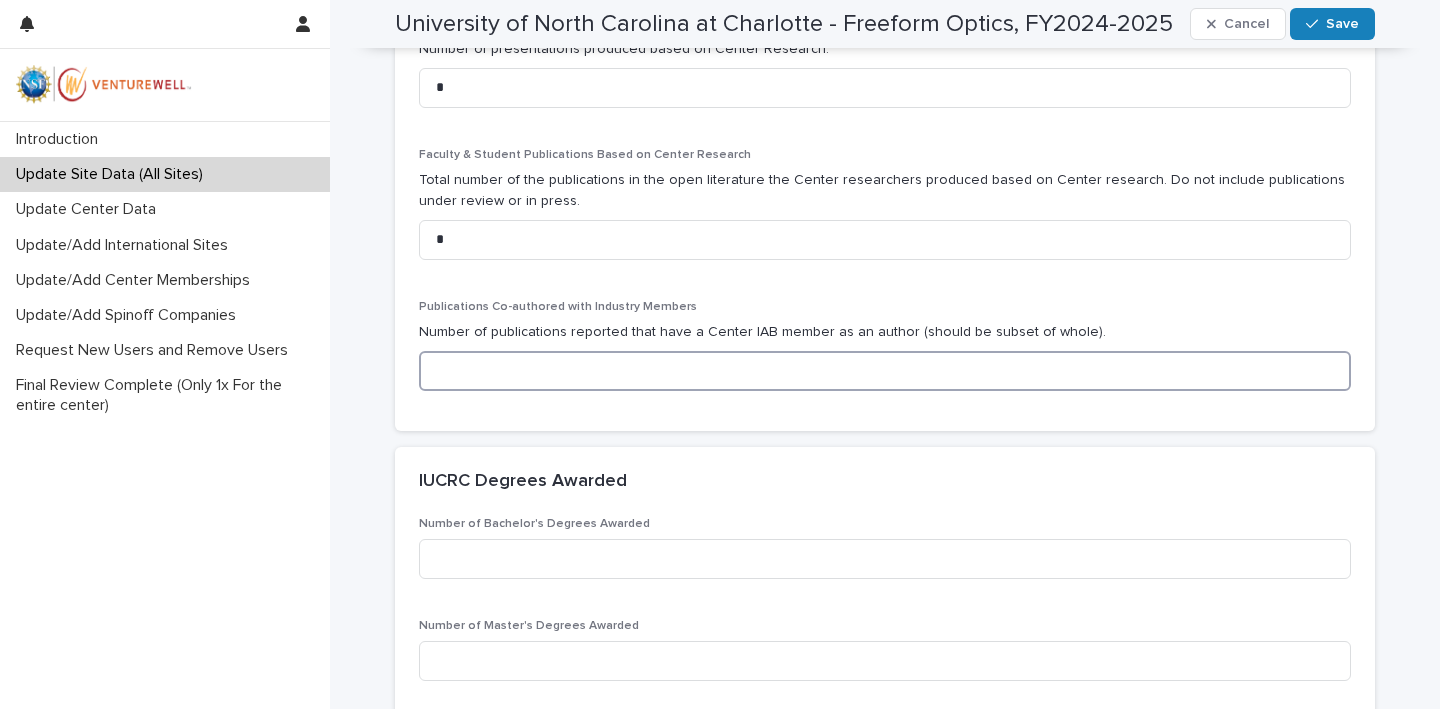 click at bounding box center [885, 371] 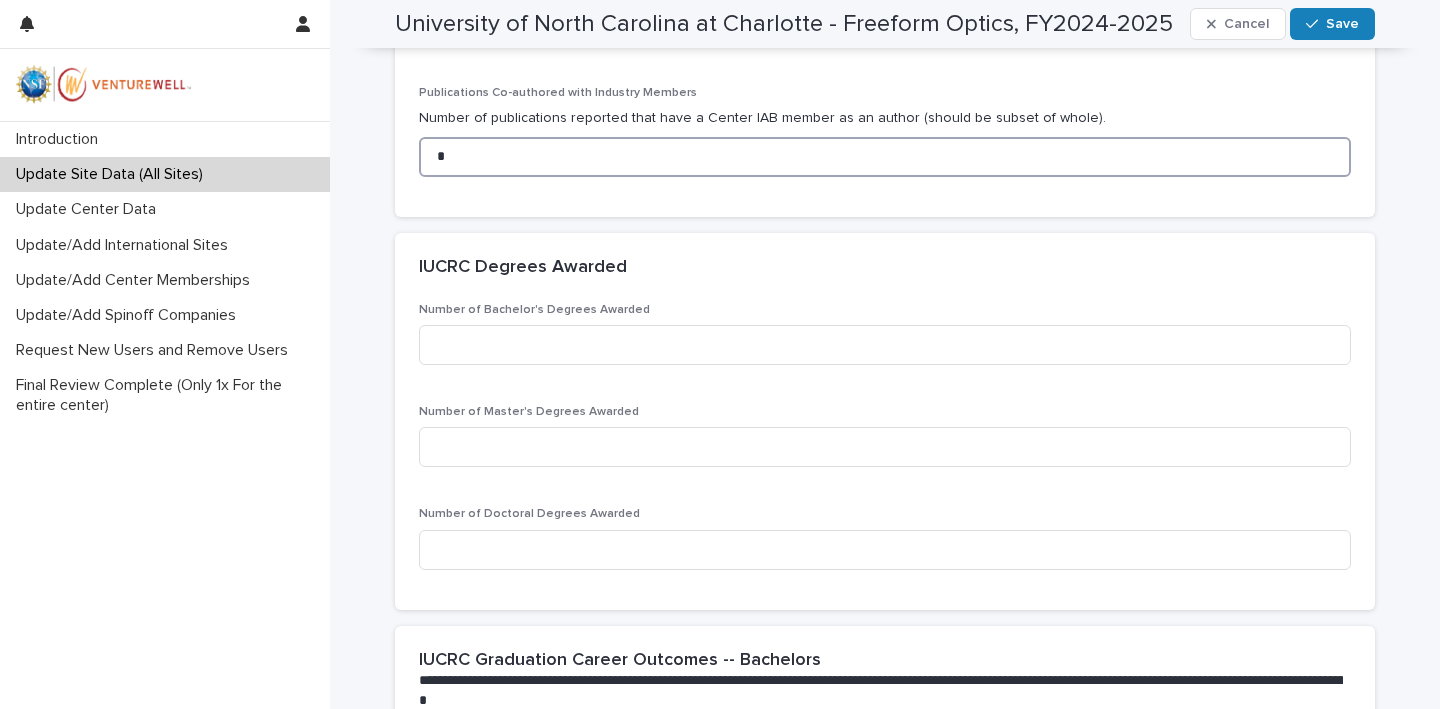 scroll, scrollTop: 1411, scrollLeft: 0, axis: vertical 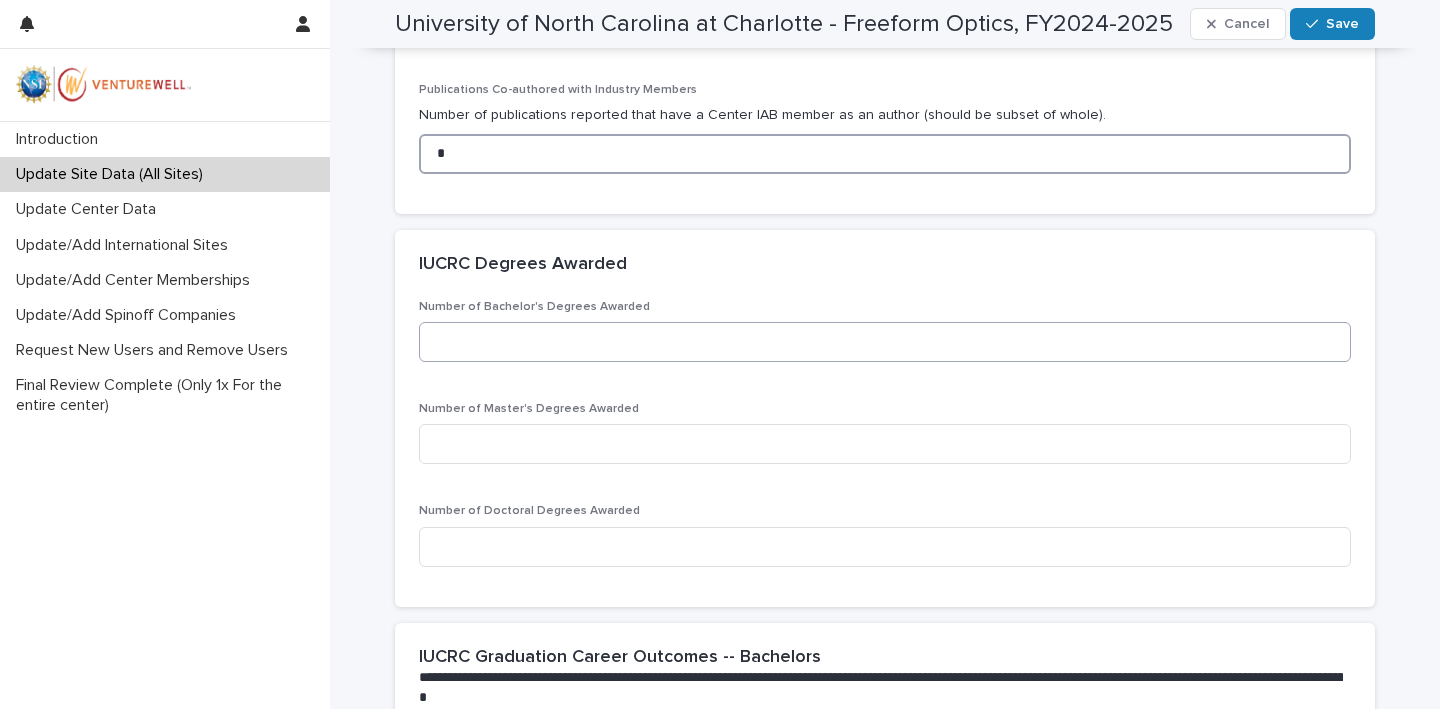 type on "*" 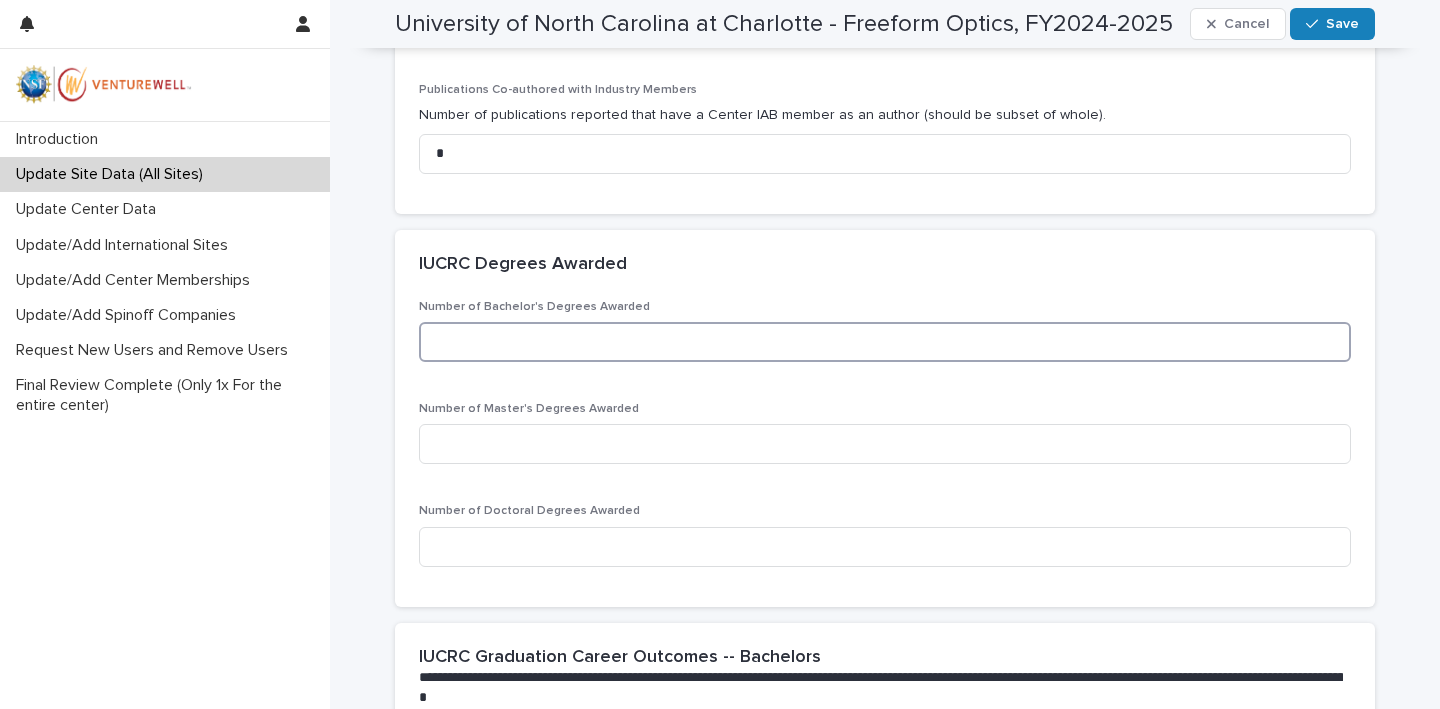 click at bounding box center [885, 342] 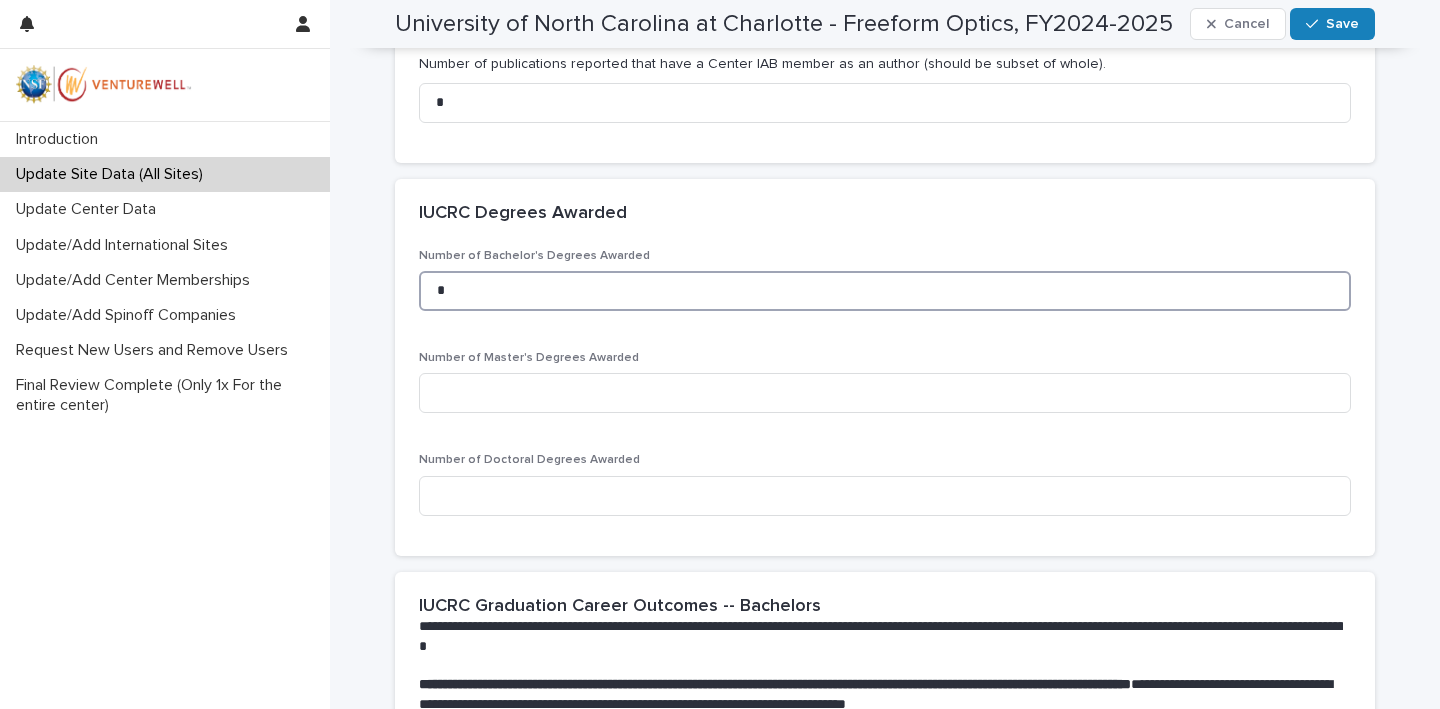 scroll, scrollTop: 1468, scrollLeft: 0, axis: vertical 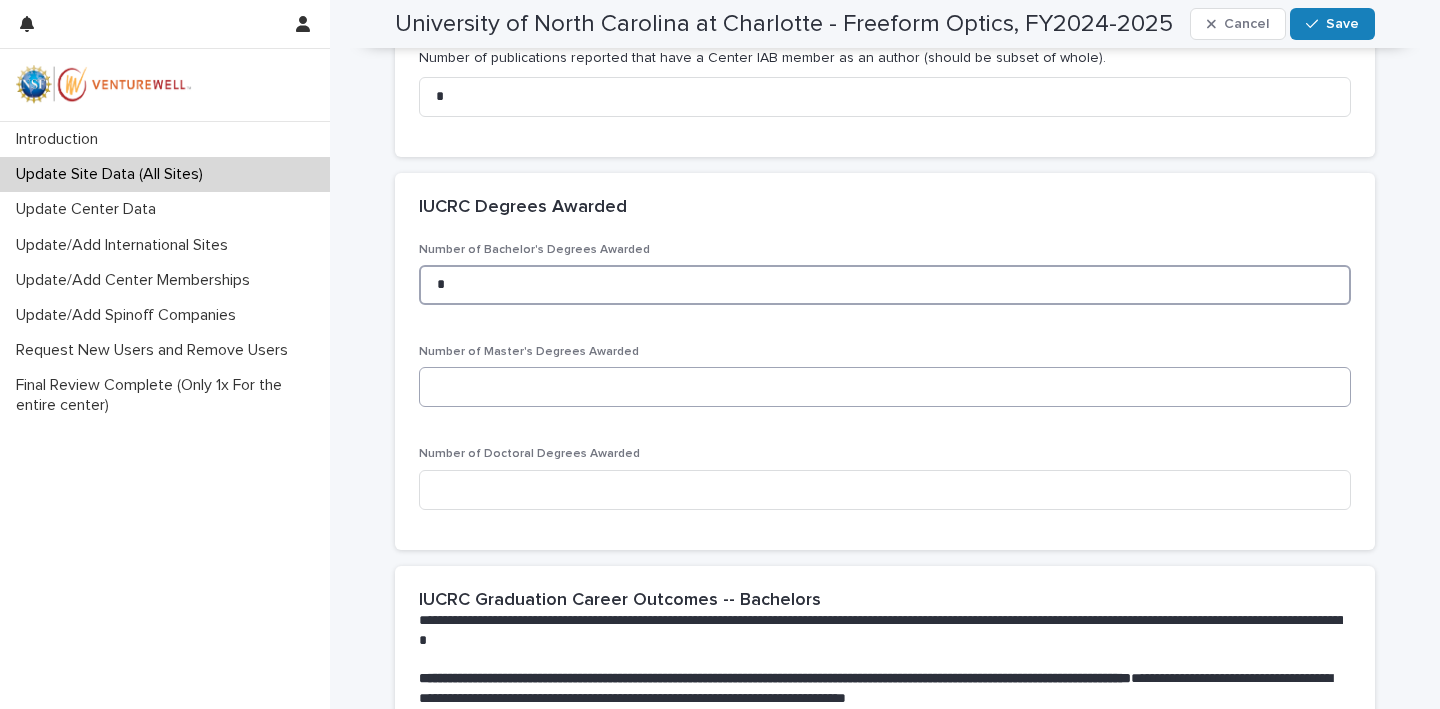 type on "*" 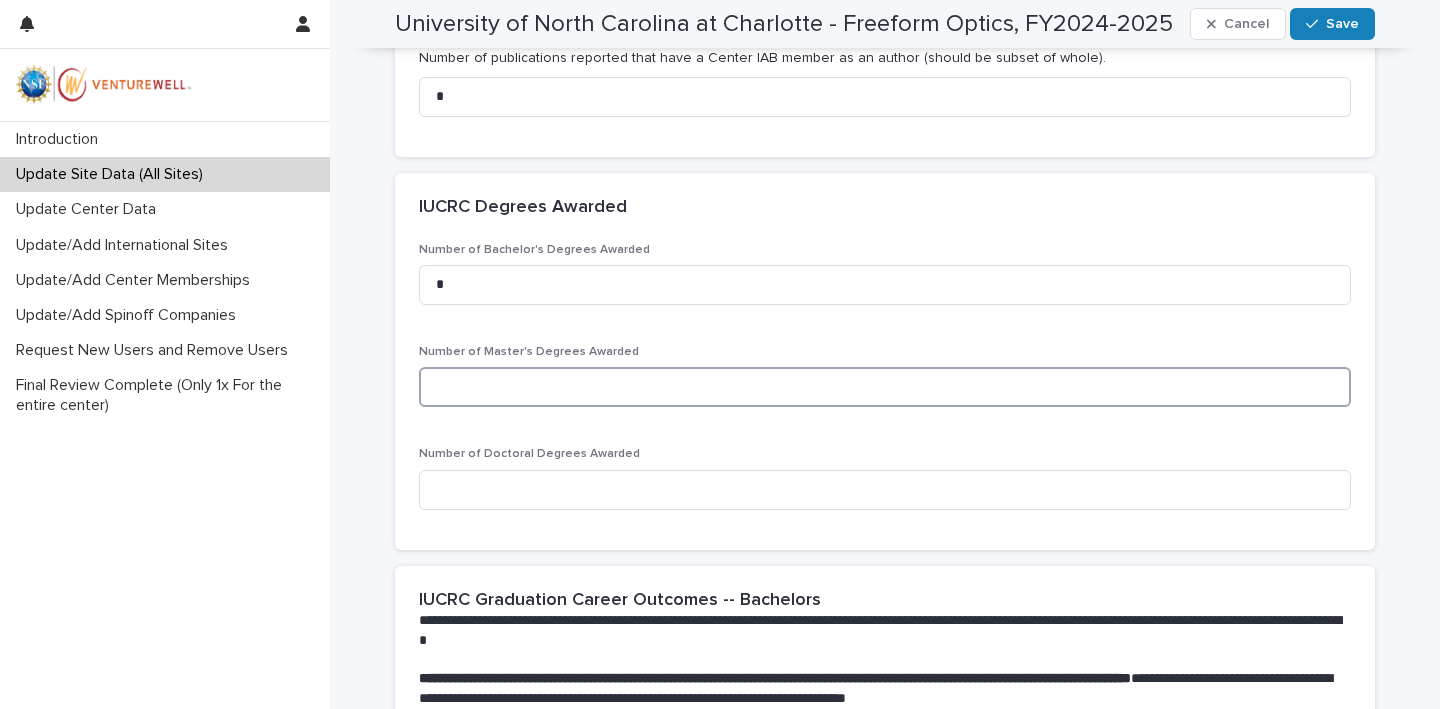 click at bounding box center (885, 387) 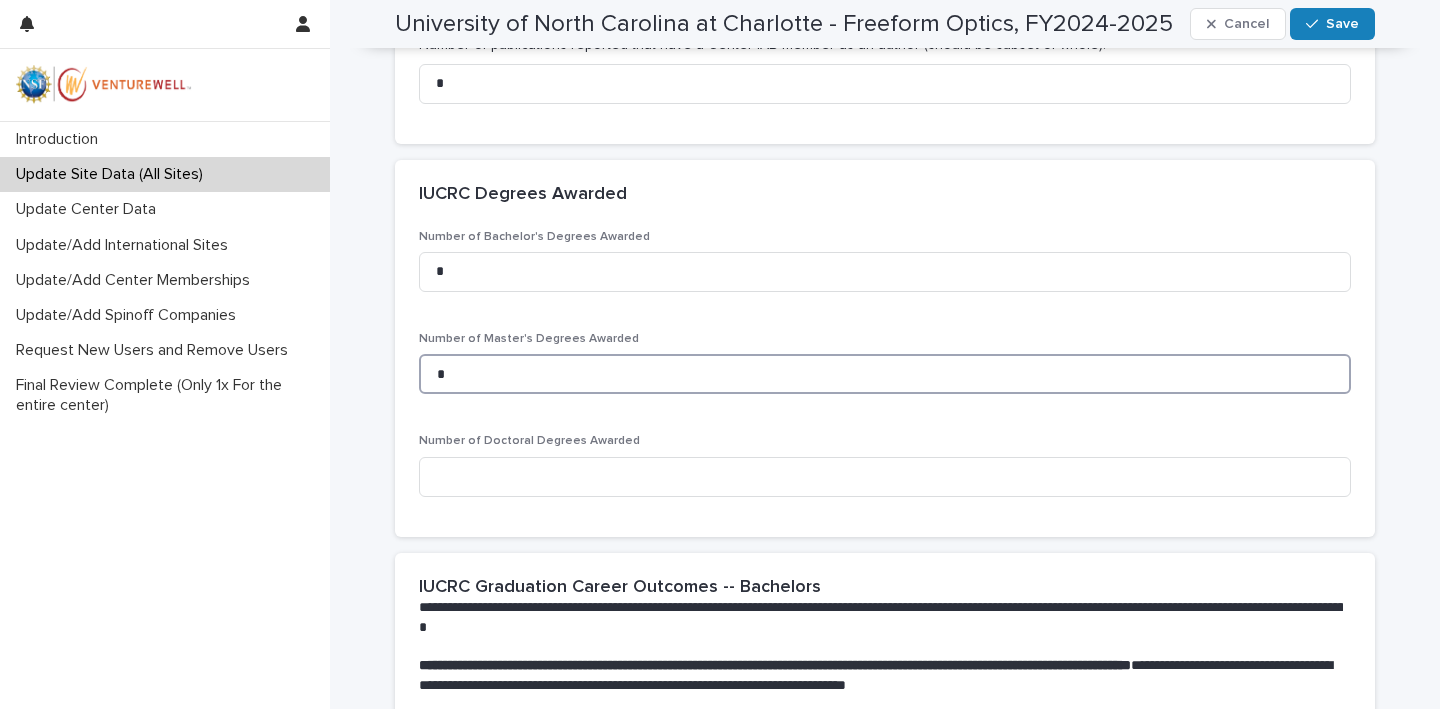 scroll, scrollTop: 1509, scrollLeft: 0, axis: vertical 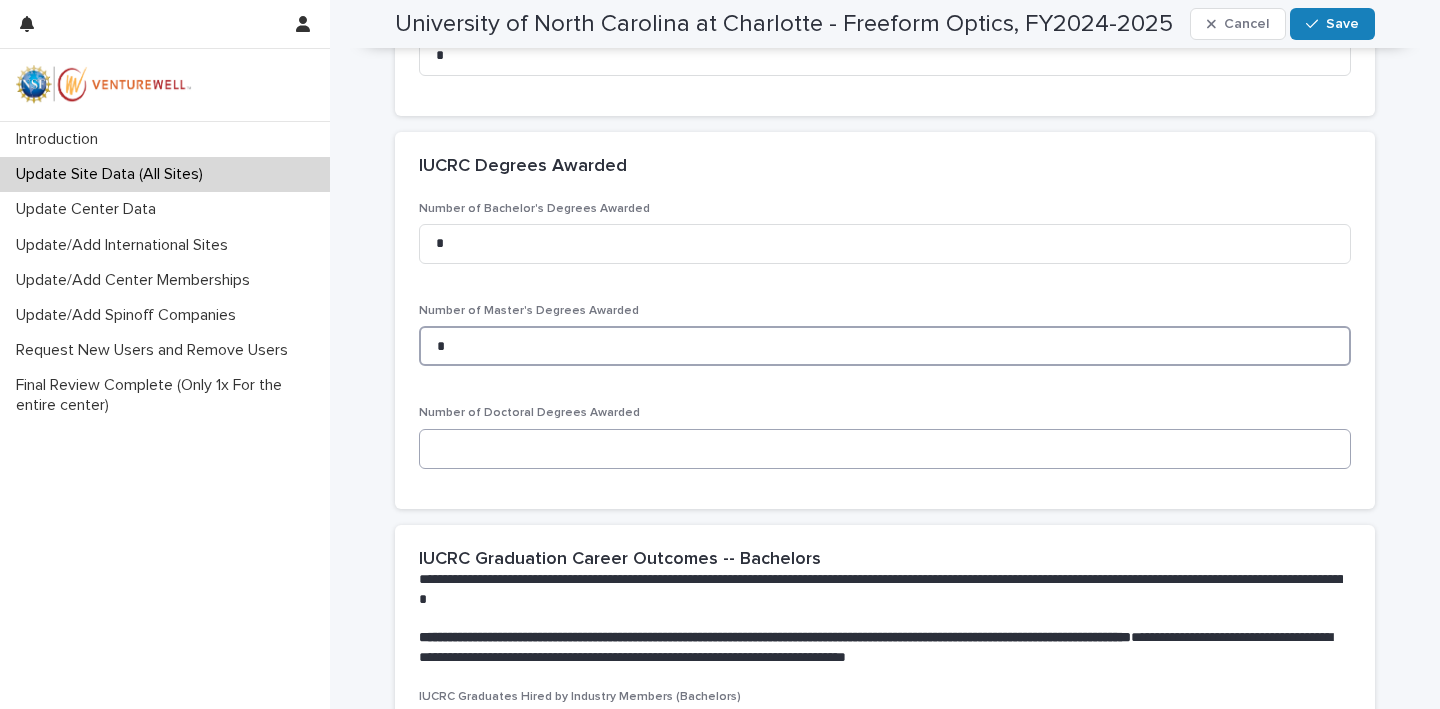 type on "*" 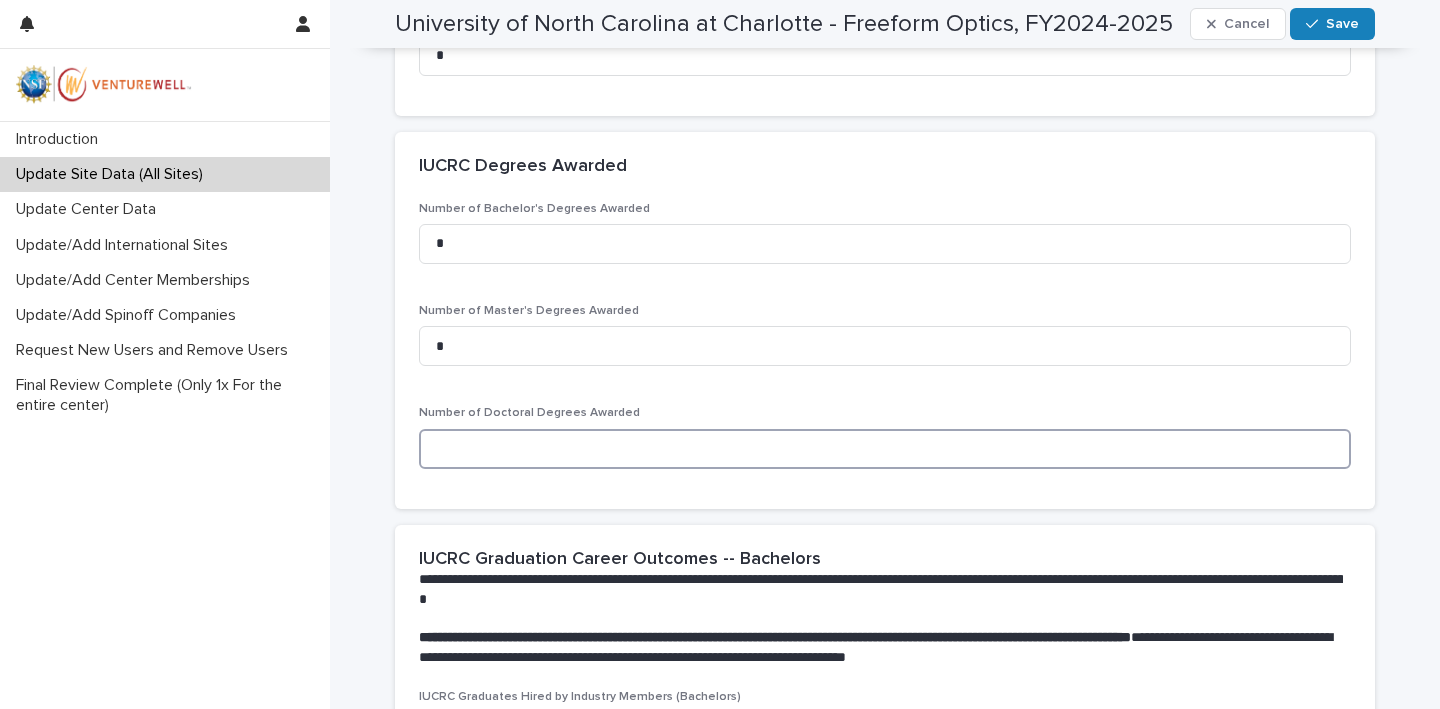 click at bounding box center [885, 449] 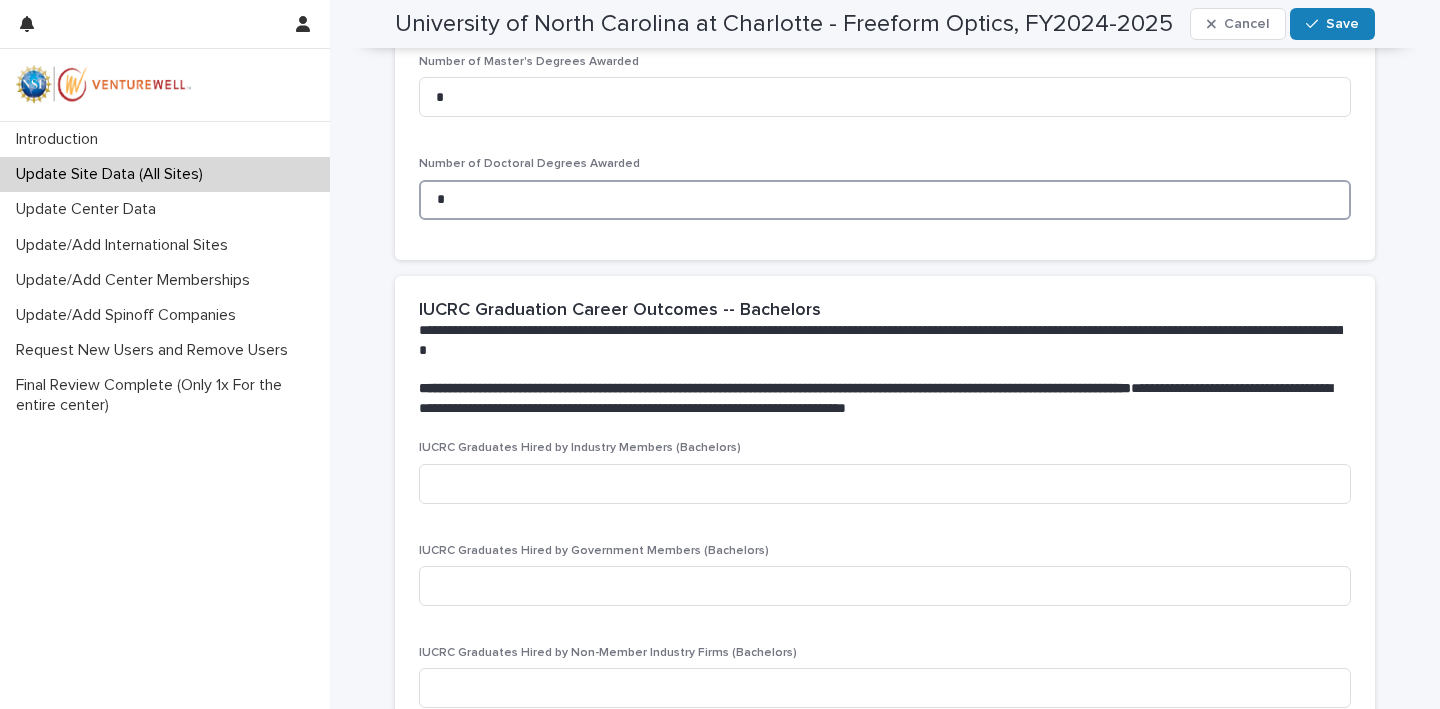 scroll, scrollTop: 1761, scrollLeft: 0, axis: vertical 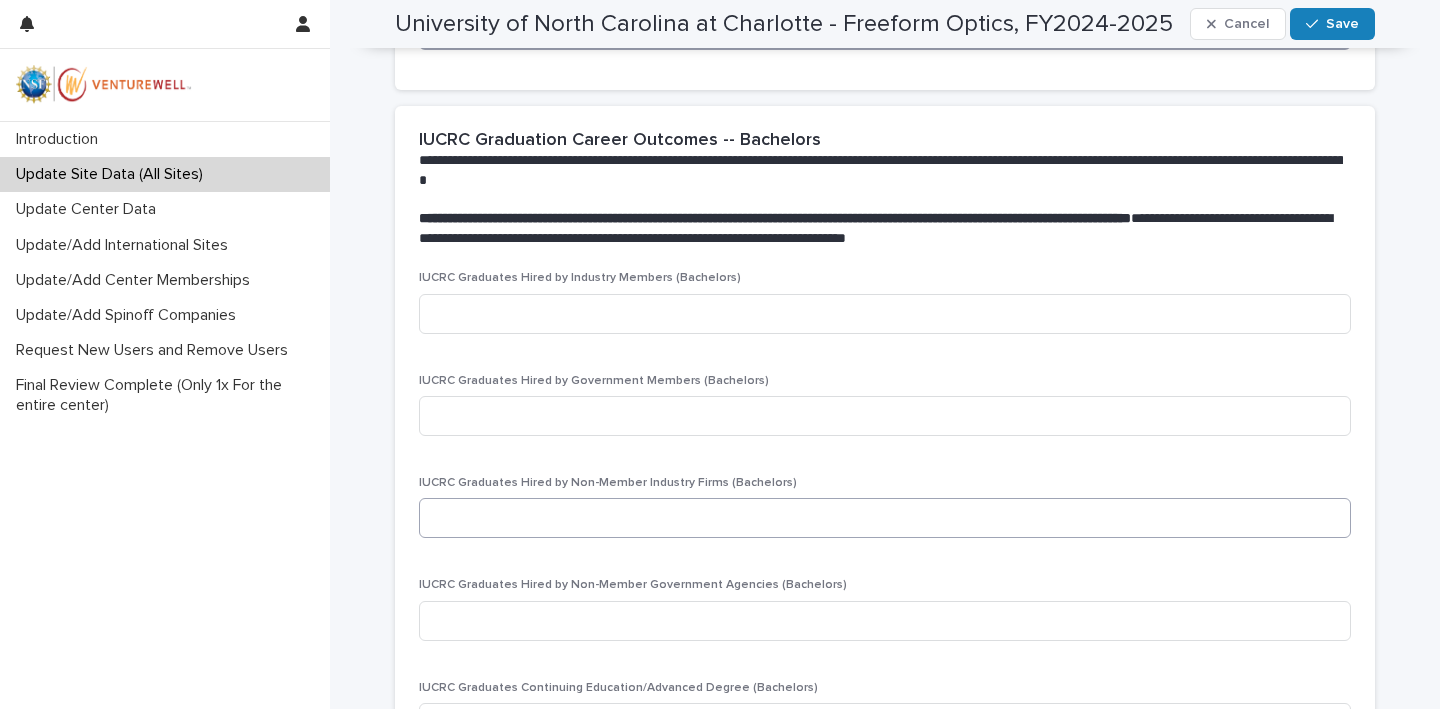type on "*" 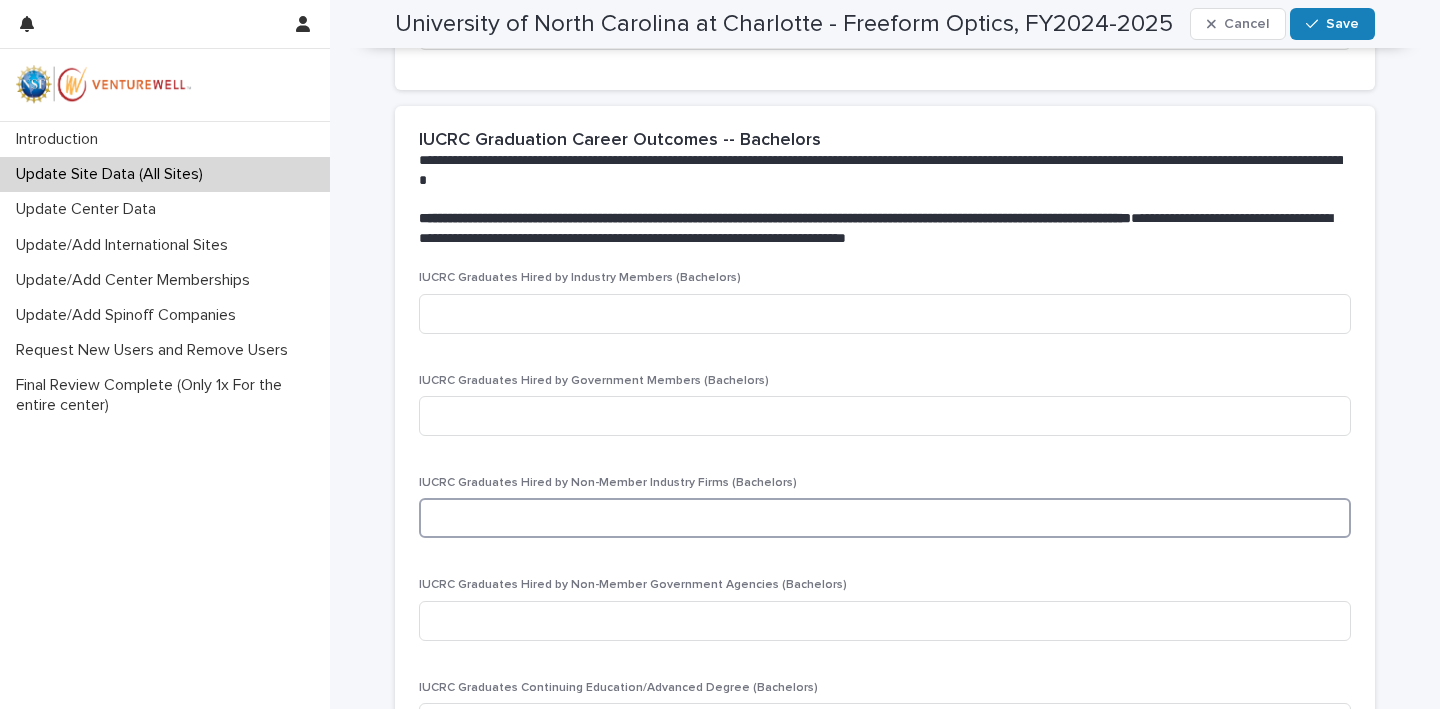 click at bounding box center (885, 518) 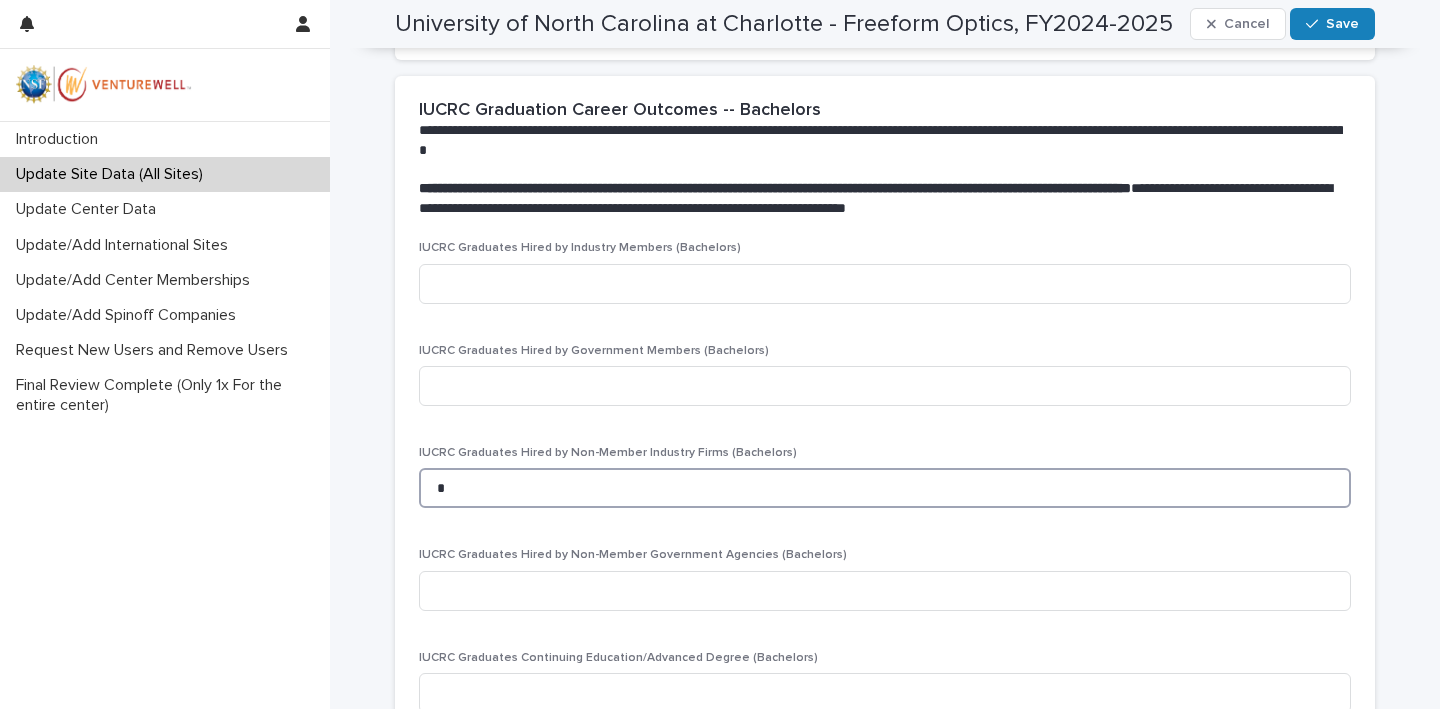 scroll, scrollTop: 1965, scrollLeft: 0, axis: vertical 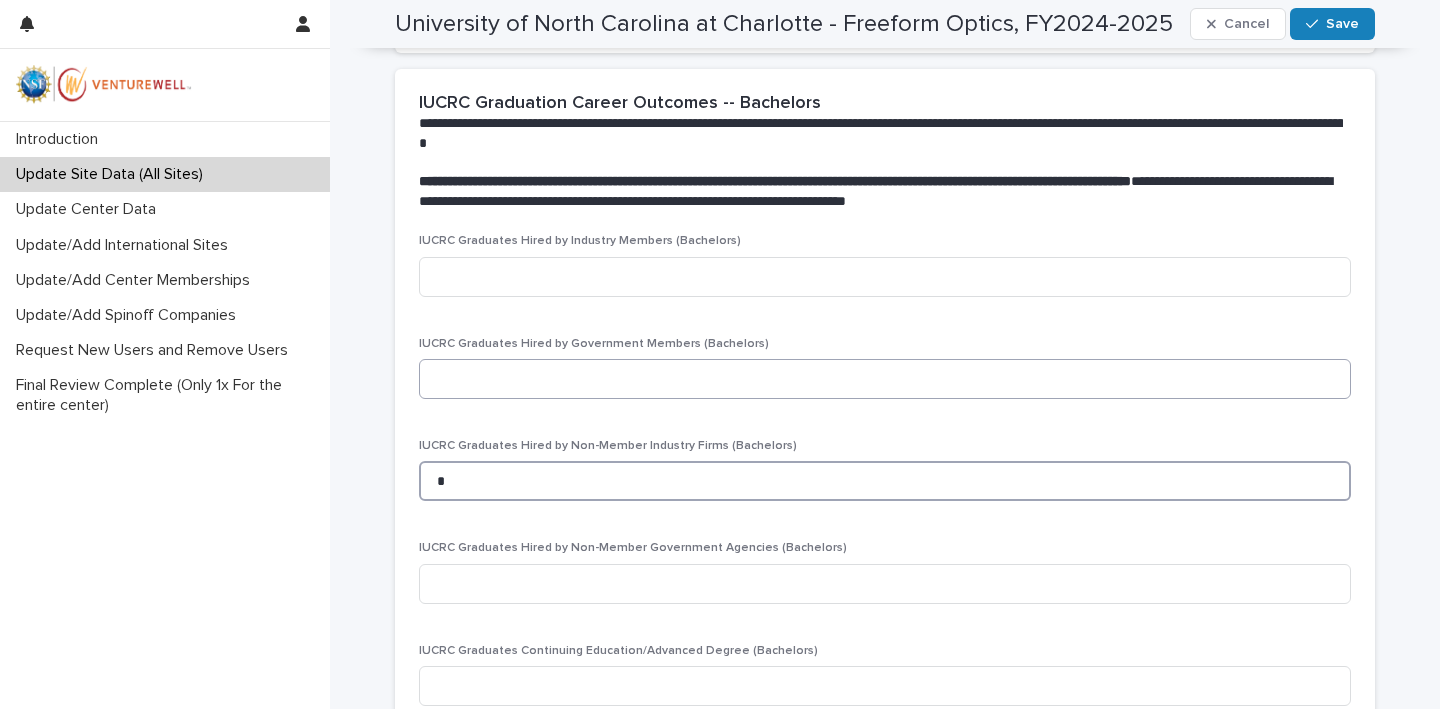 type on "*" 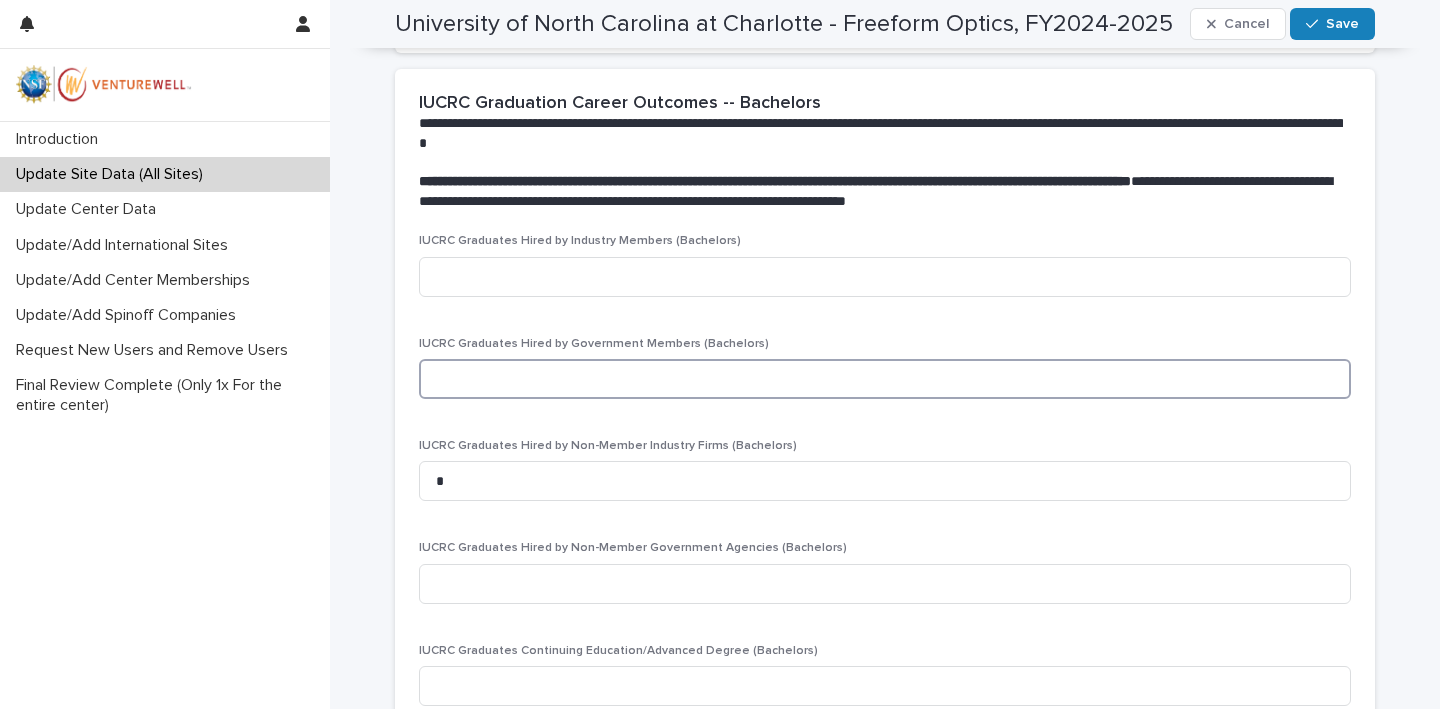 click at bounding box center (885, 379) 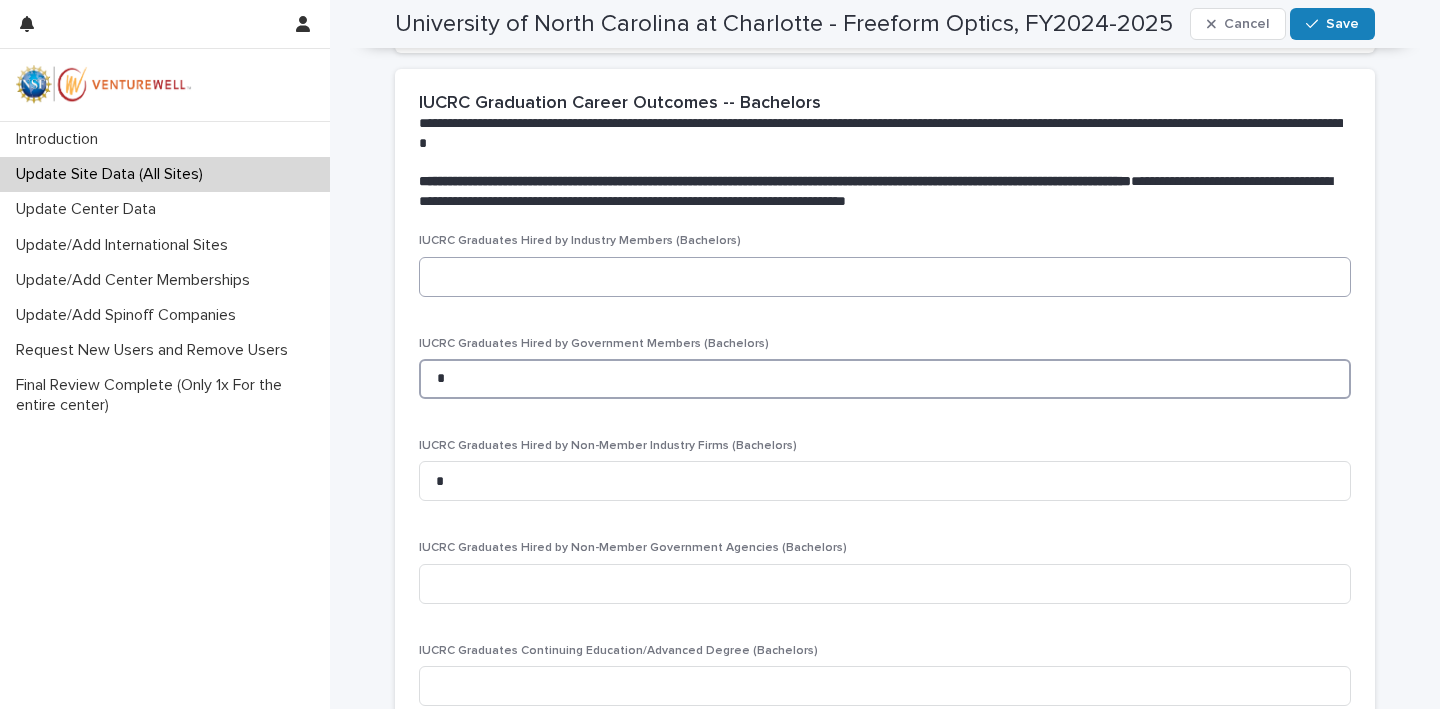 type on "*" 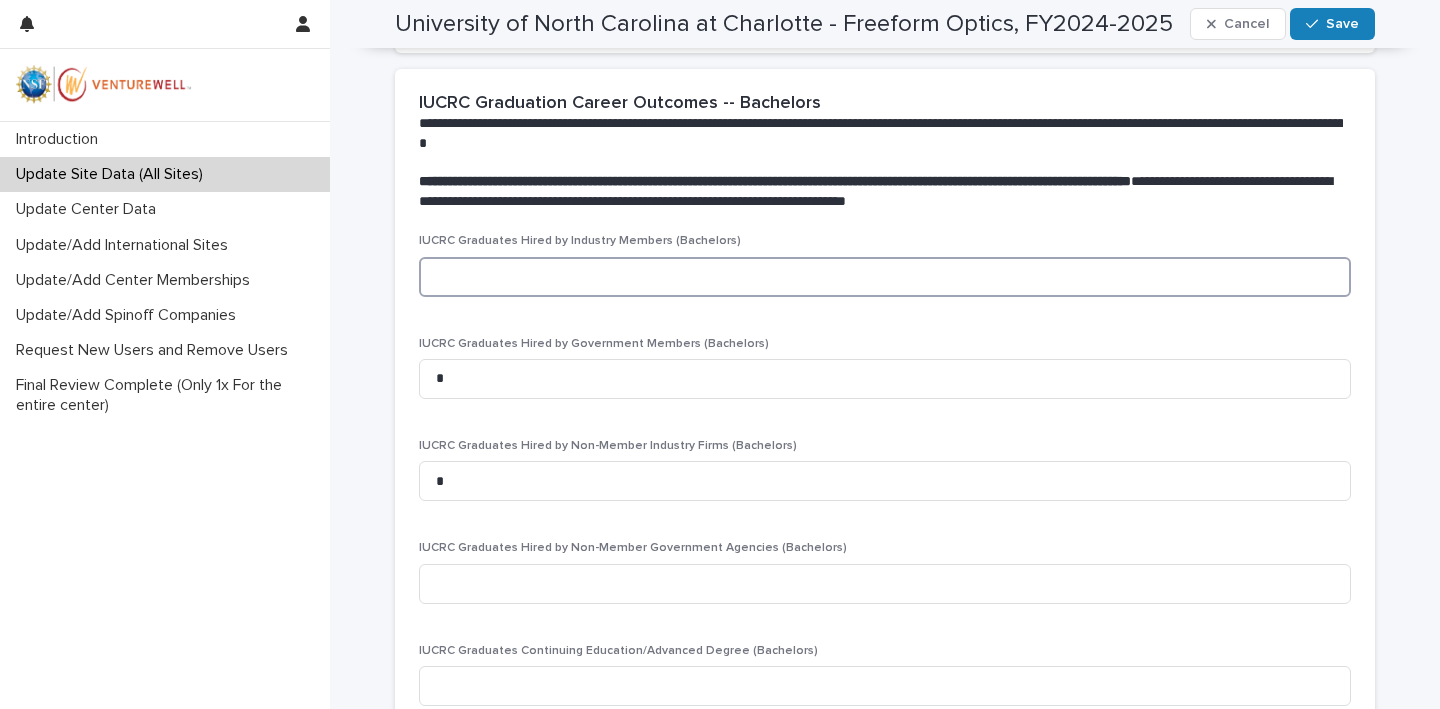 click at bounding box center (885, 277) 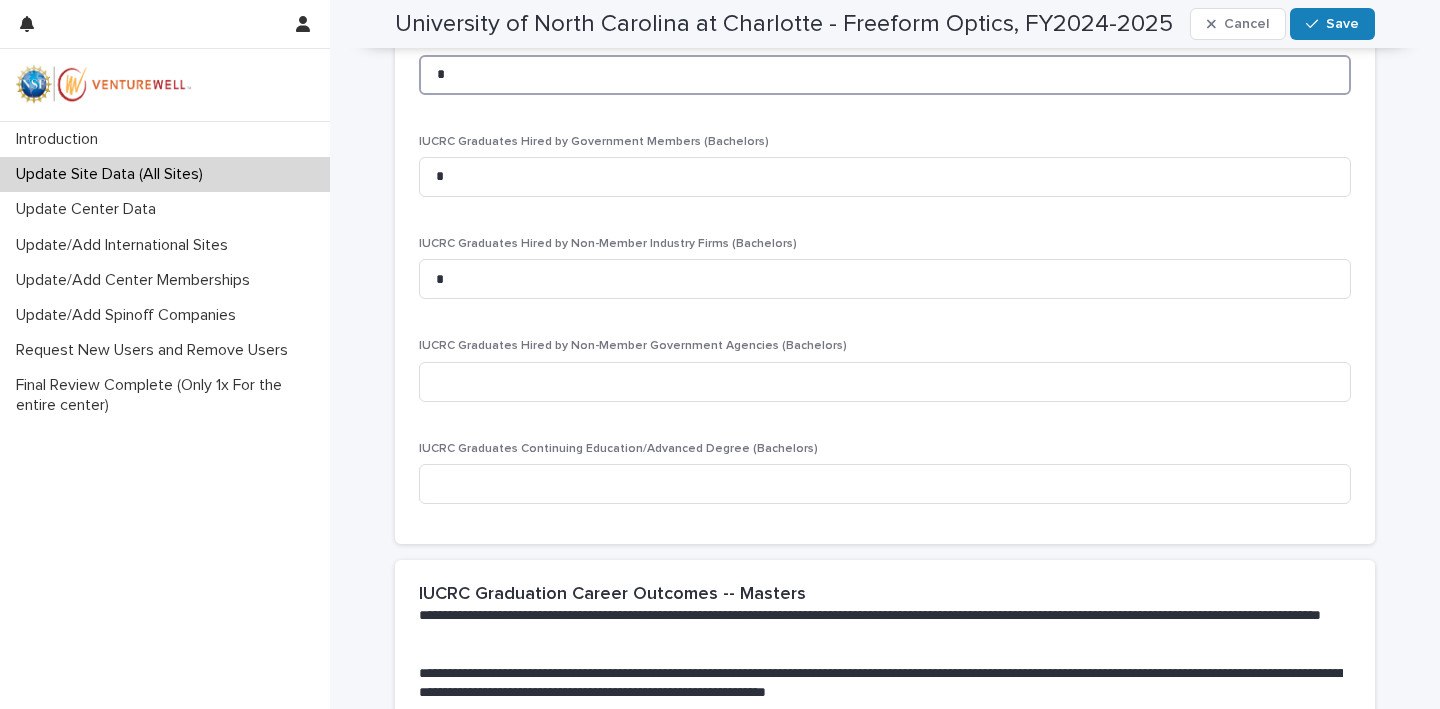 scroll, scrollTop: 2169, scrollLeft: 0, axis: vertical 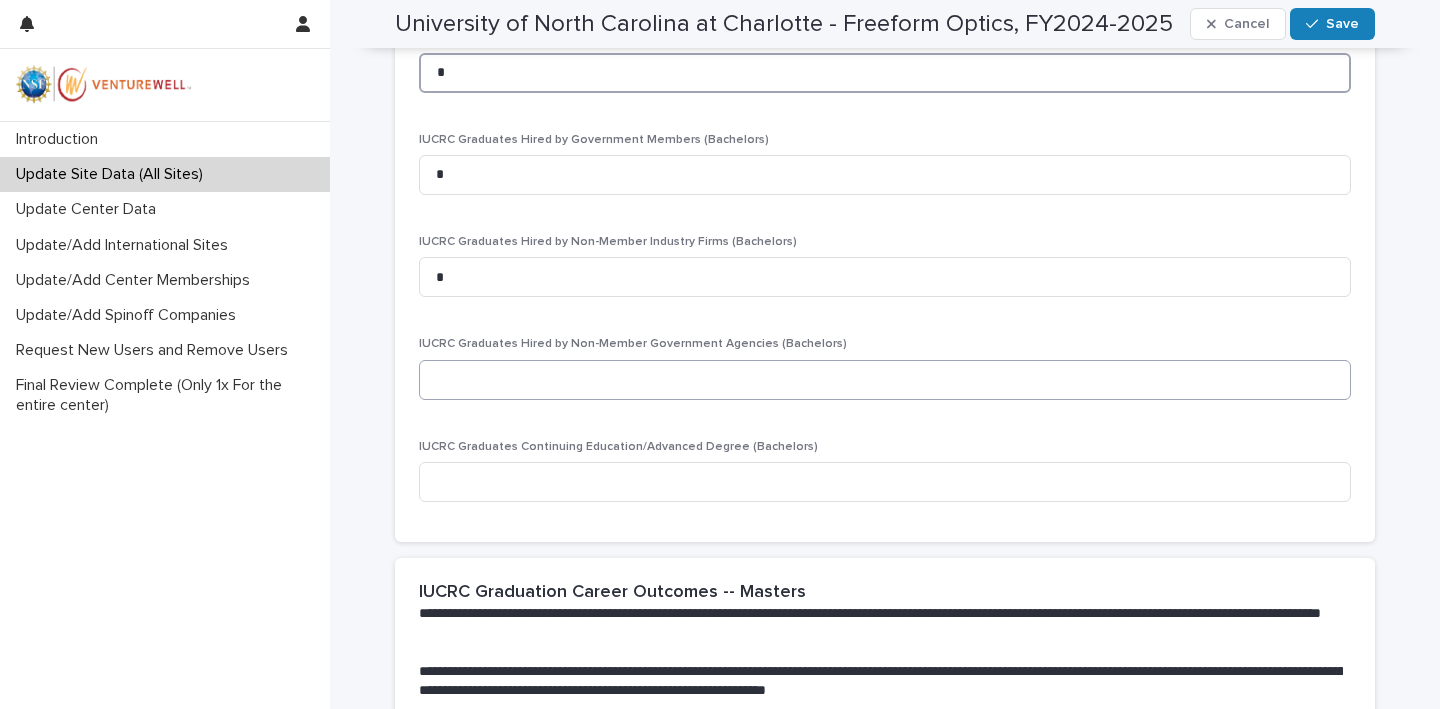 type on "*" 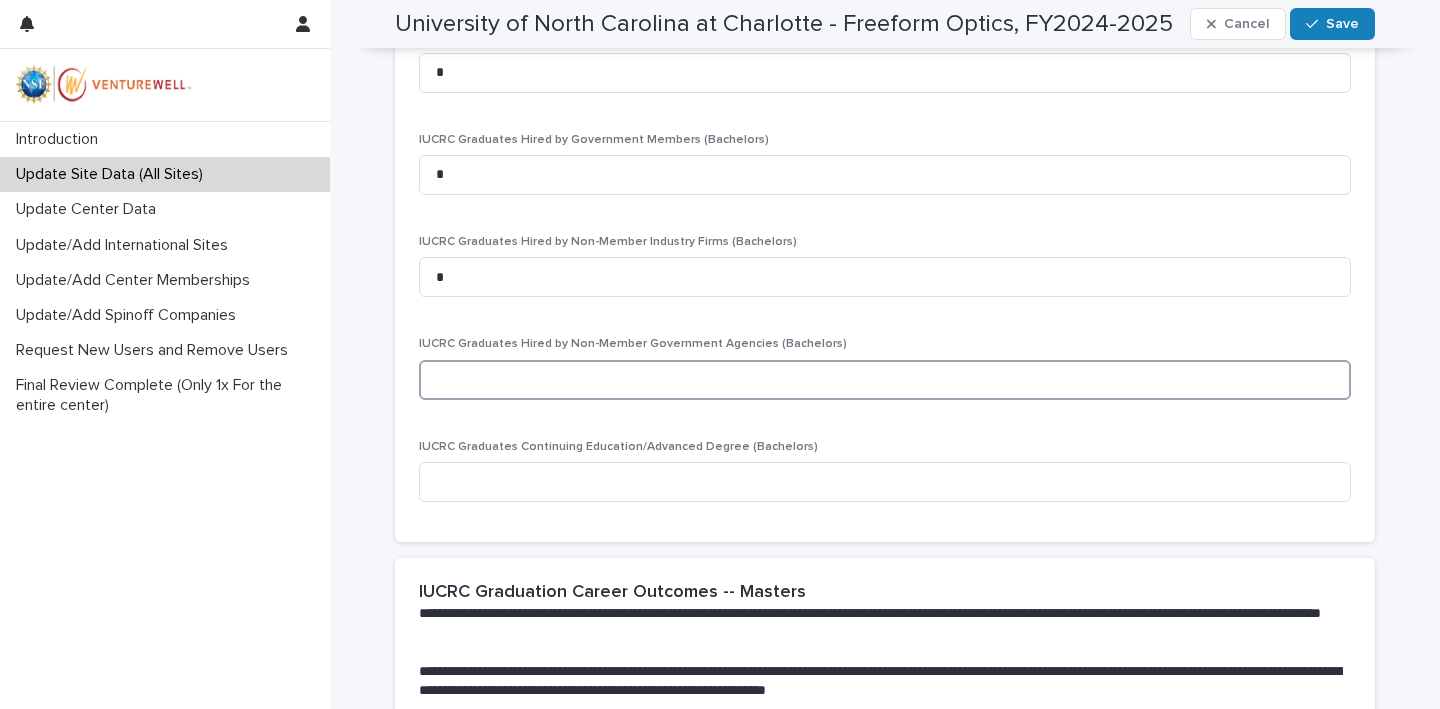 click at bounding box center (885, 380) 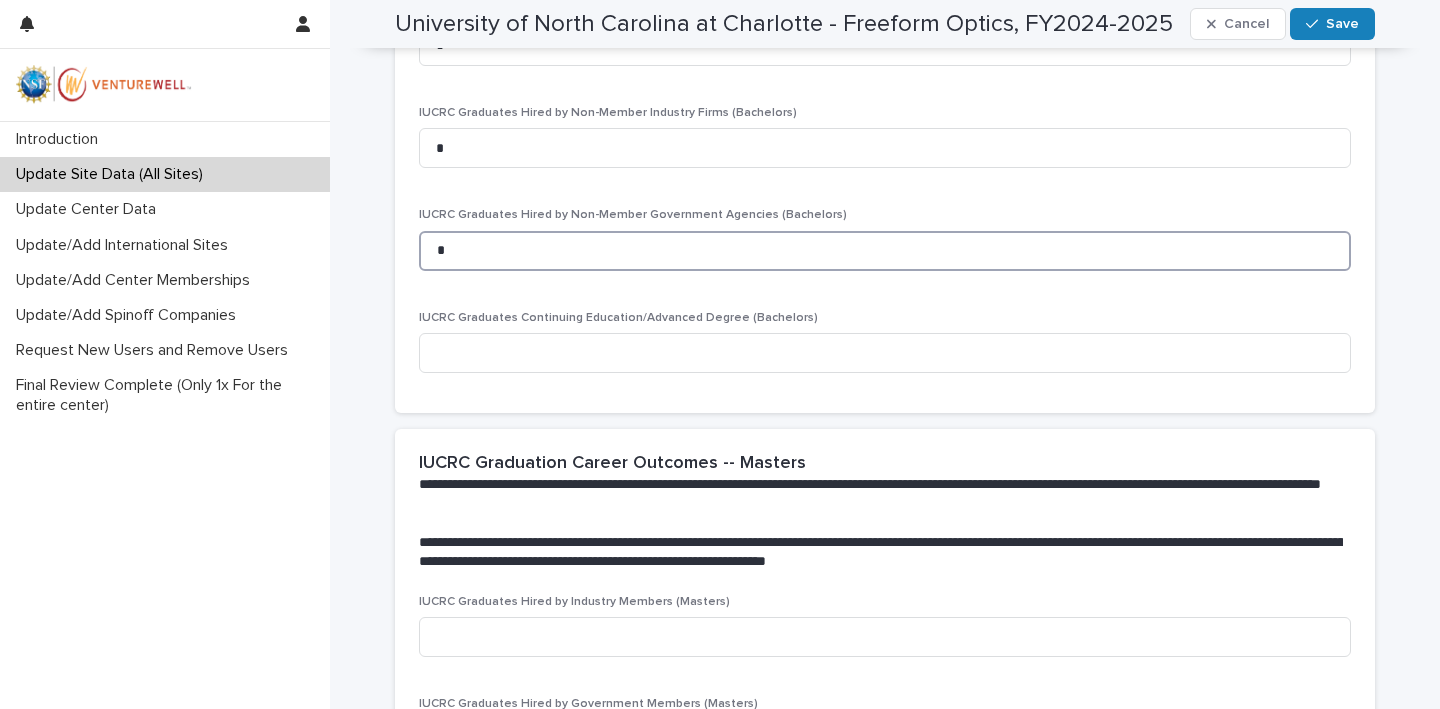 scroll, scrollTop: 2301, scrollLeft: 0, axis: vertical 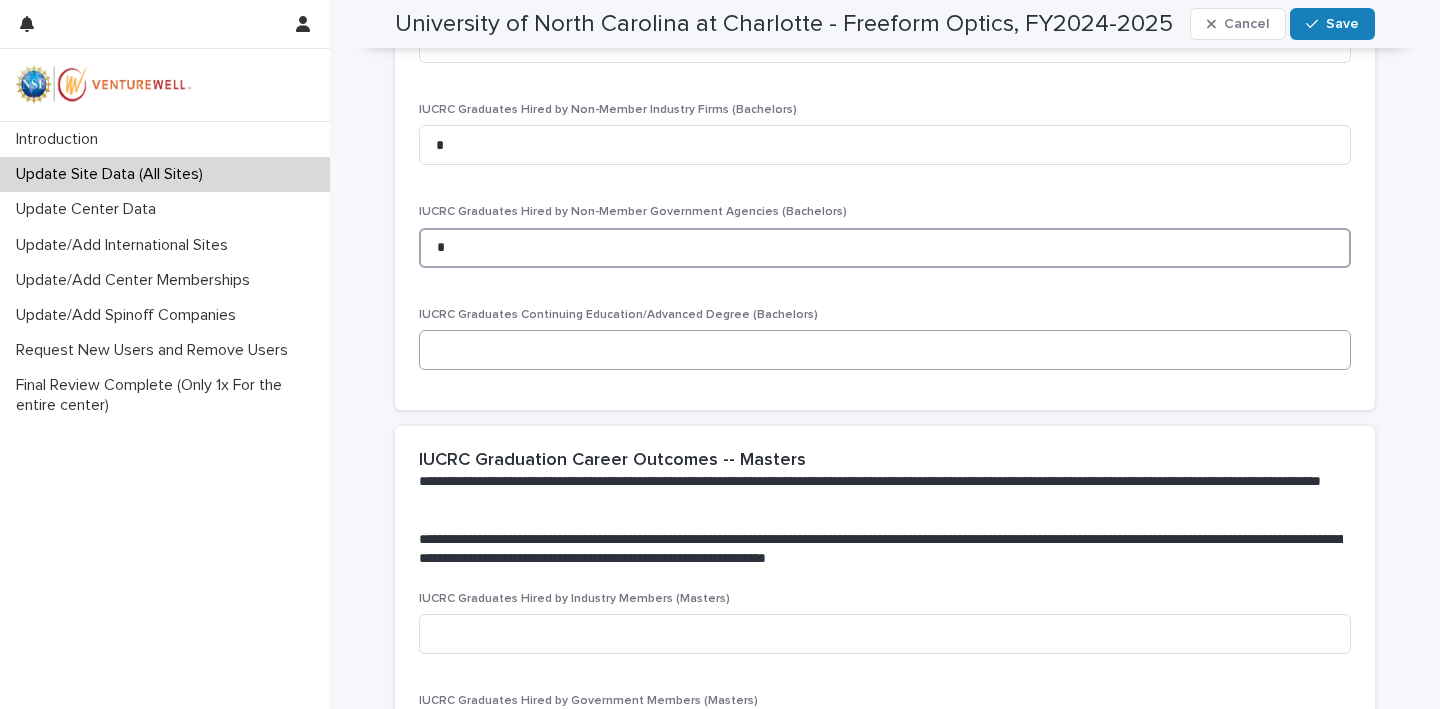type on "*" 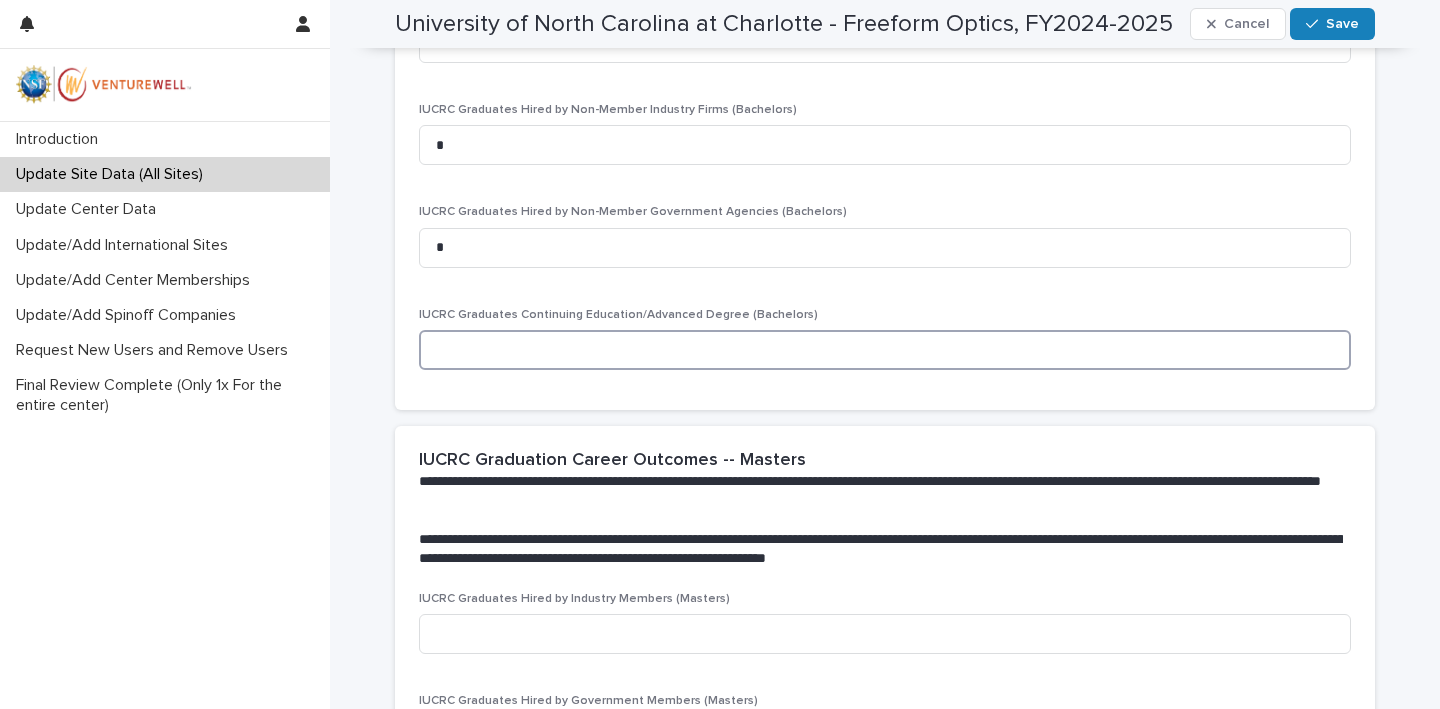 click at bounding box center [885, 350] 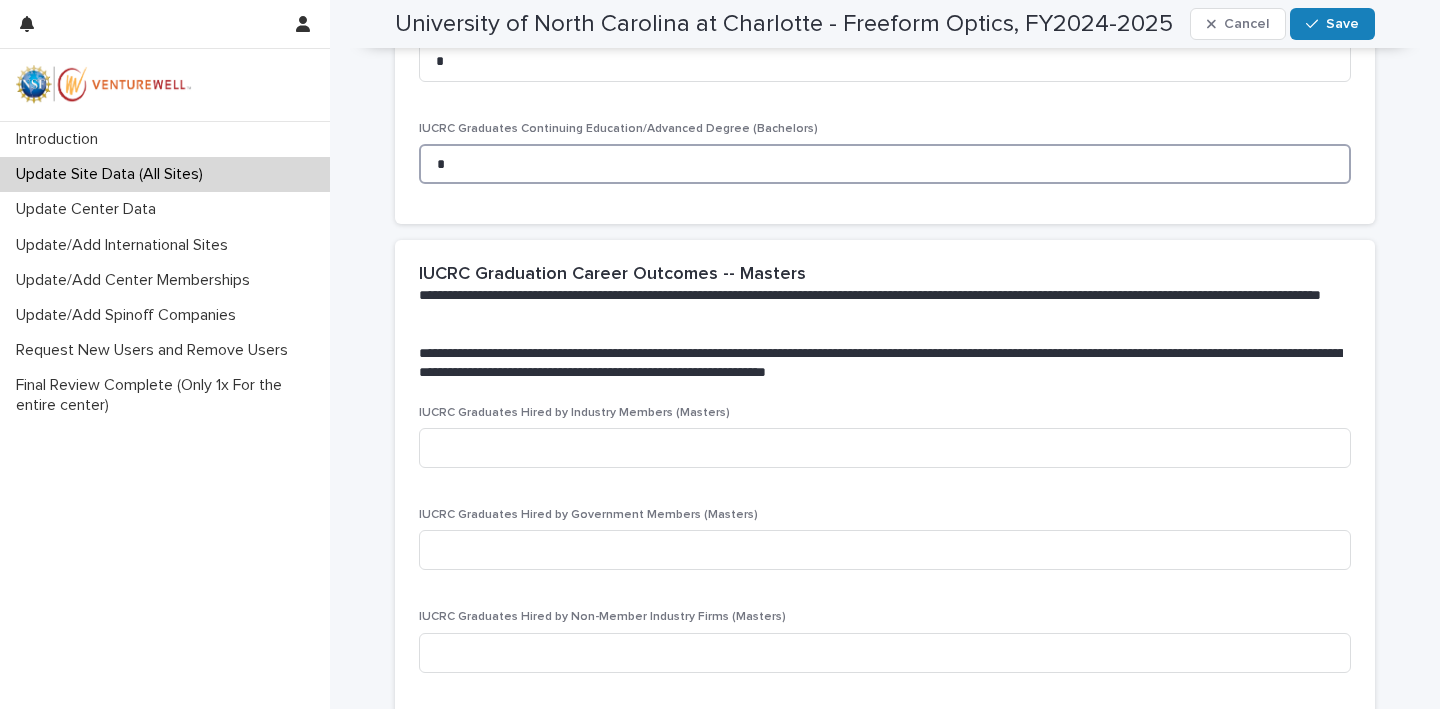 scroll, scrollTop: 2536, scrollLeft: 0, axis: vertical 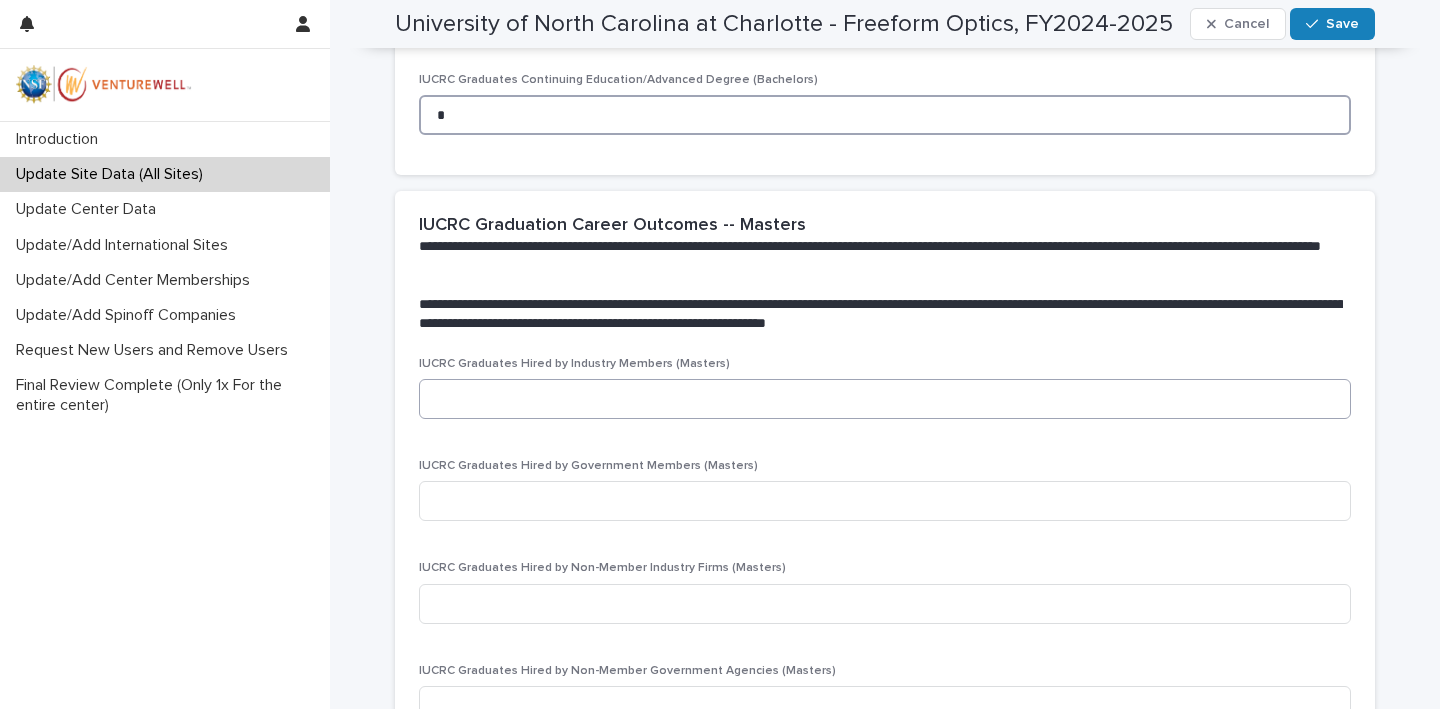 type on "*" 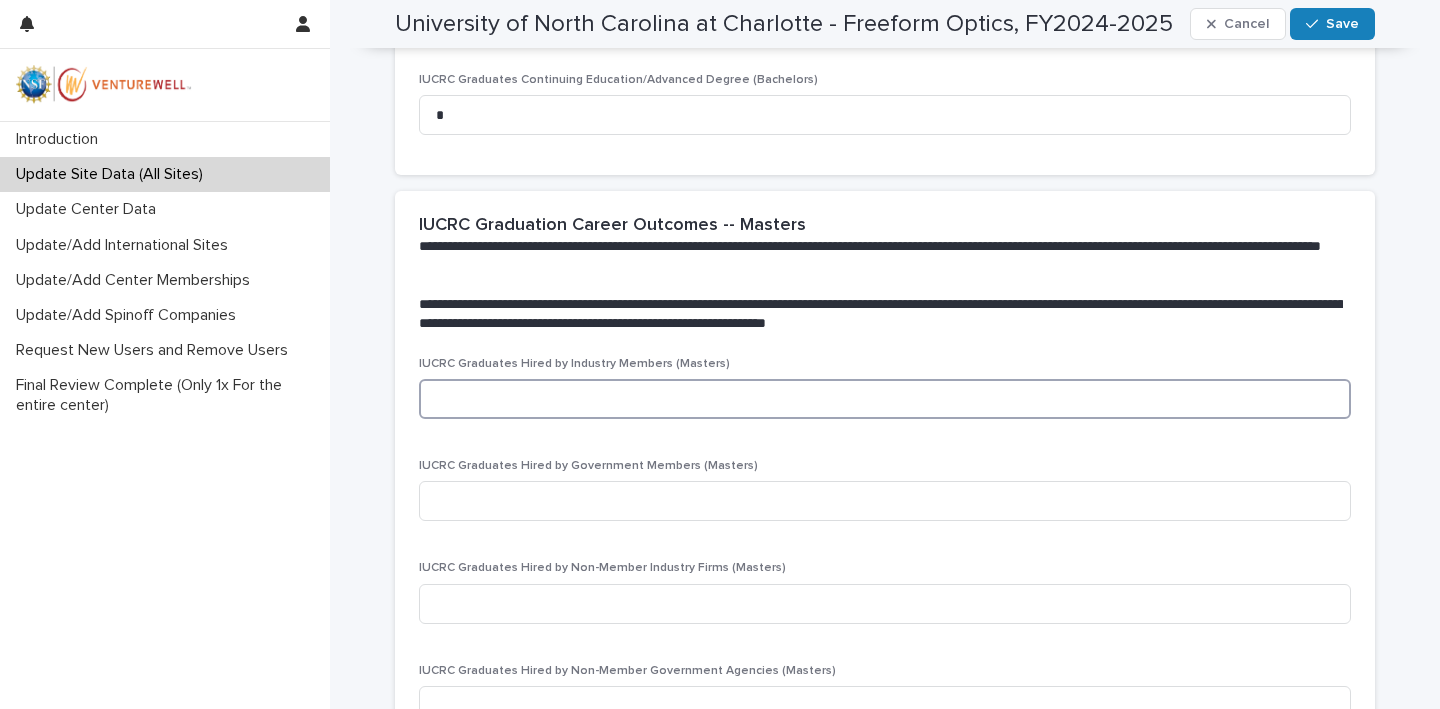 click at bounding box center (885, 399) 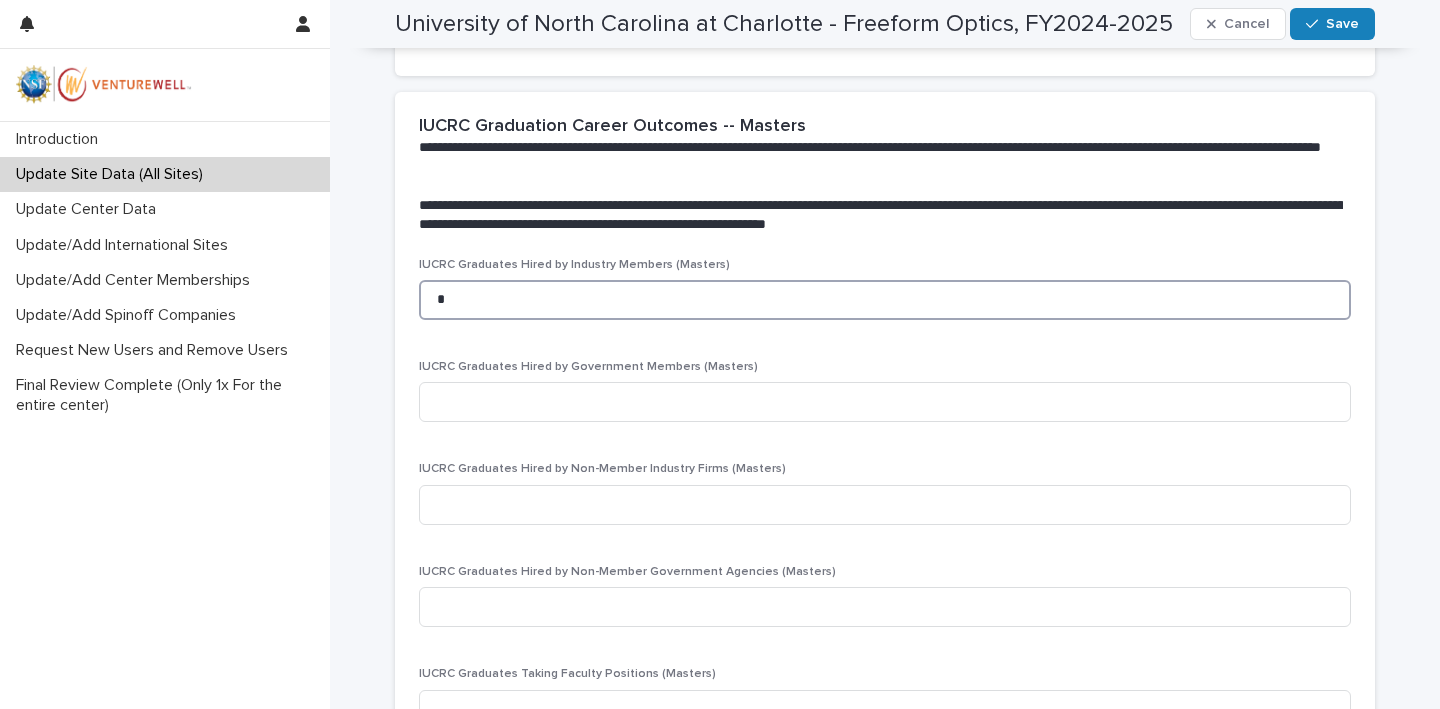 scroll, scrollTop: 2704, scrollLeft: 0, axis: vertical 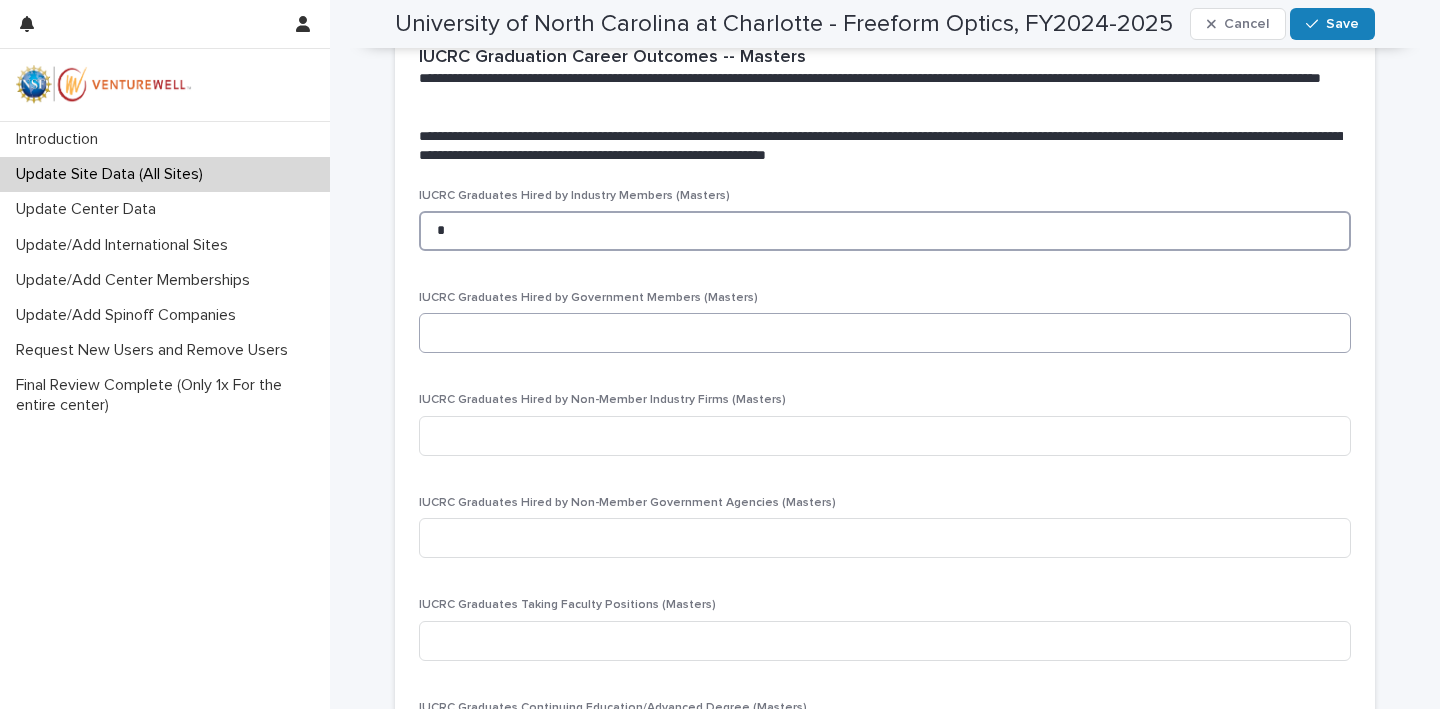 type on "*" 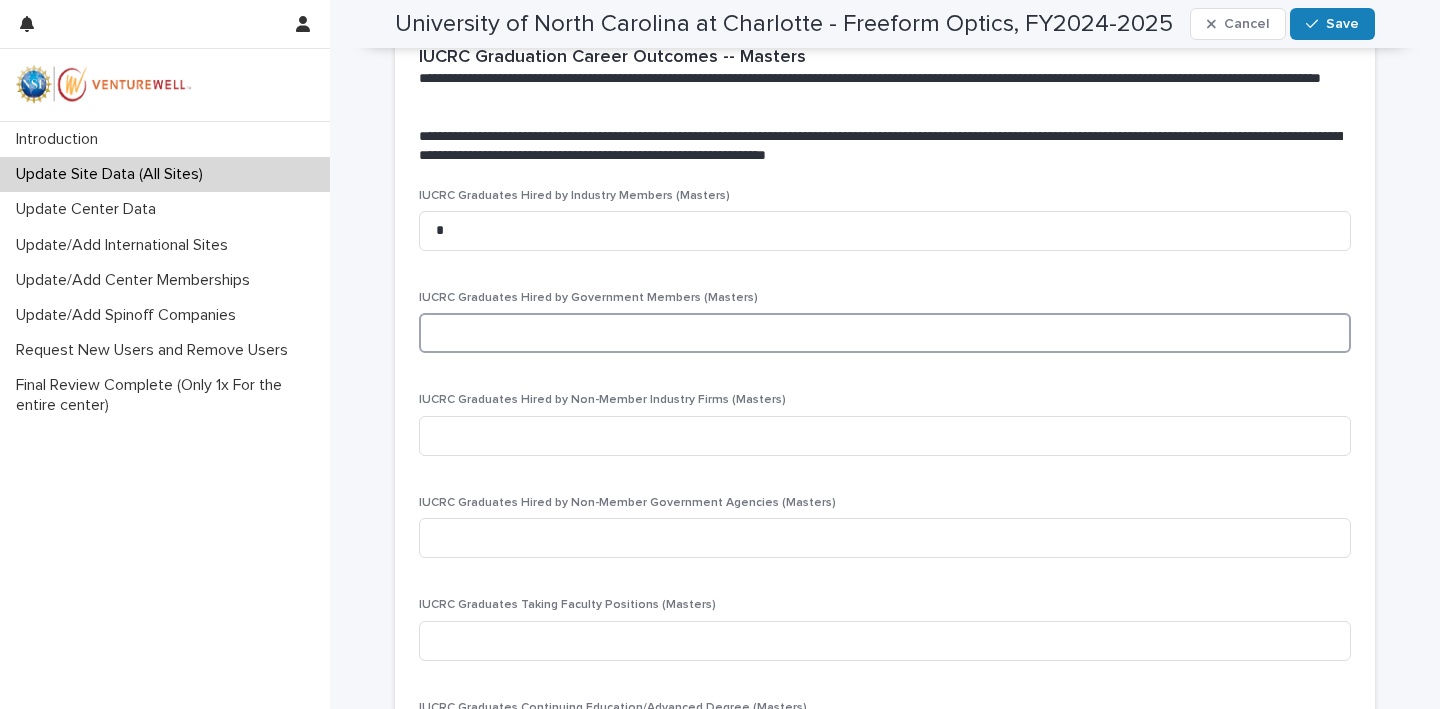 click at bounding box center (885, 333) 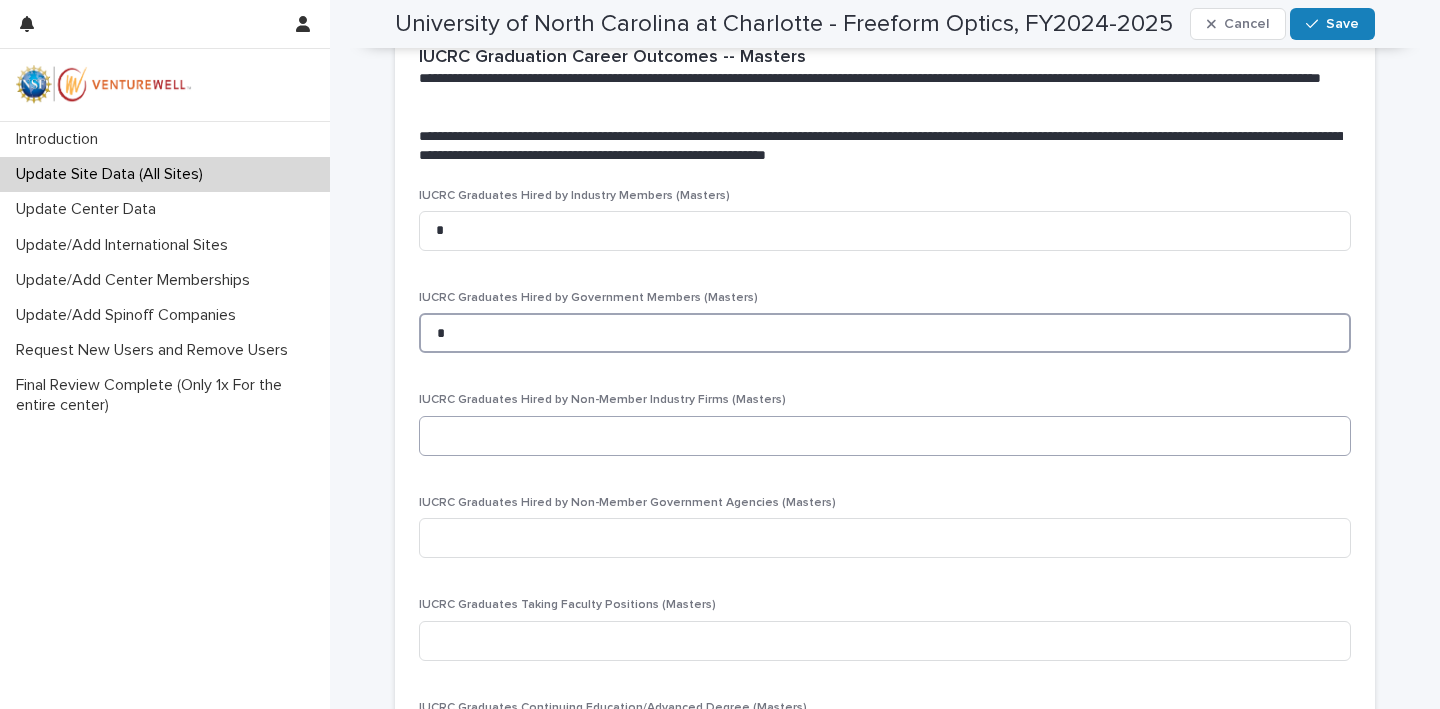 type on "*" 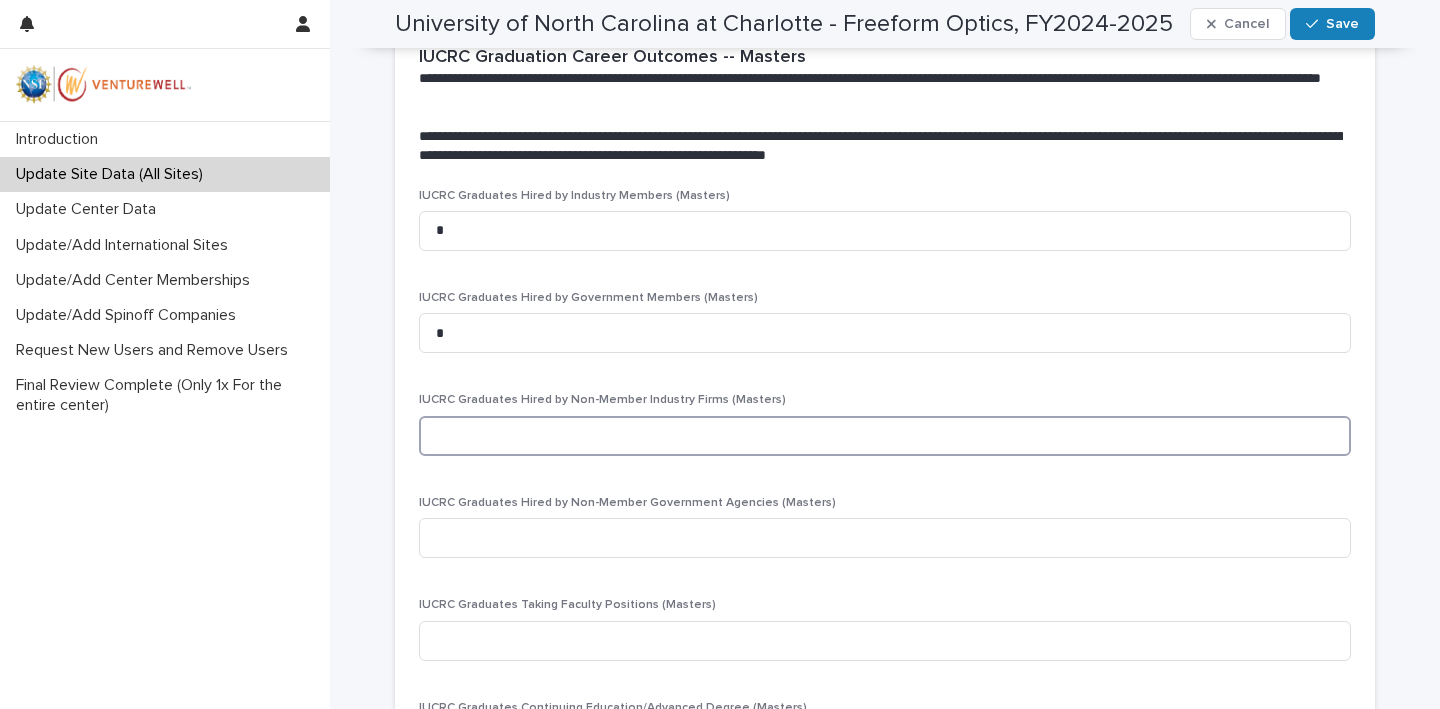 click at bounding box center (885, 436) 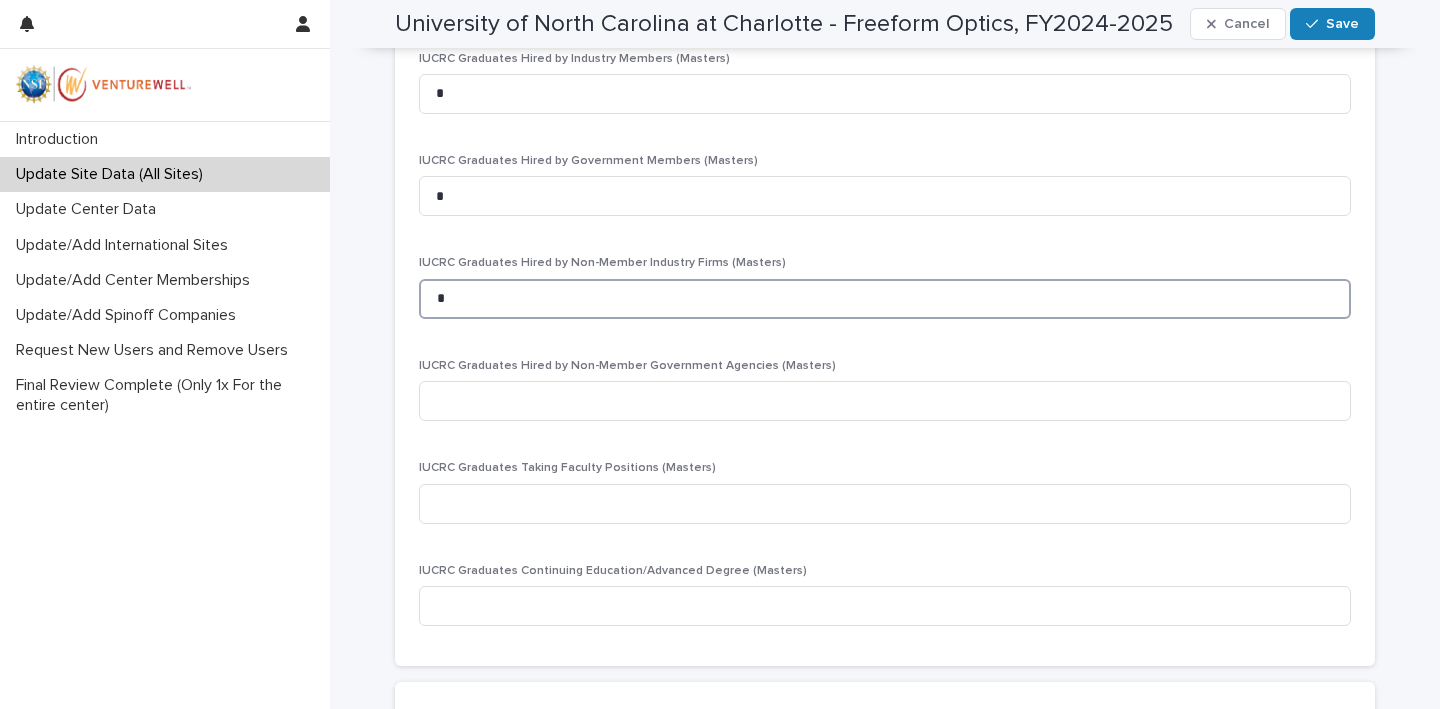 scroll, scrollTop: 2843, scrollLeft: 0, axis: vertical 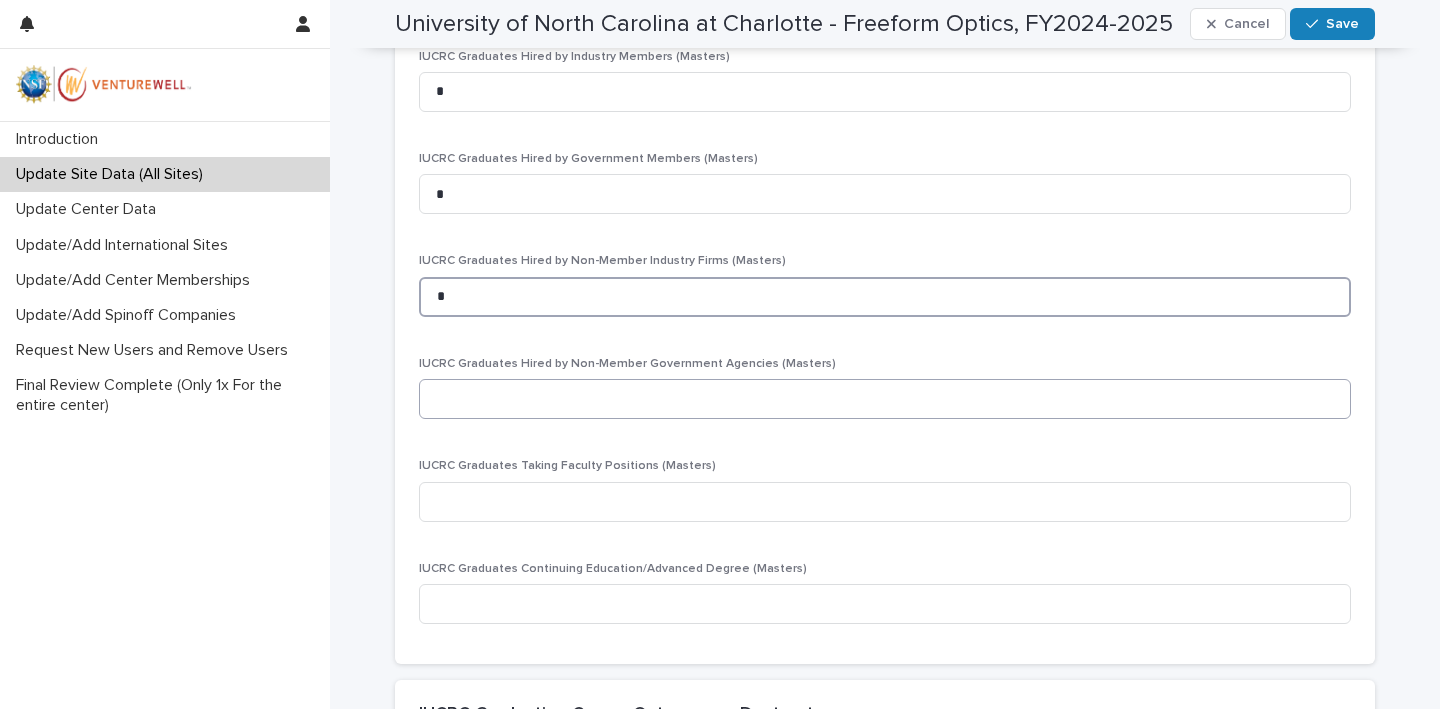 type on "*" 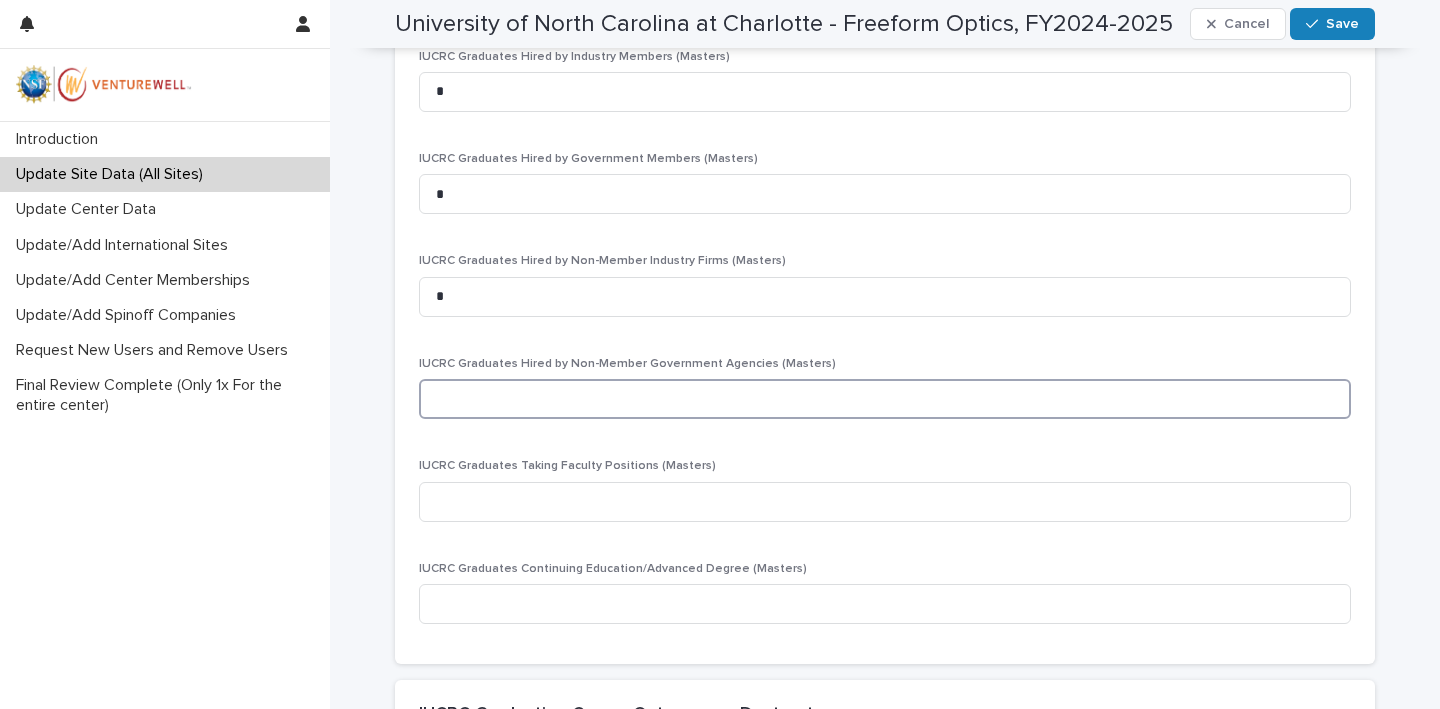 click at bounding box center (885, 399) 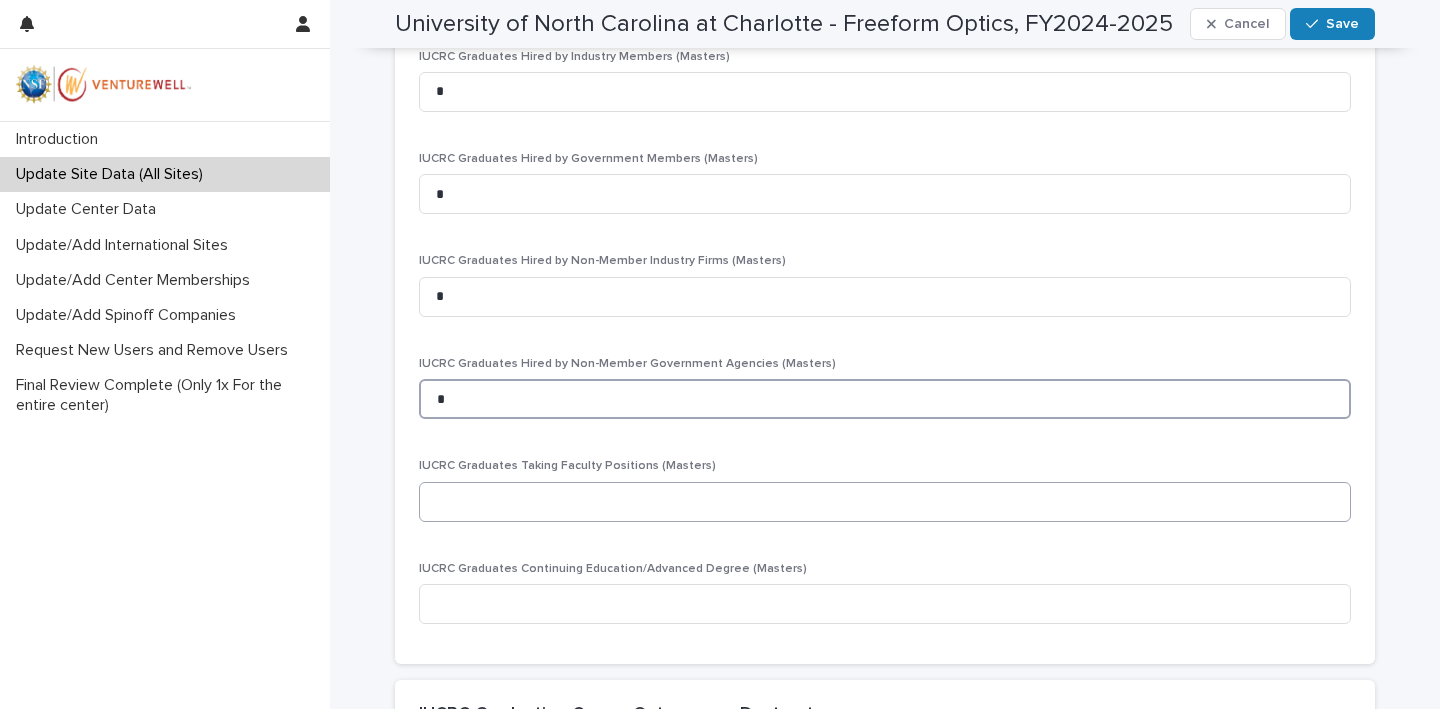 type on "*" 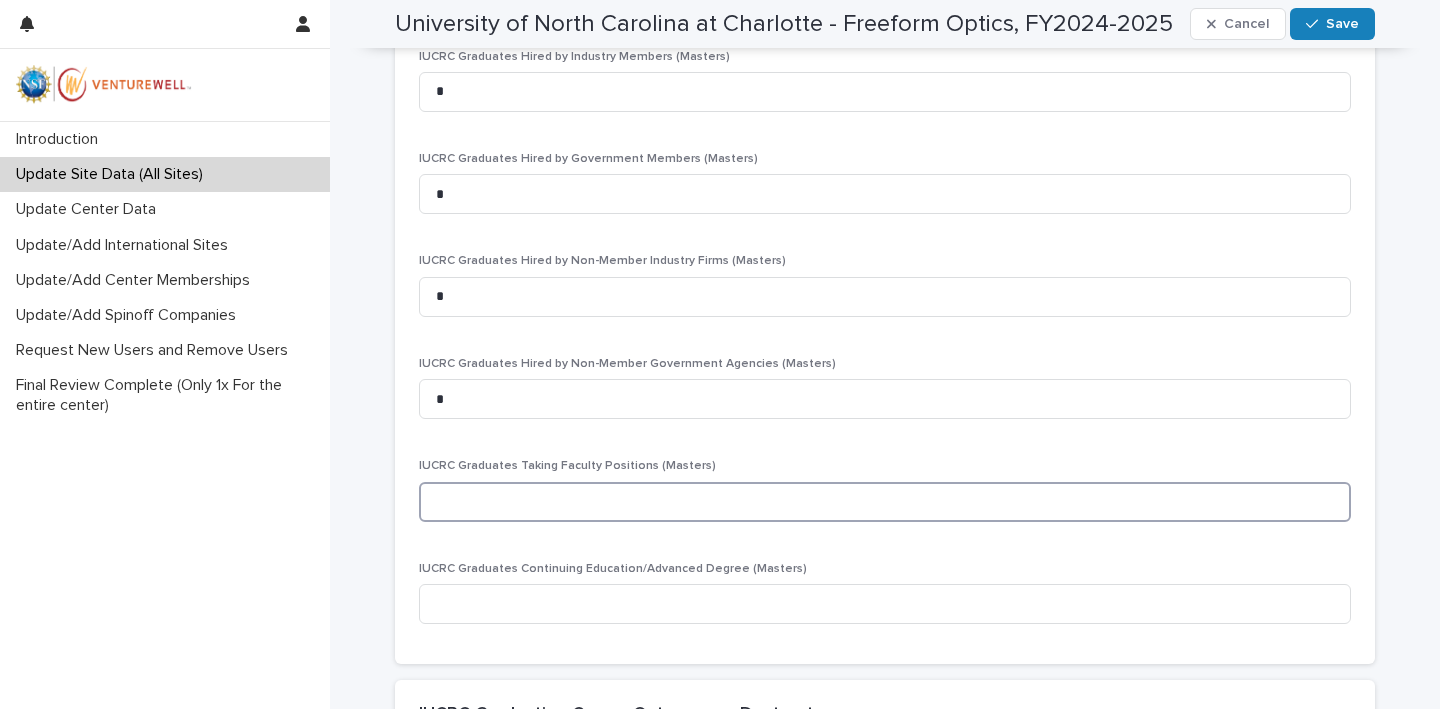 click at bounding box center [885, 502] 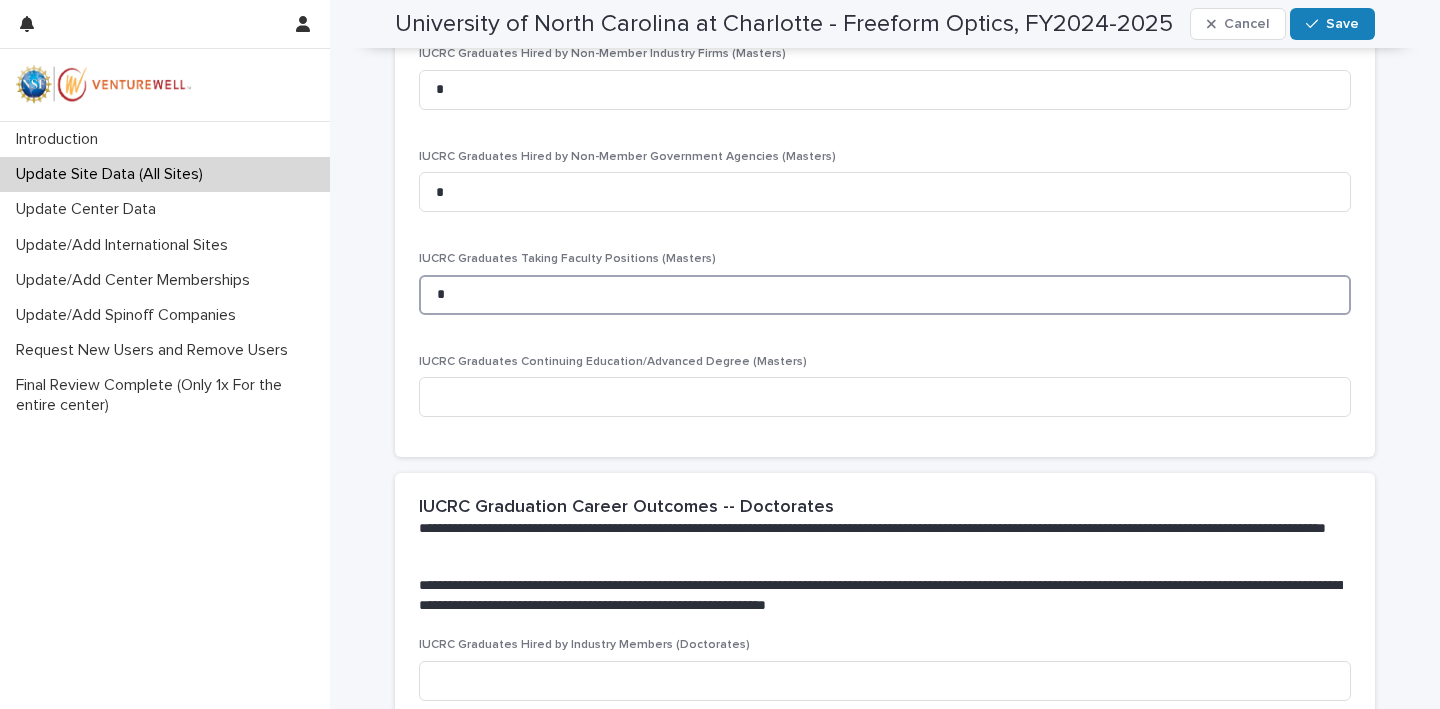 scroll, scrollTop: 3062, scrollLeft: 0, axis: vertical 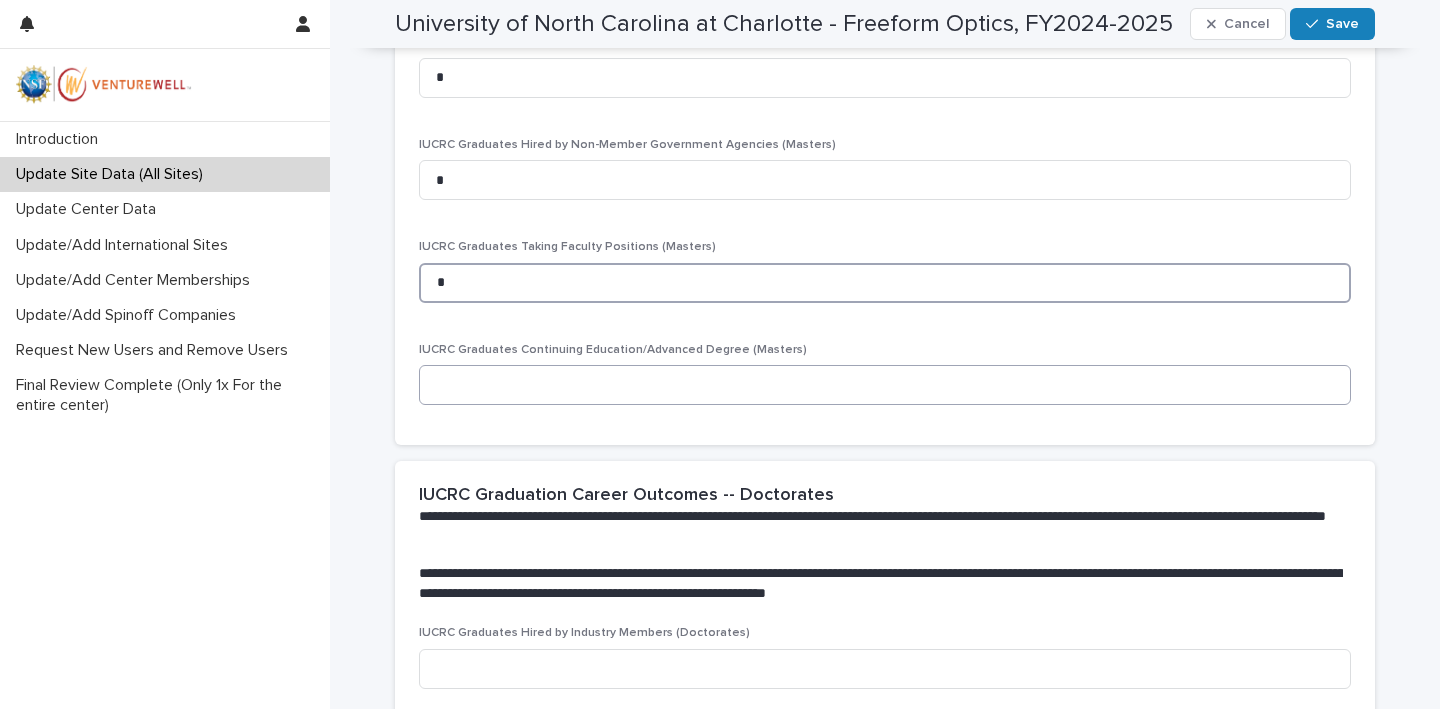 type on "*" 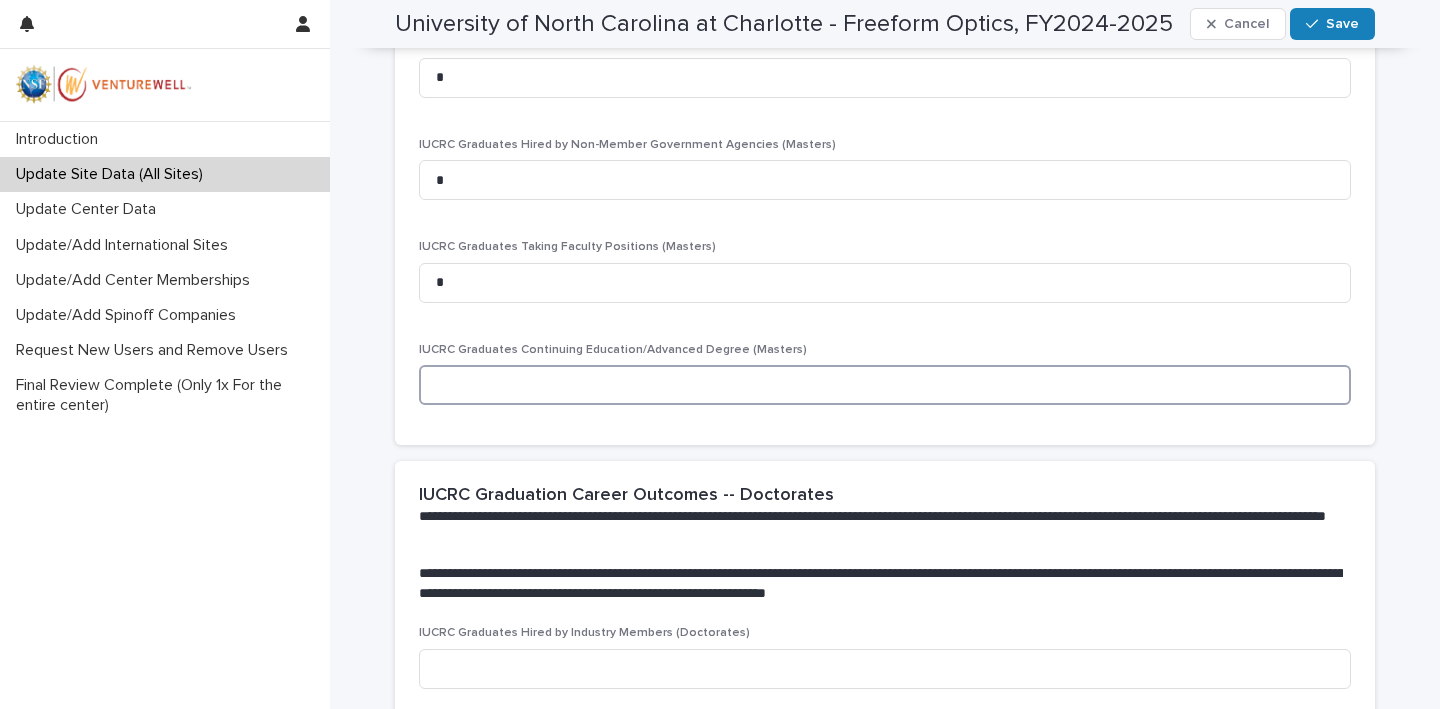 click at bounding box center (885, 385) 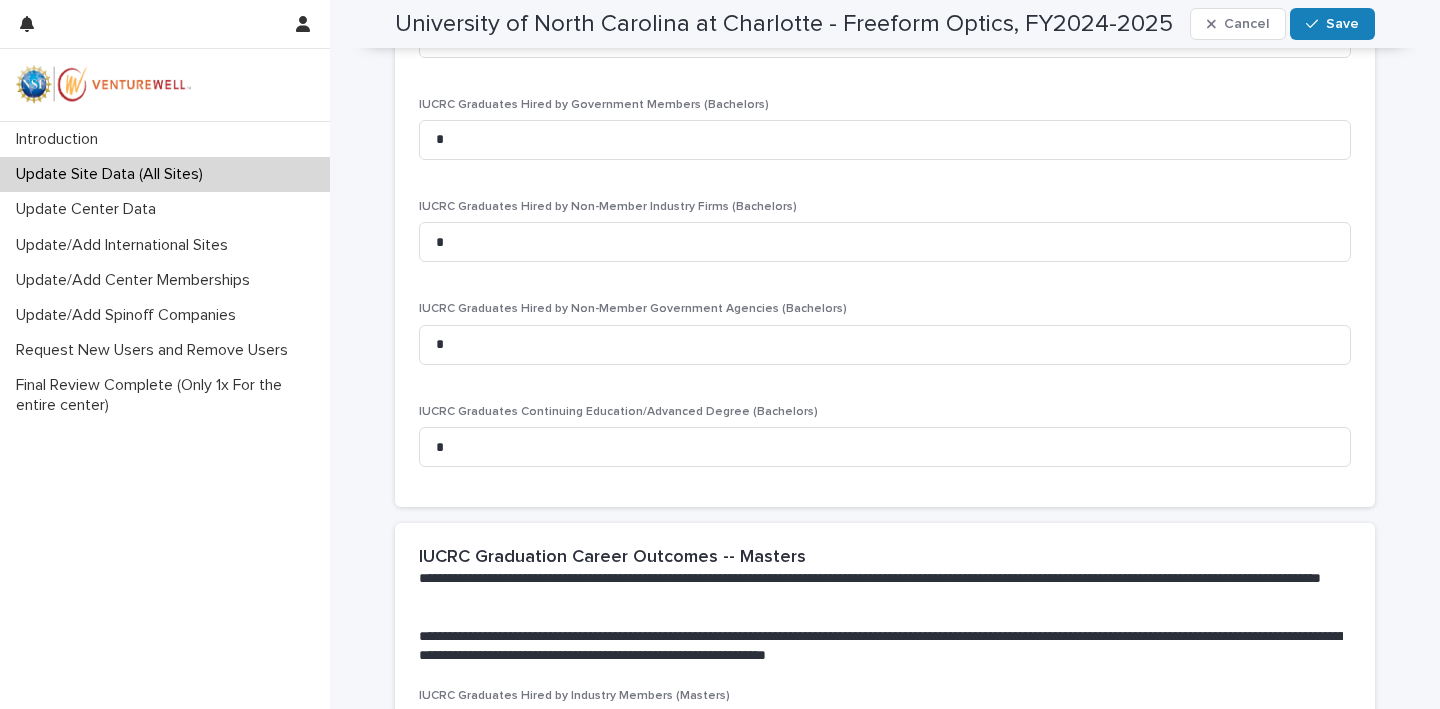 scroll, scrollTop: 2203, scrollLeft: 0, axis: vertical 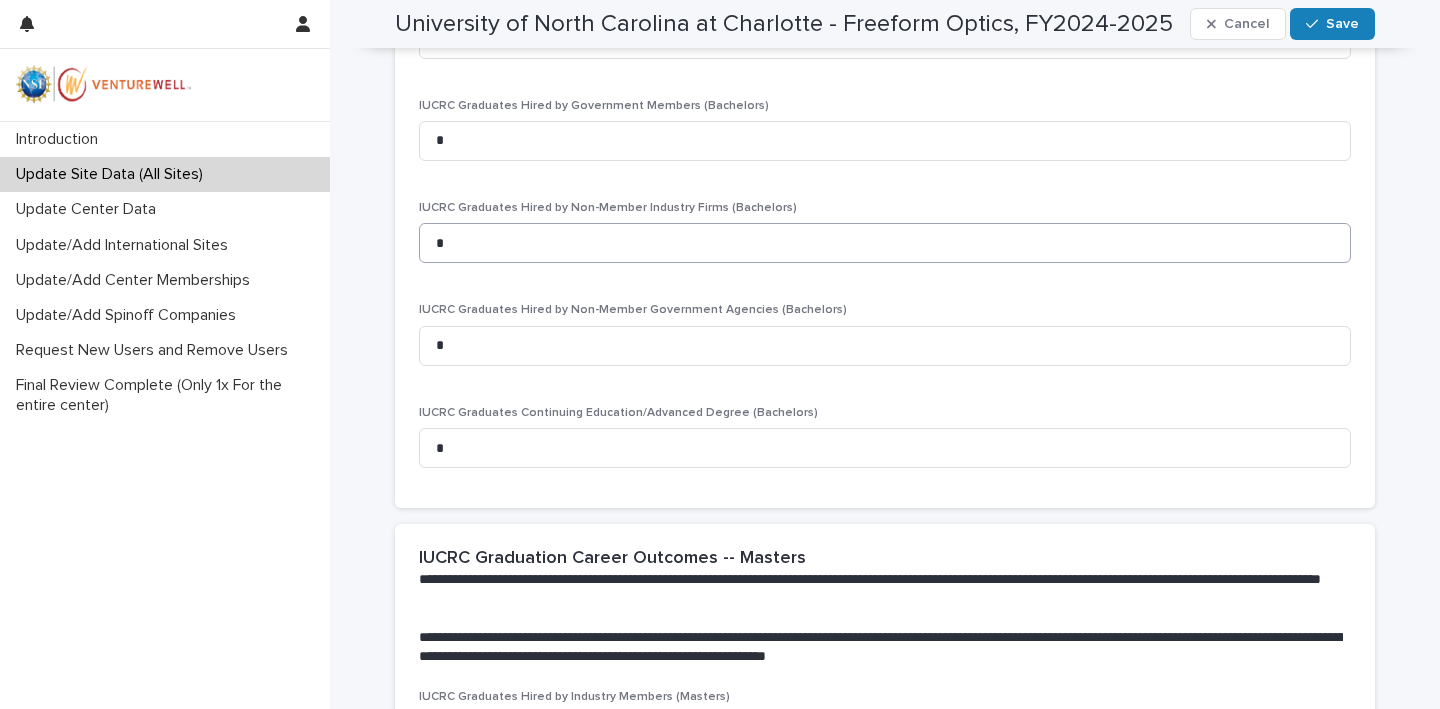 type on "*" 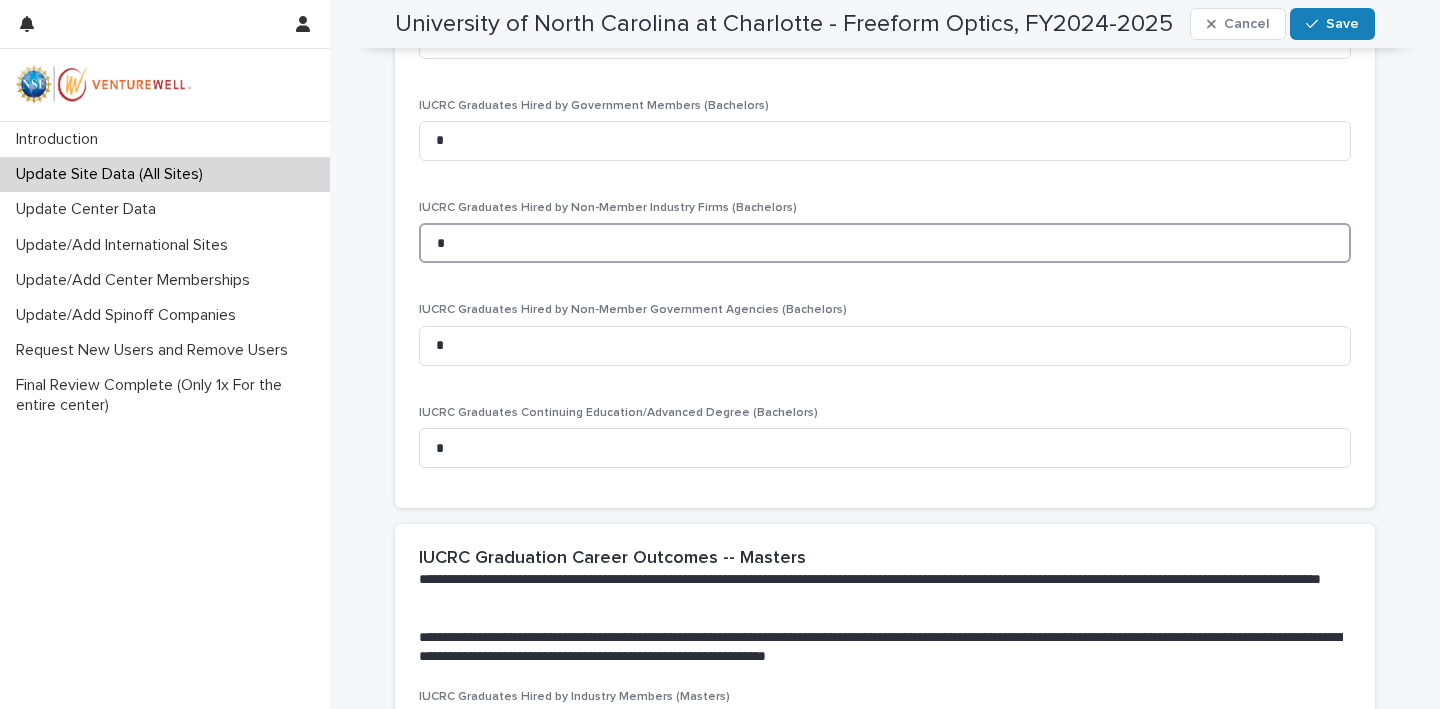 click on "*" at bounding box center (885, 243) 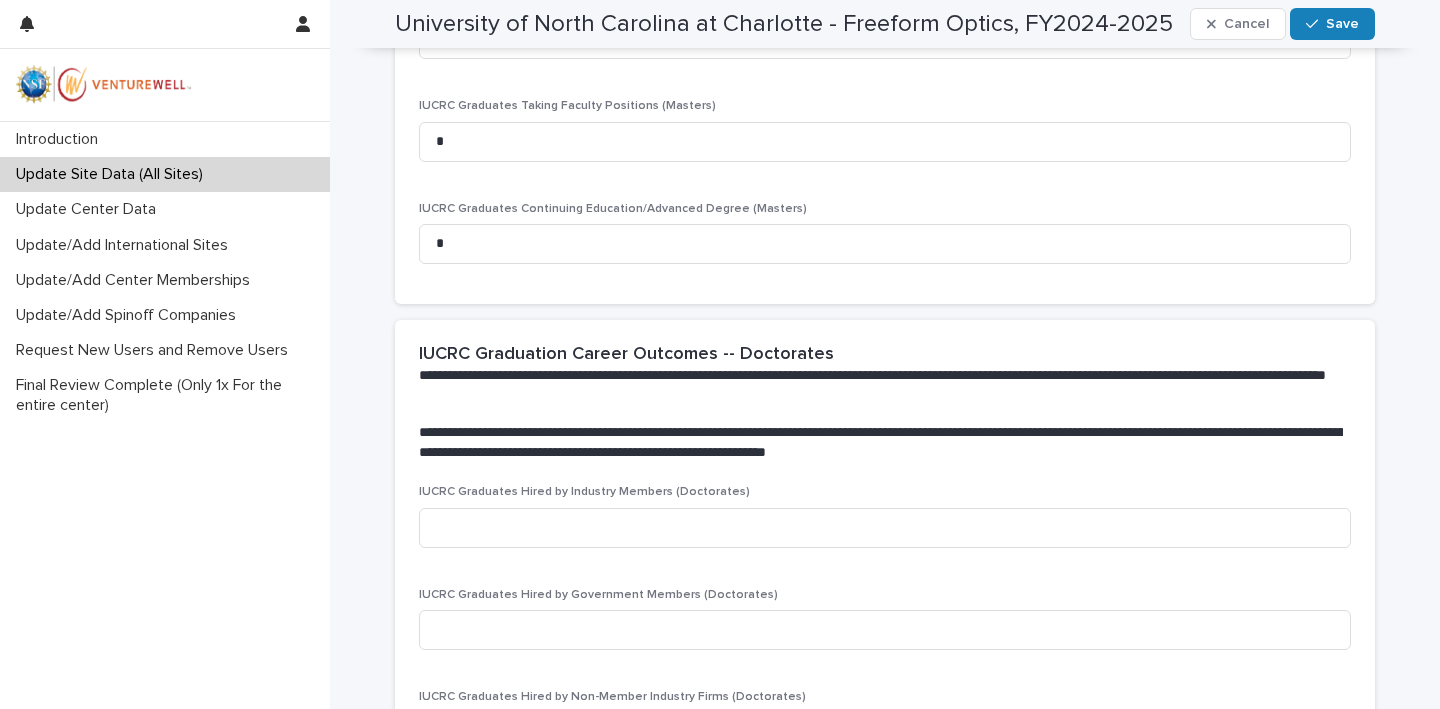 scroll, scrollTop: 3350, scrollLeft: 0, axis: vertical 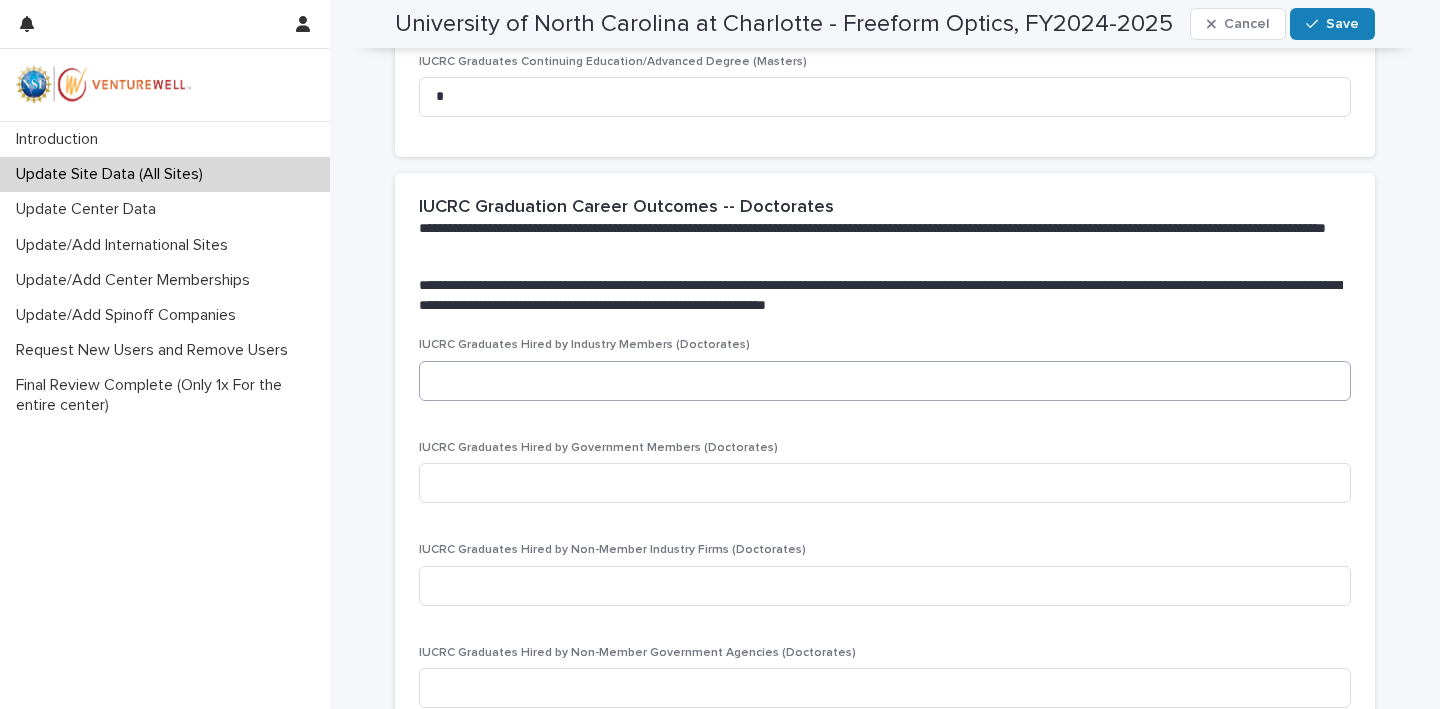 type on "*" 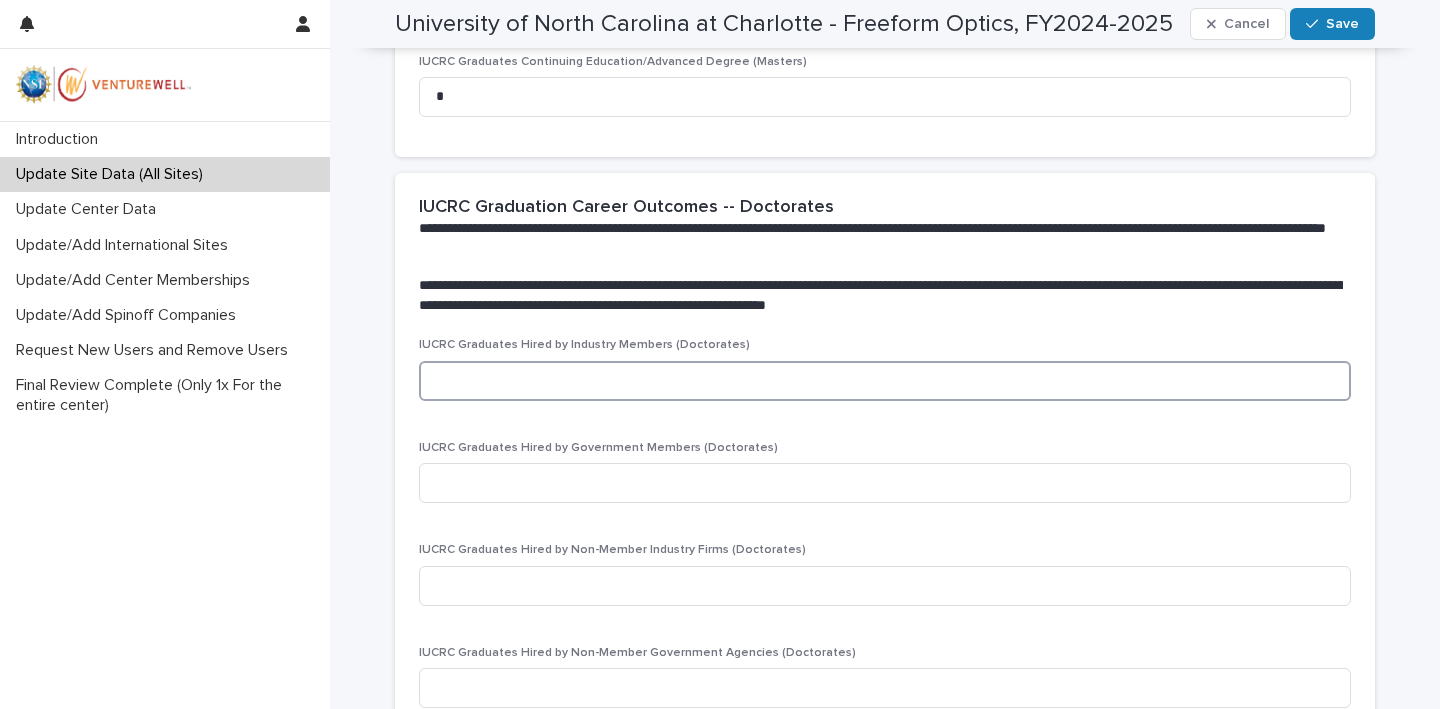 click at bounding box center (885, 381) 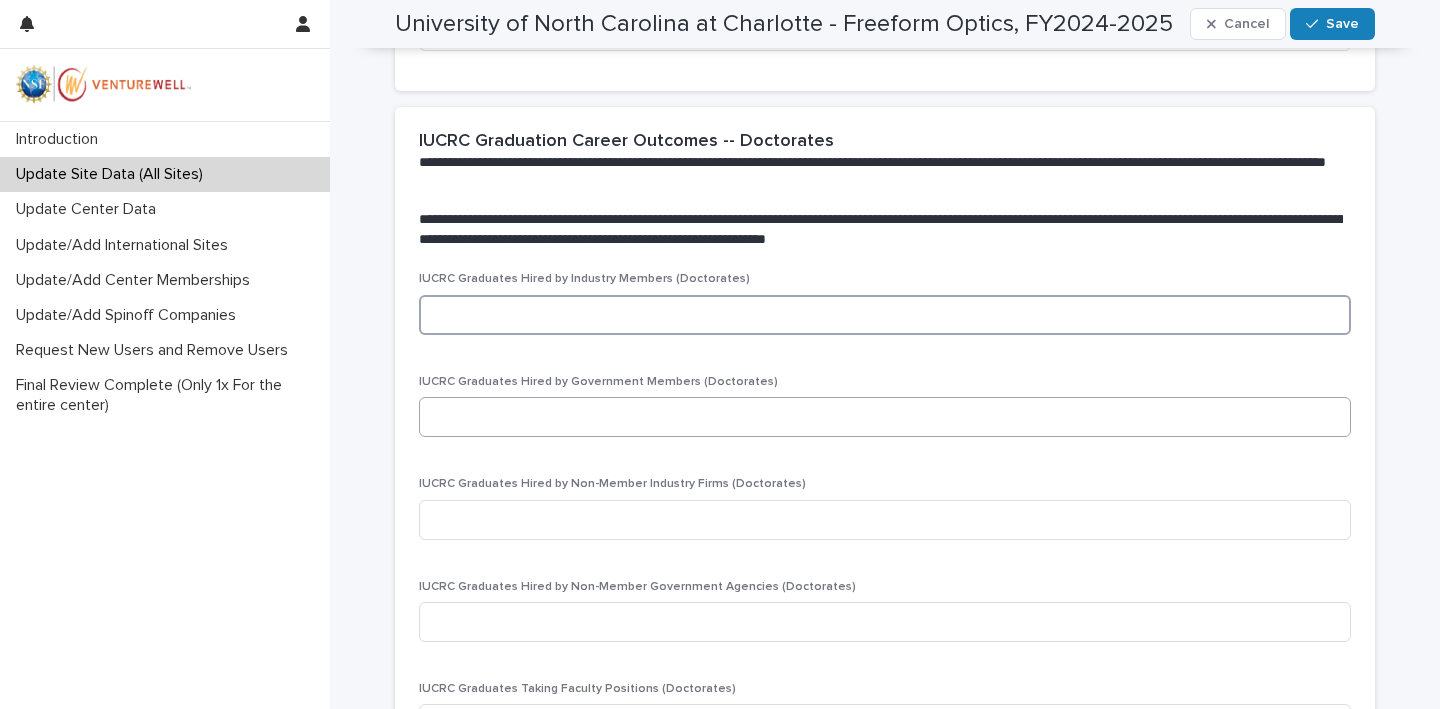 scroll, scrollTop: 3422, scrollLeft: 0, axis: vertical 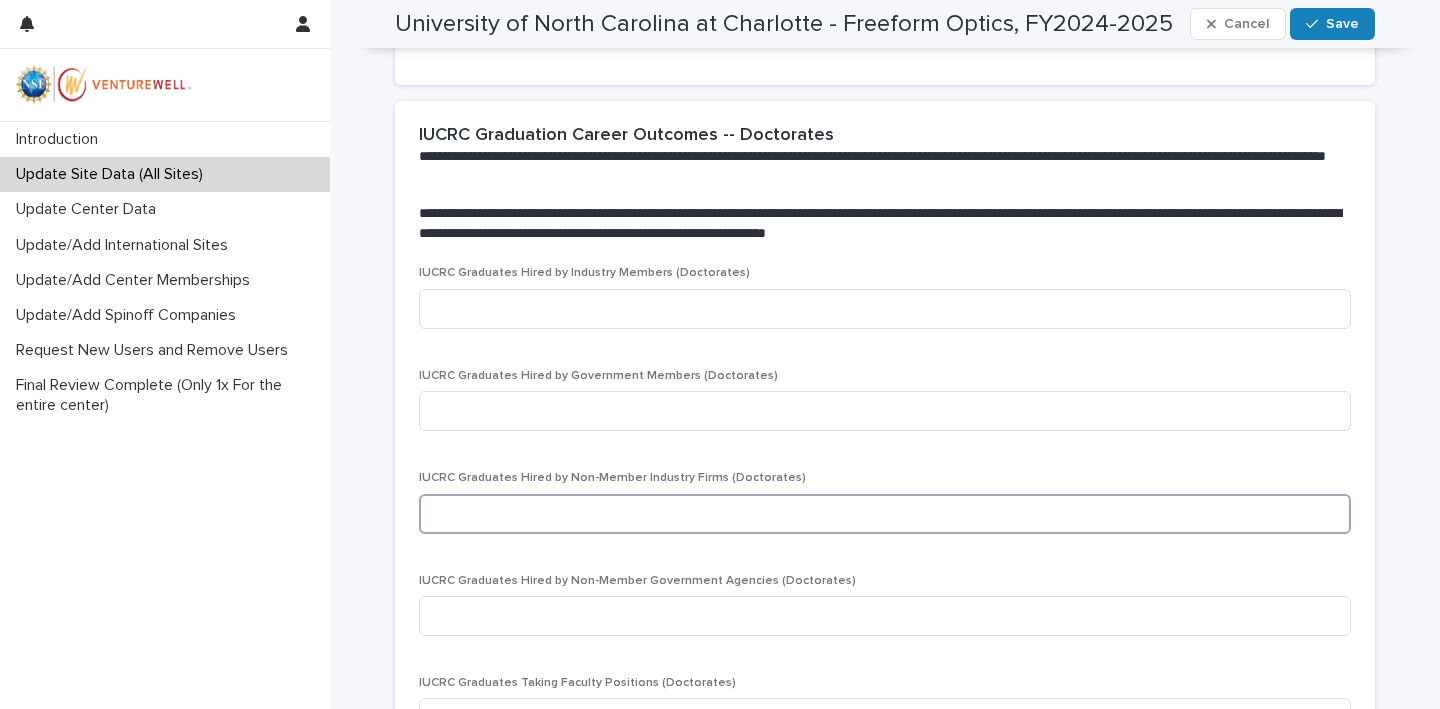 click at bounding box center (885, 514) 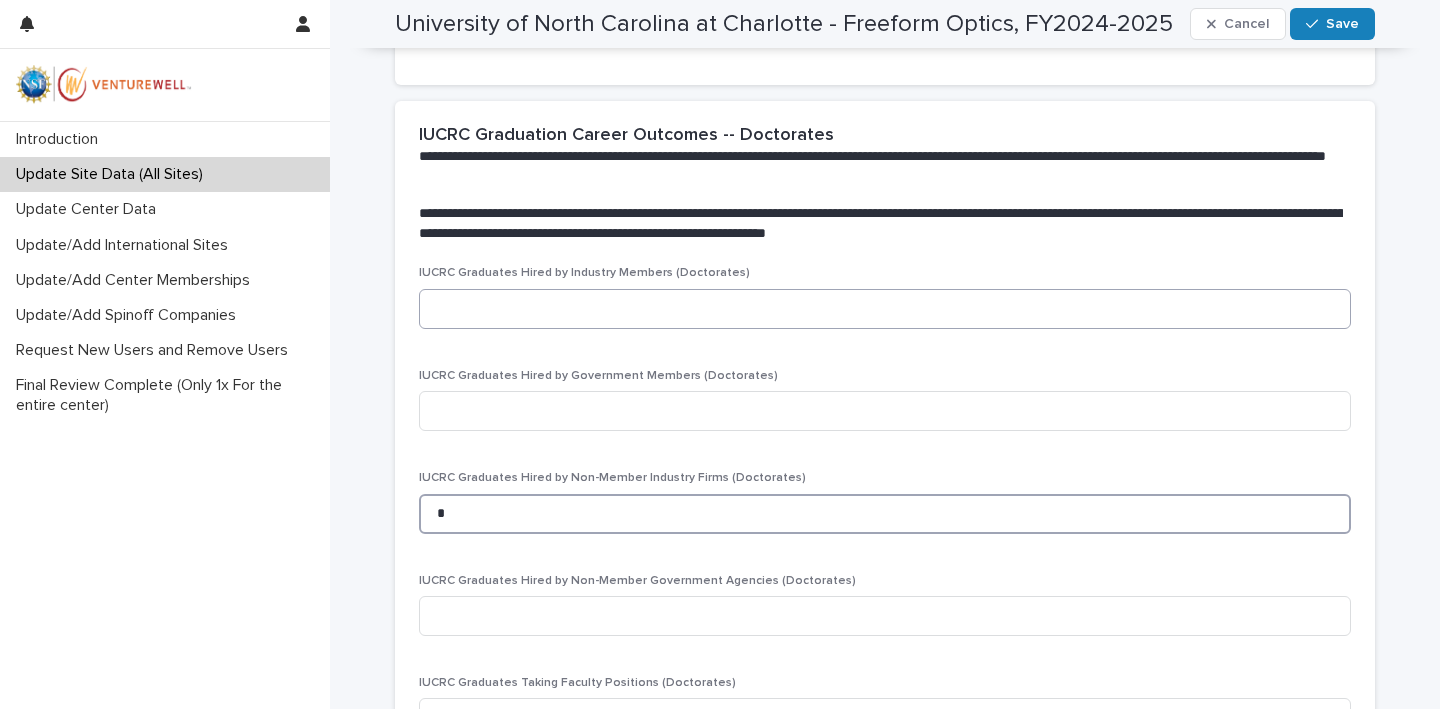 type on "*" 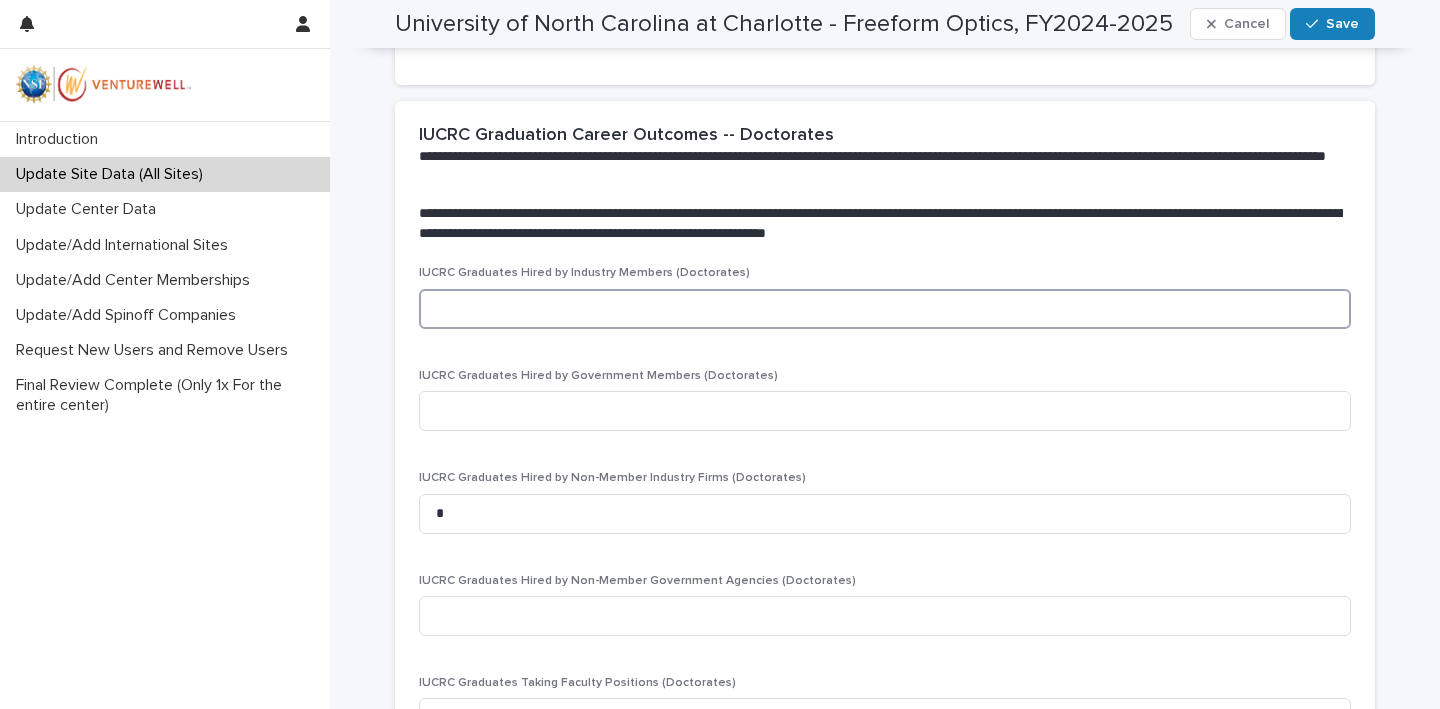 click at bounding box center (885, 309) 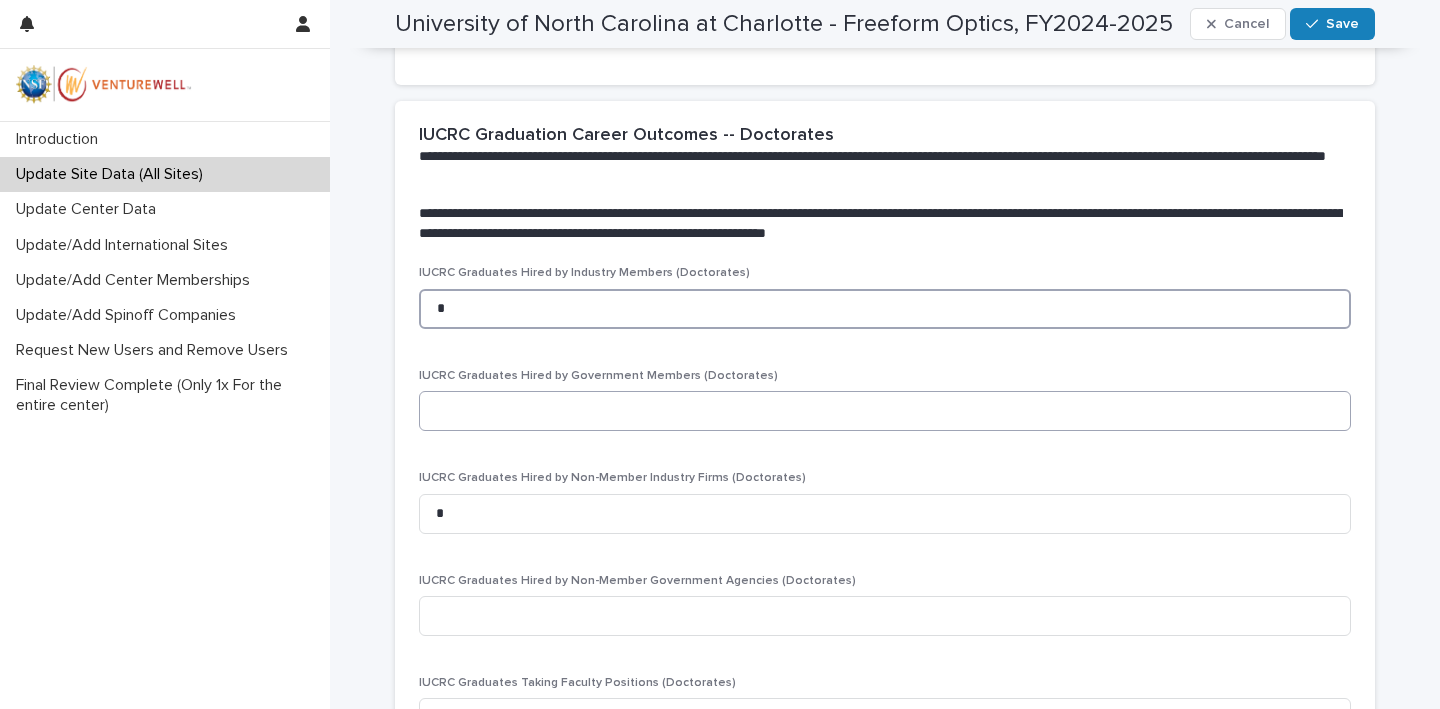 type on "*" 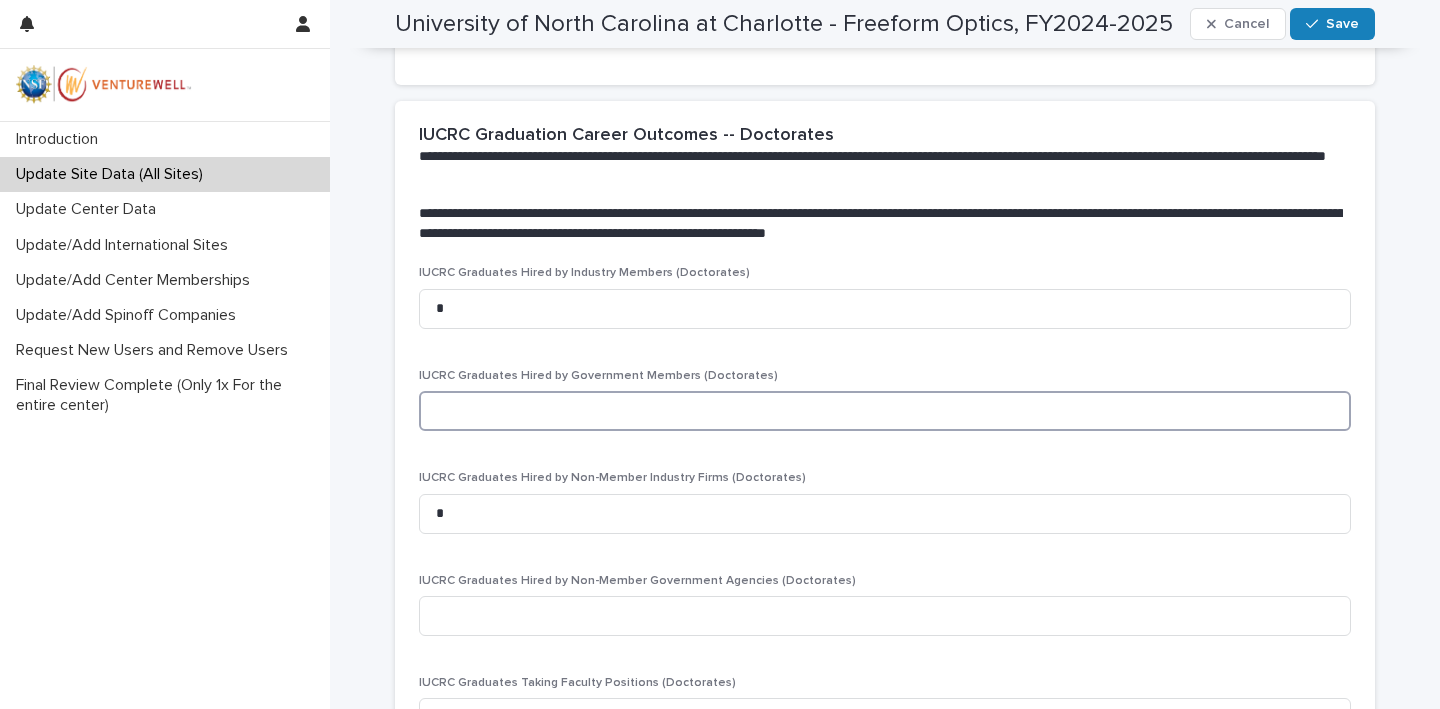 click at bounding box center [885, 411] 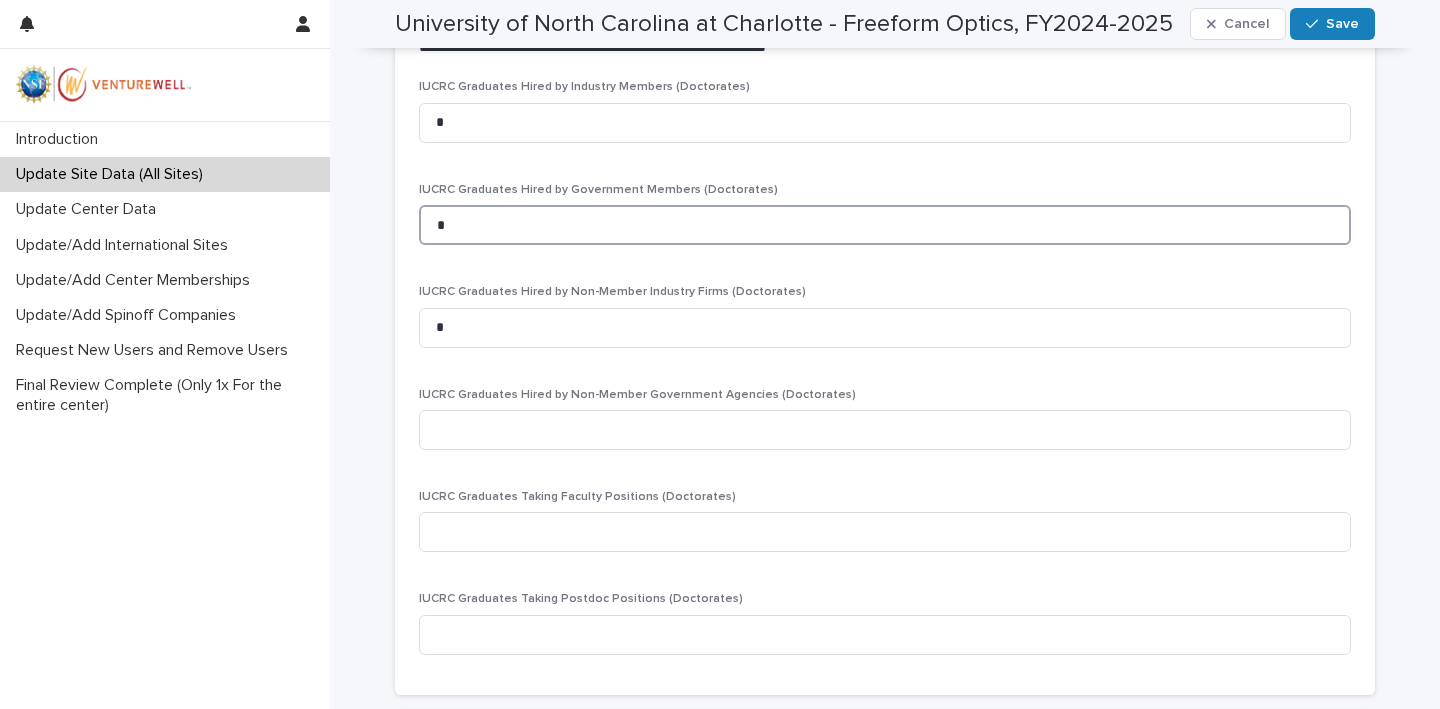 scroll, scrollTop: 3634, scrollLeft: 0, axis: vertical 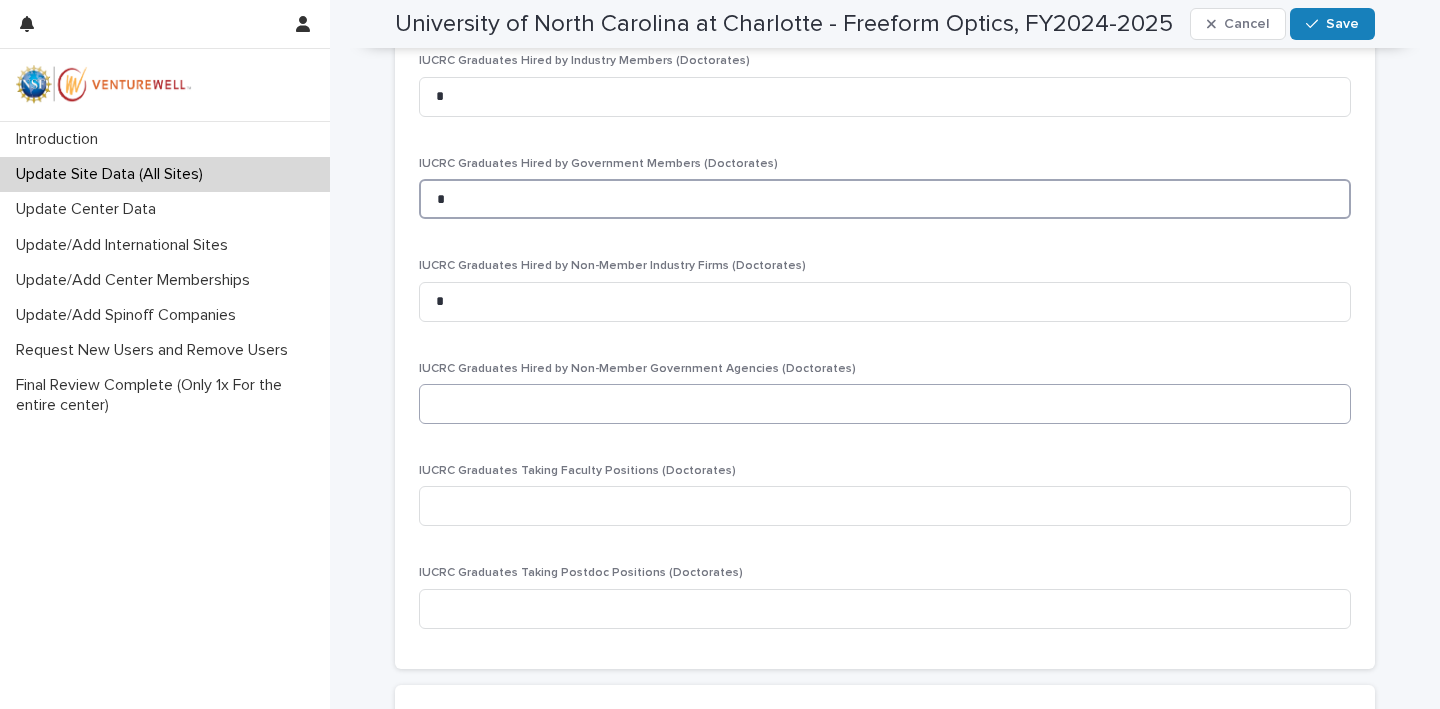type on "*" 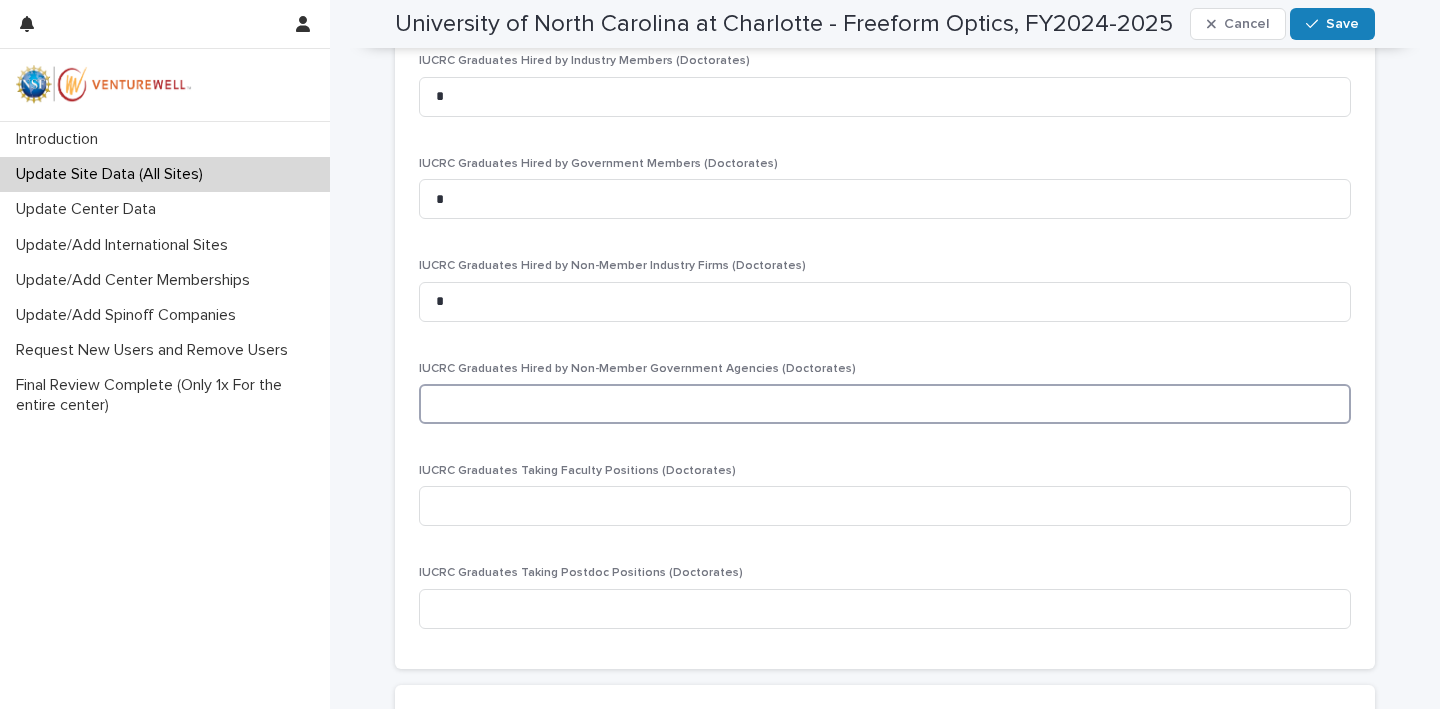 click at bounding box center [885, 404] 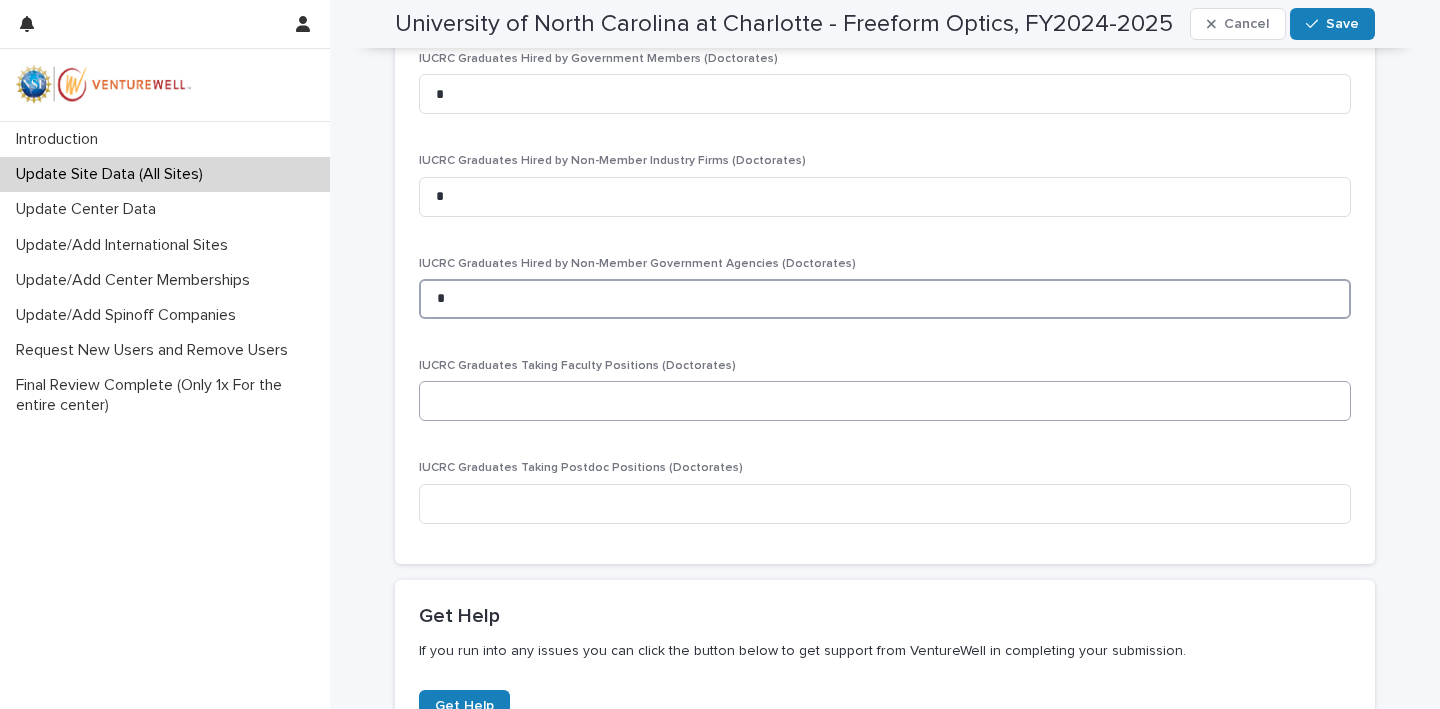 scroll, scrollTop: 3738, scrollLeft: 0, axis: vertical 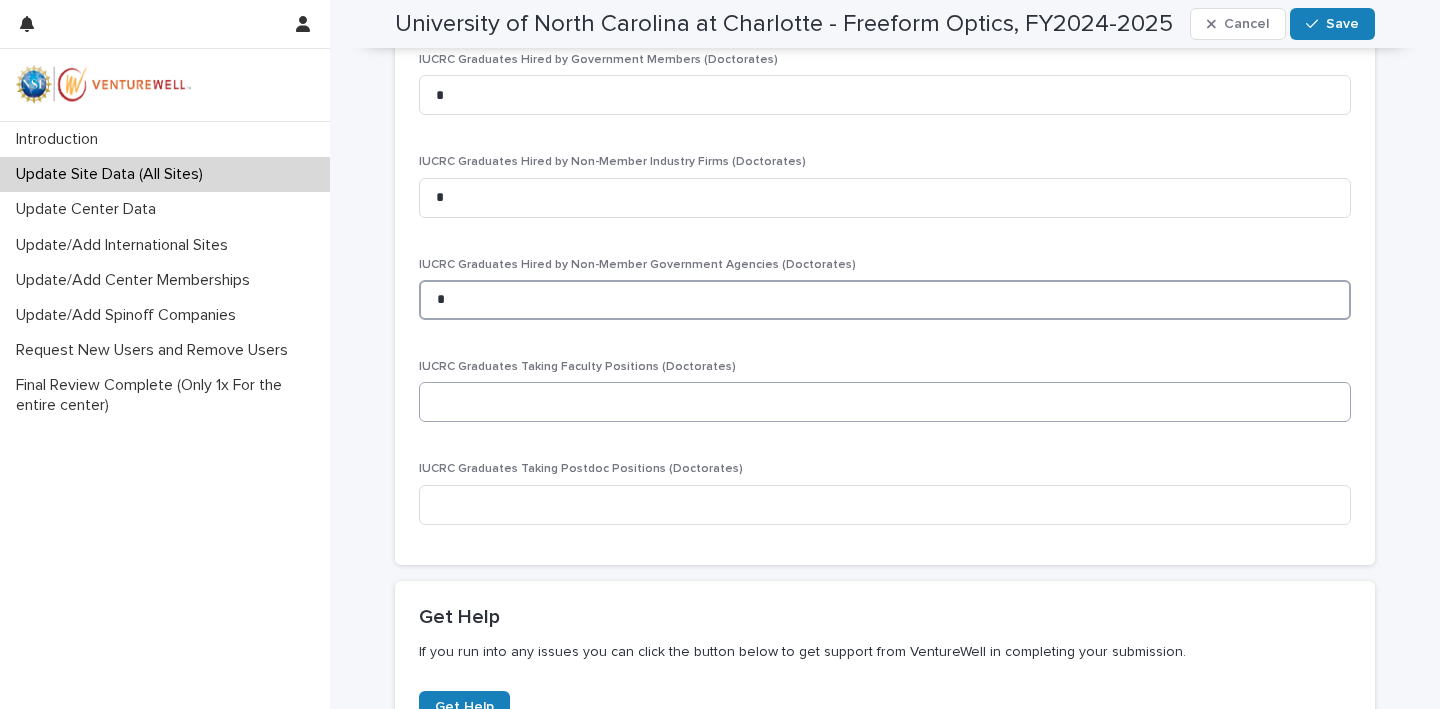 type on "*" 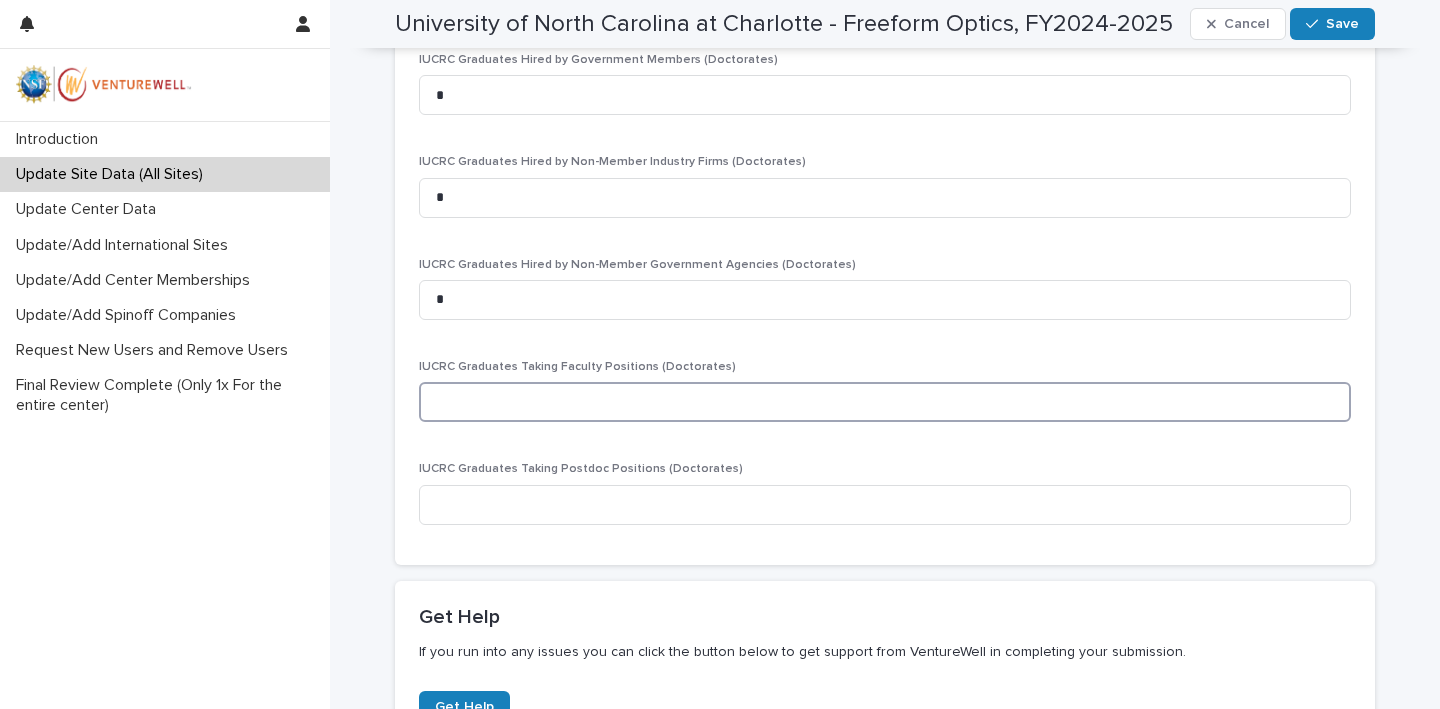 click at bounding box center (885, 402) 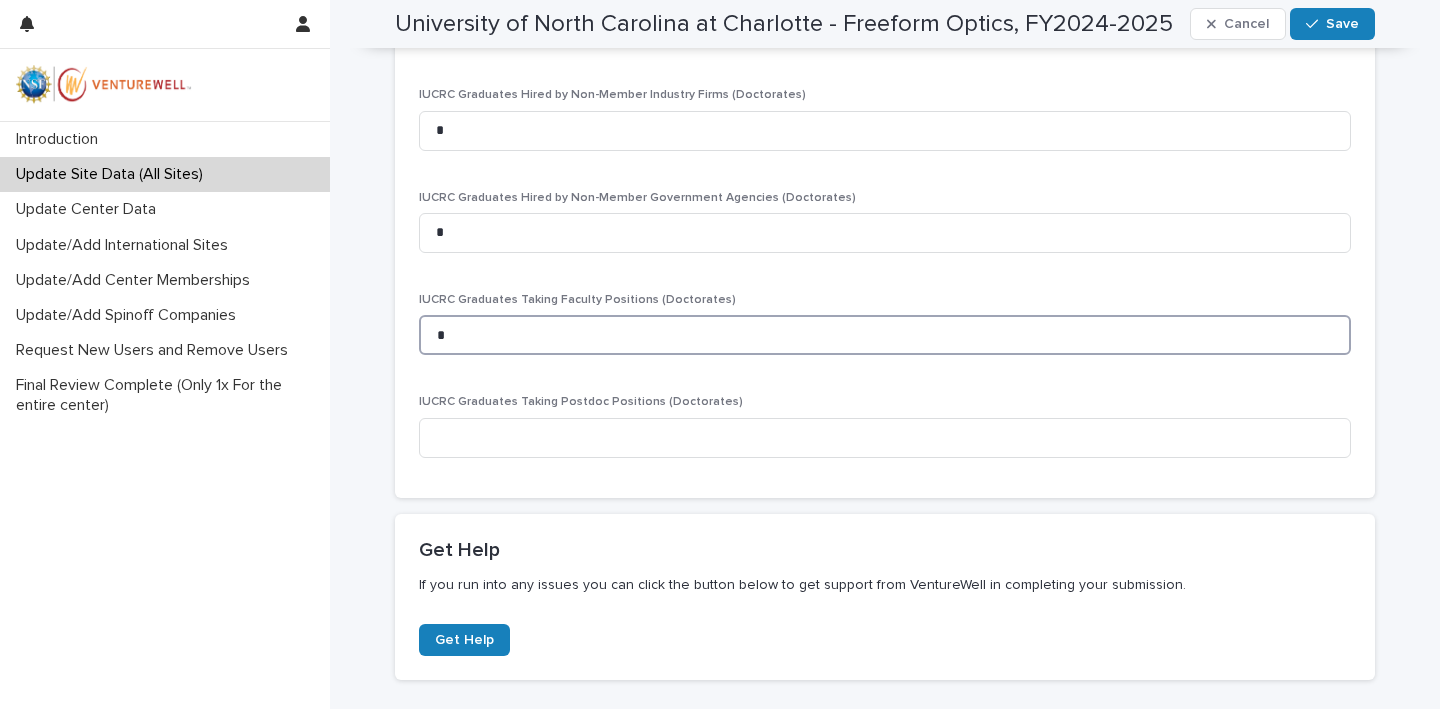 scroll, scrollTop: 3806, scrollLeft: 0, axis: vertical 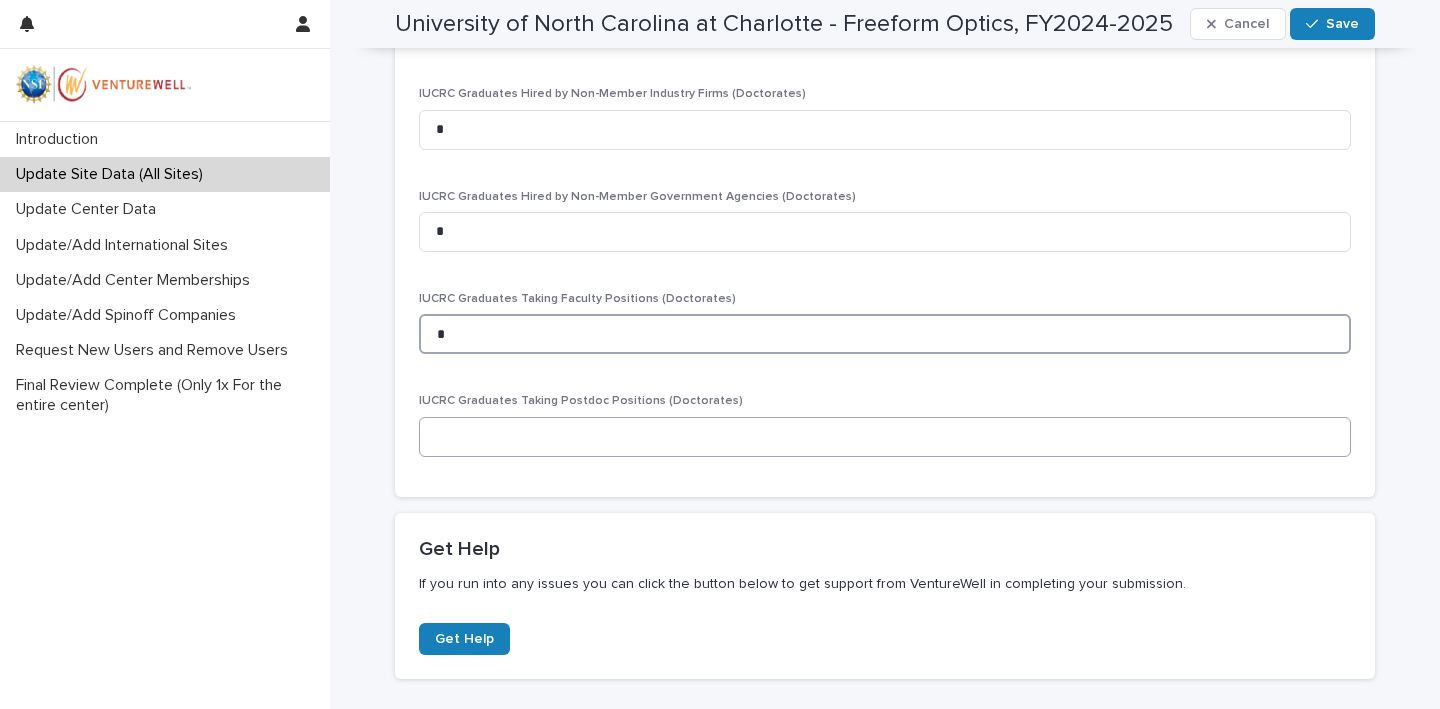 type on "*" 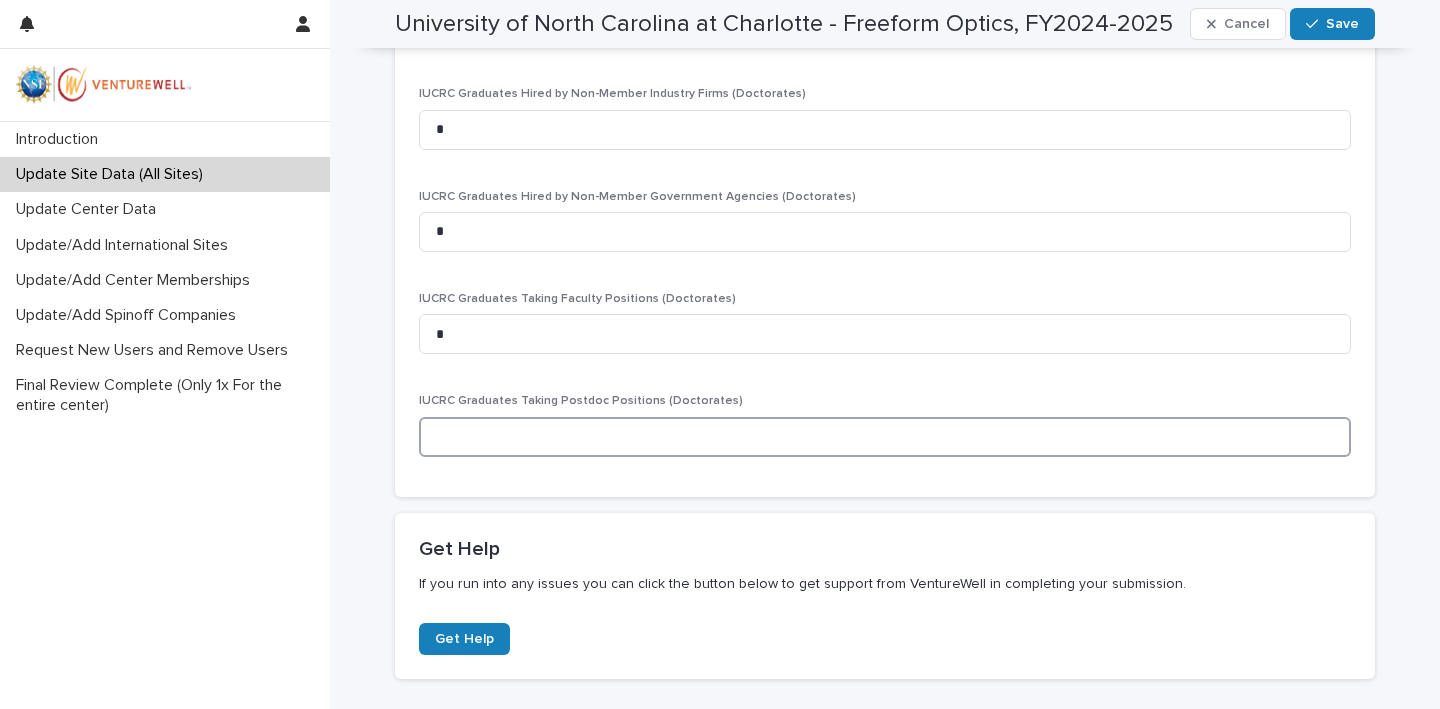 click at bounding box center (885, 437) 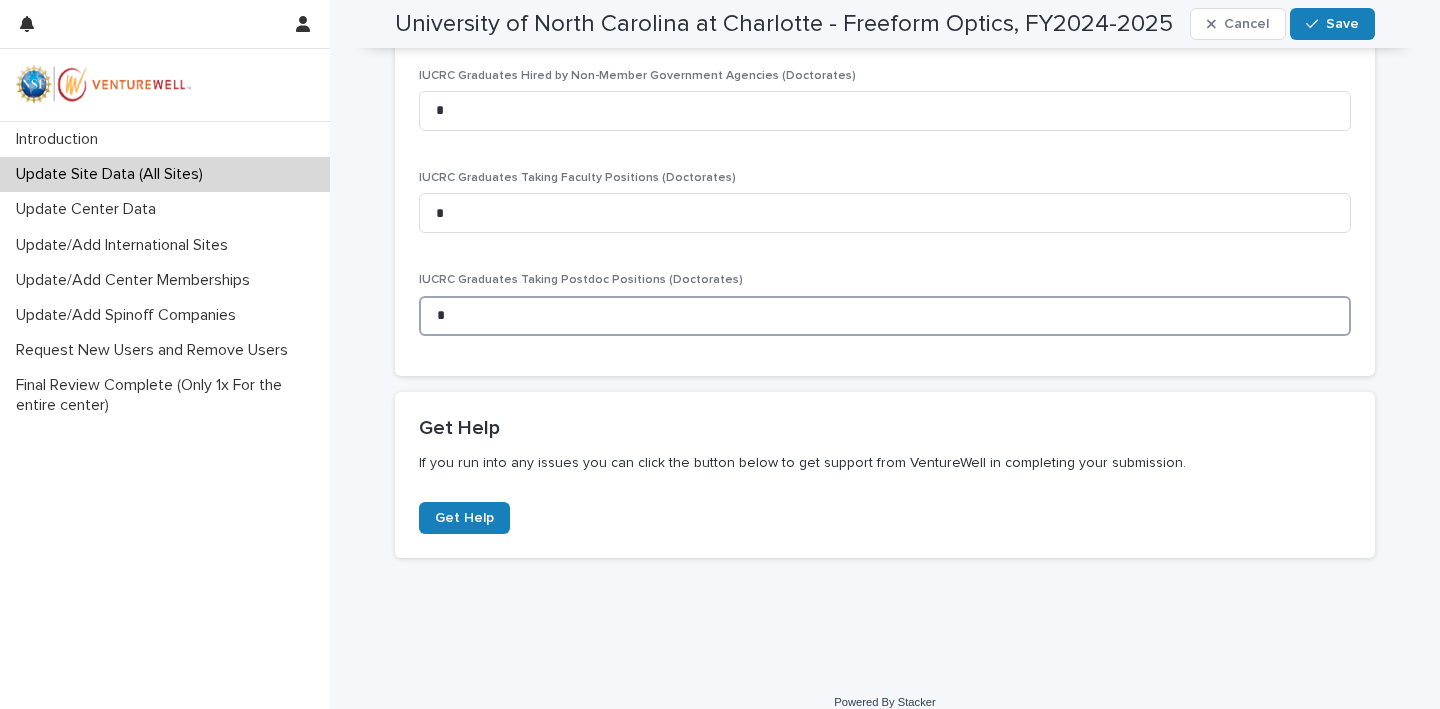 scroll, scrollTop: 3926, scrollLeft: 0, axis: vertical 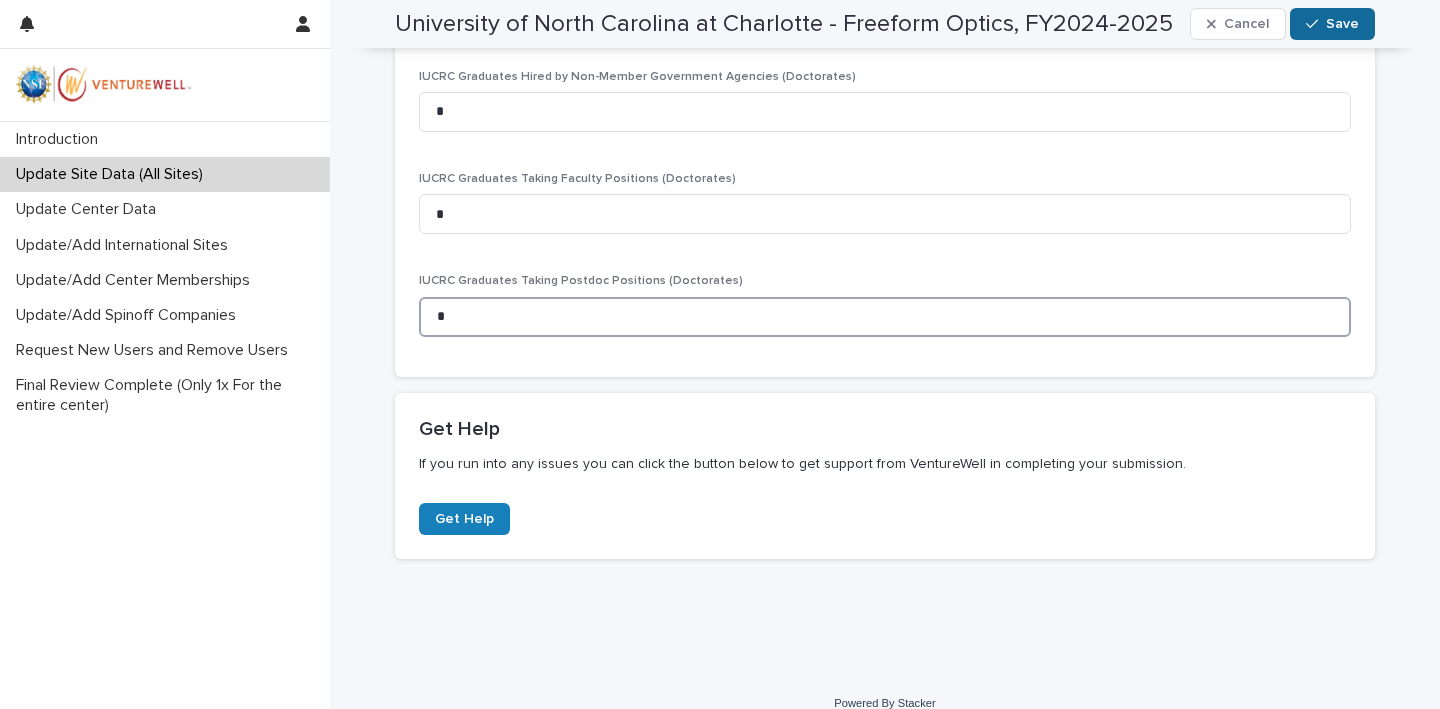 type on "*" 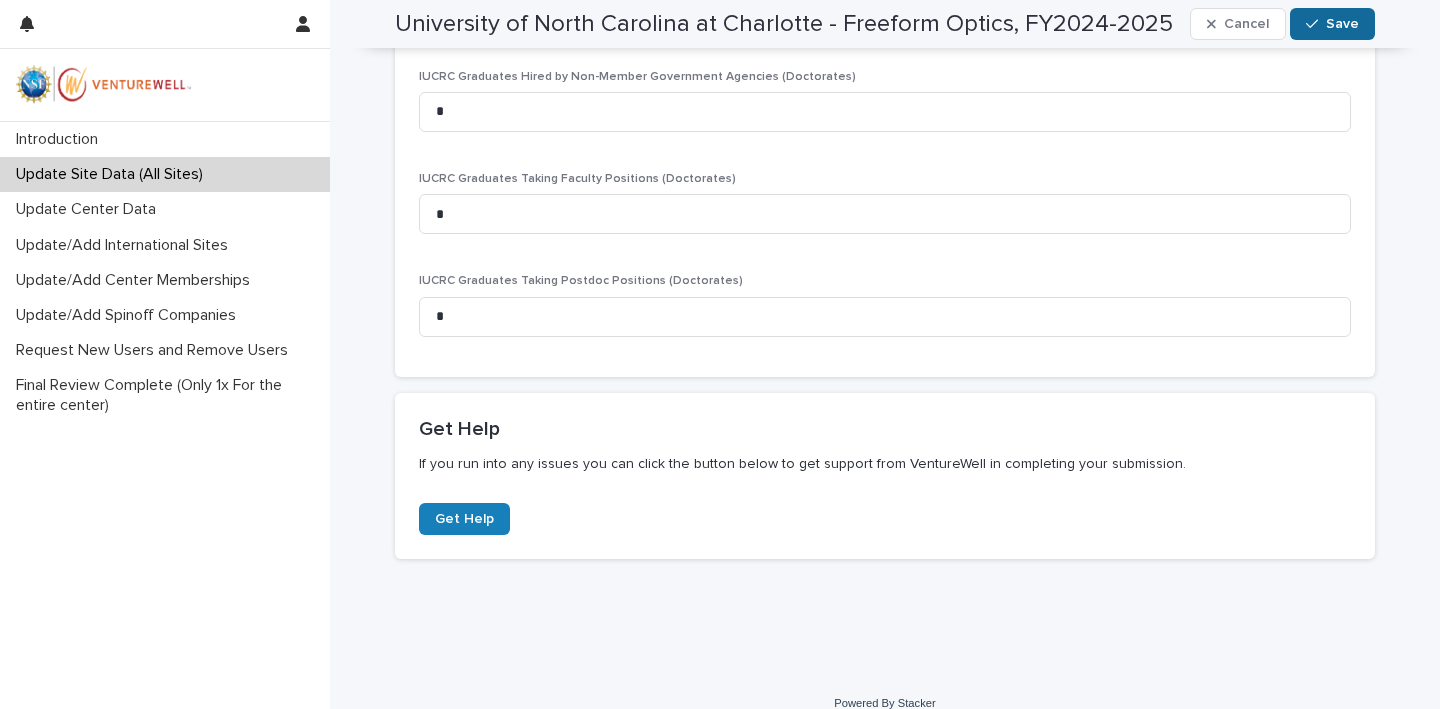 click on "Save" at bounding box center [1342, 24] 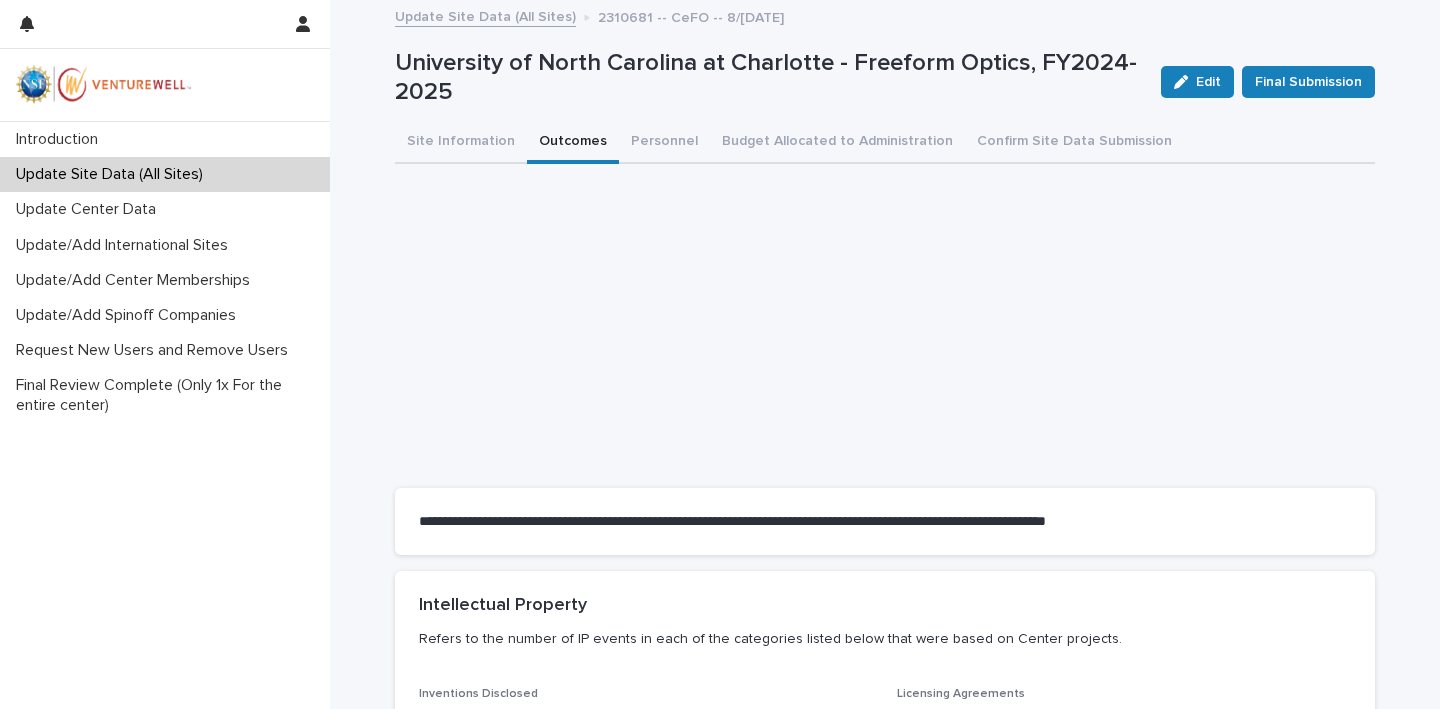 scroll, scrollTop: 0, scrollLeft: 0, axis: both 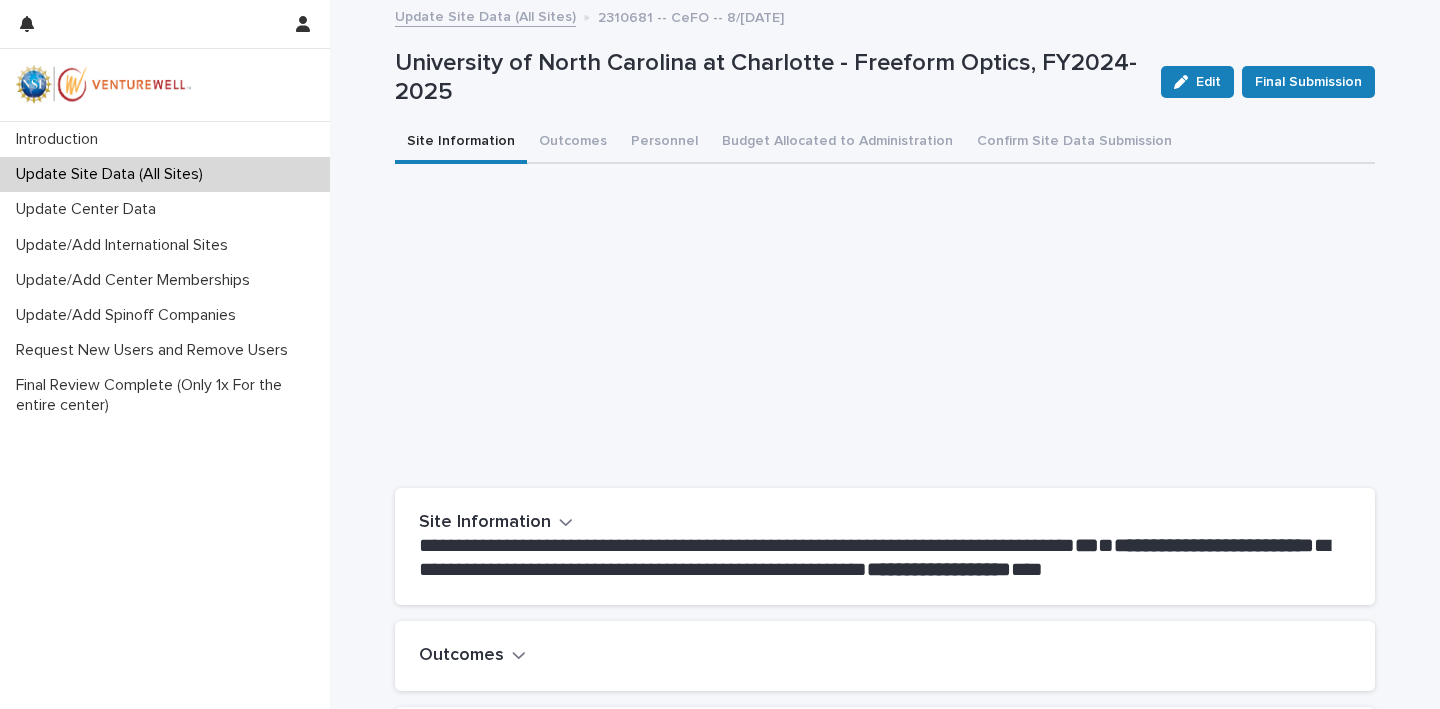 click on "Site Information" at bounding box center (461, 143) 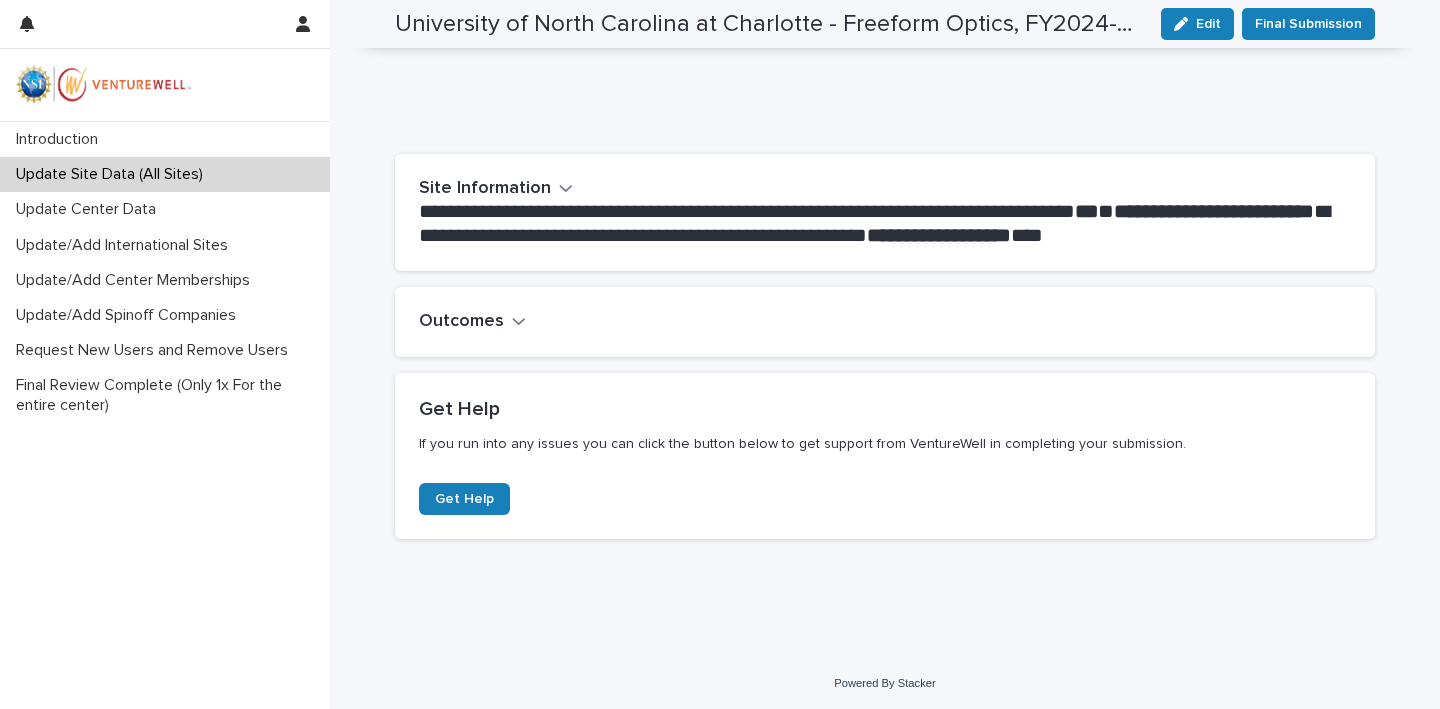 click 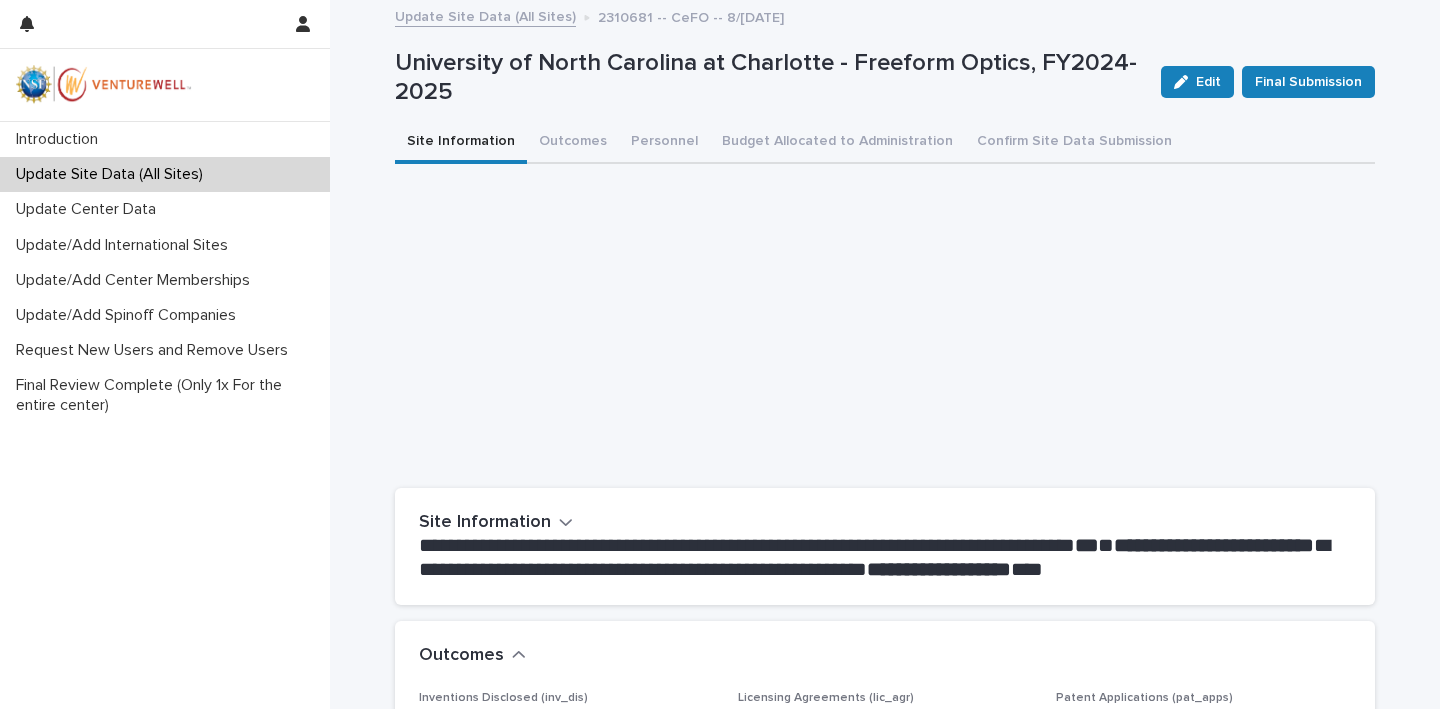 scroll, scrollTop: 0, scrollLeft: 0, axis: both 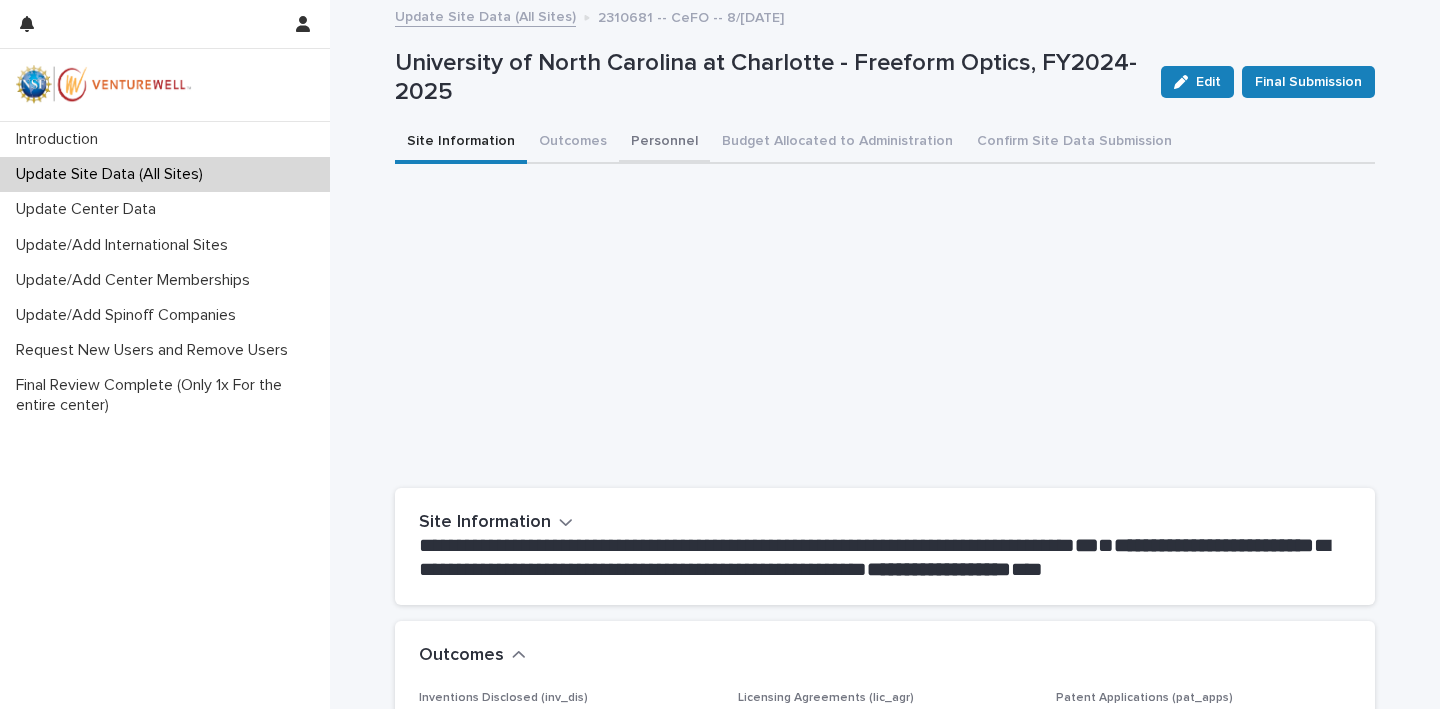 click on "Personnel" at bounding box center (664, 143) 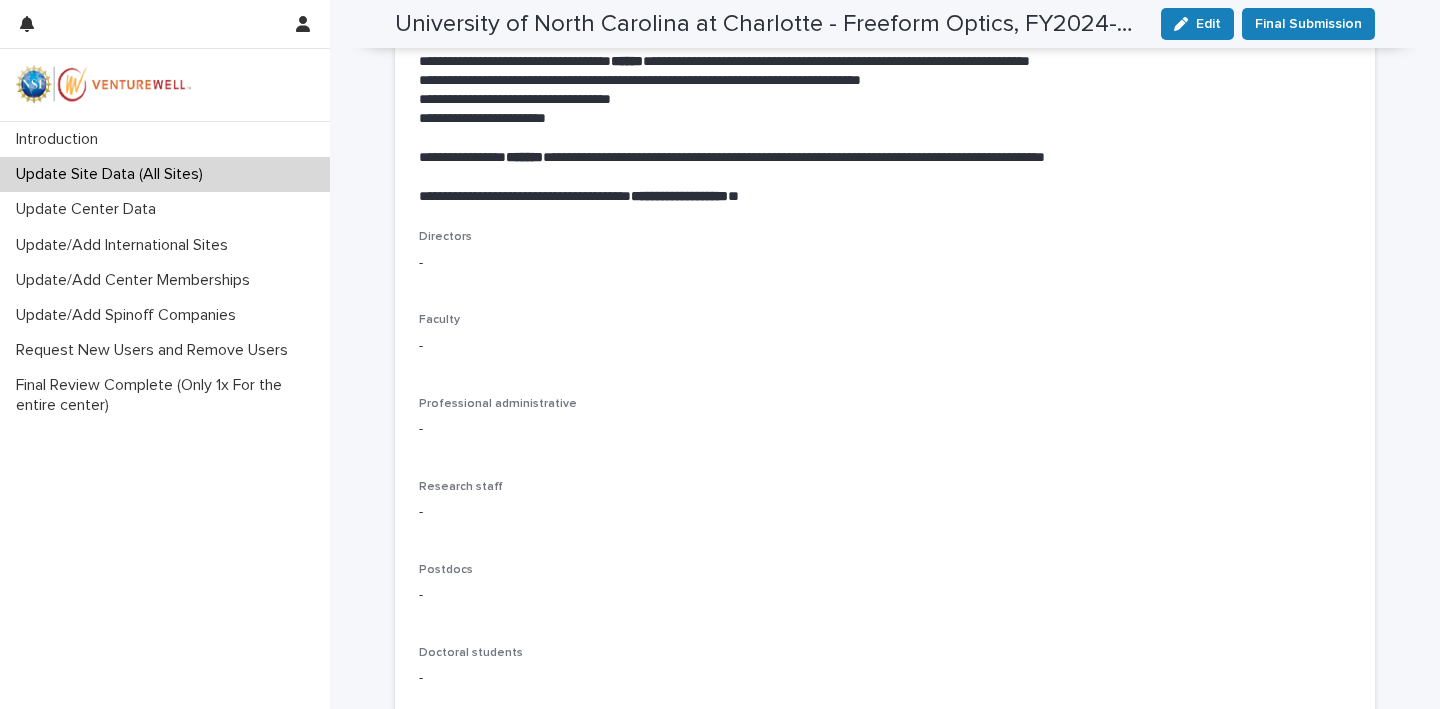 scroll, scrollTop: 541, scrollLeft: 0, axis: vertical 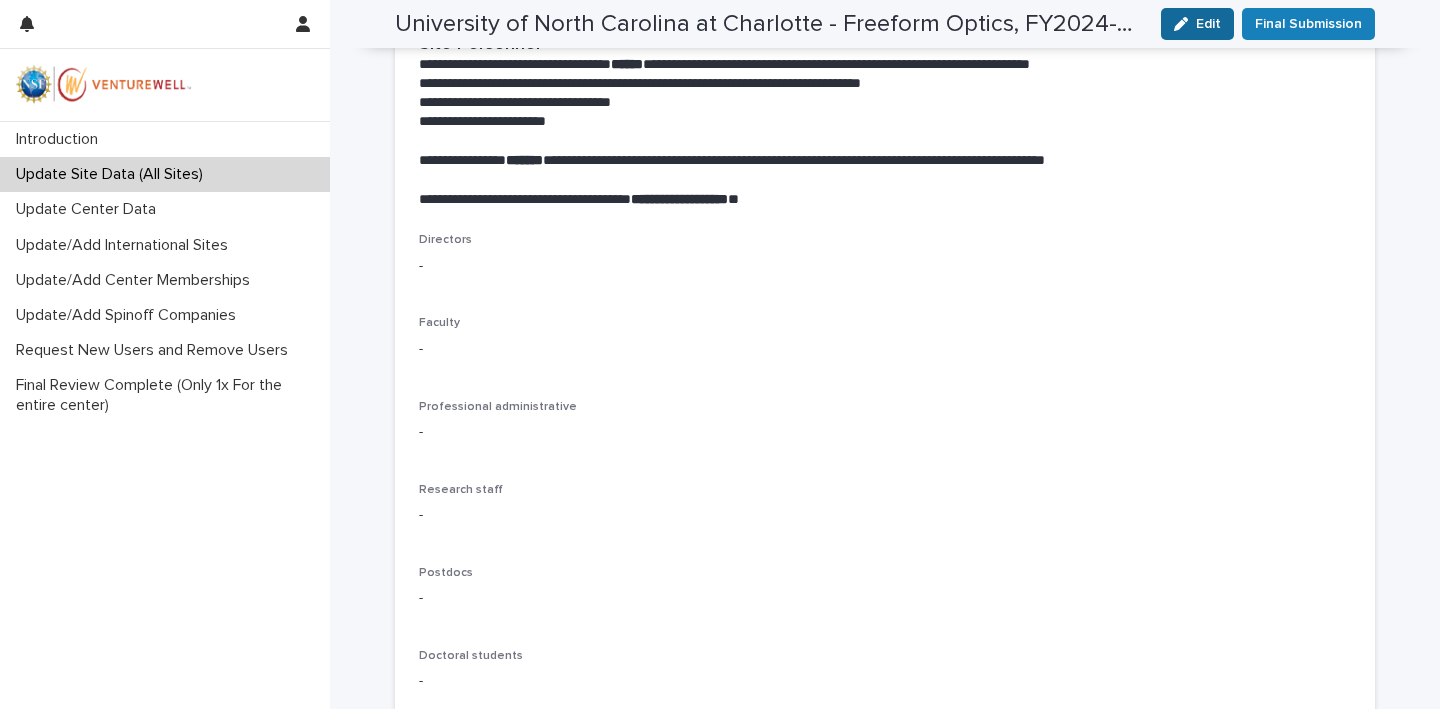 click at bounding box center [1185, 24] 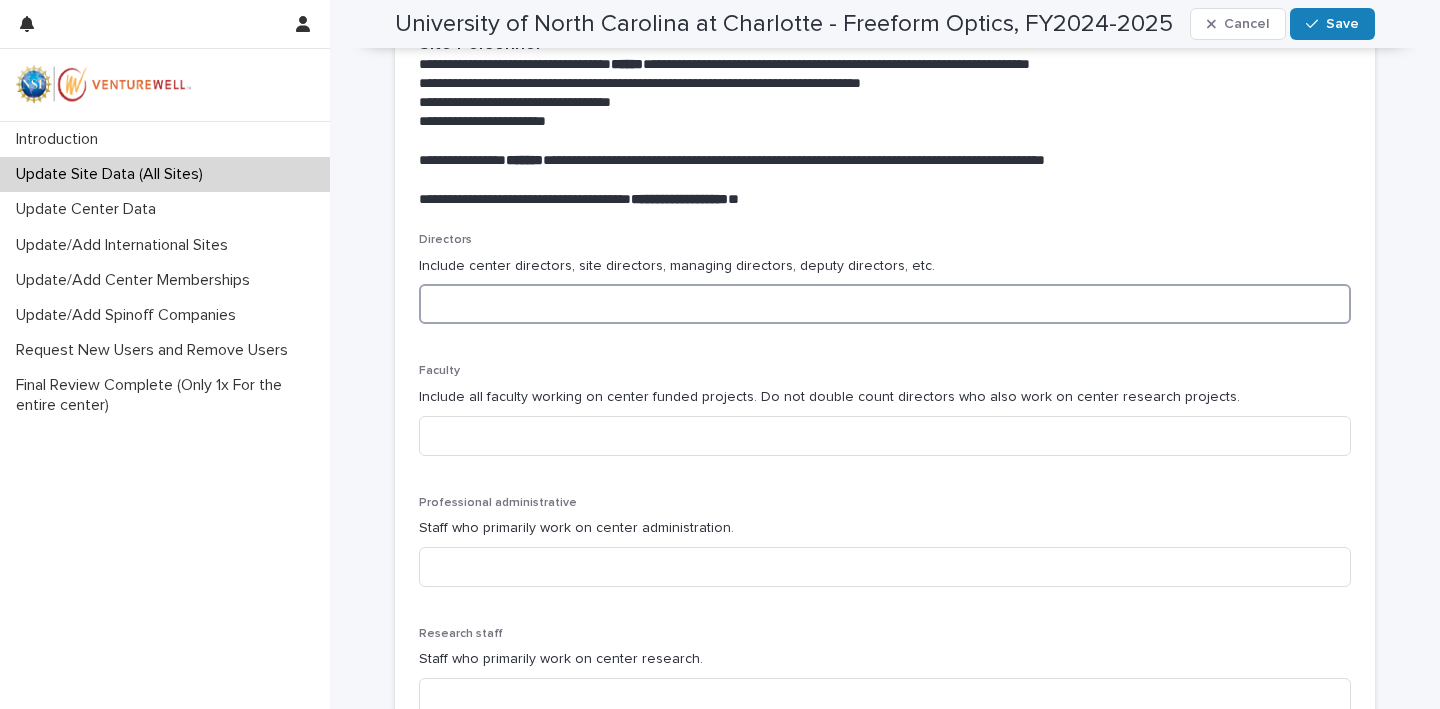 click at bounding box center (885, 304) 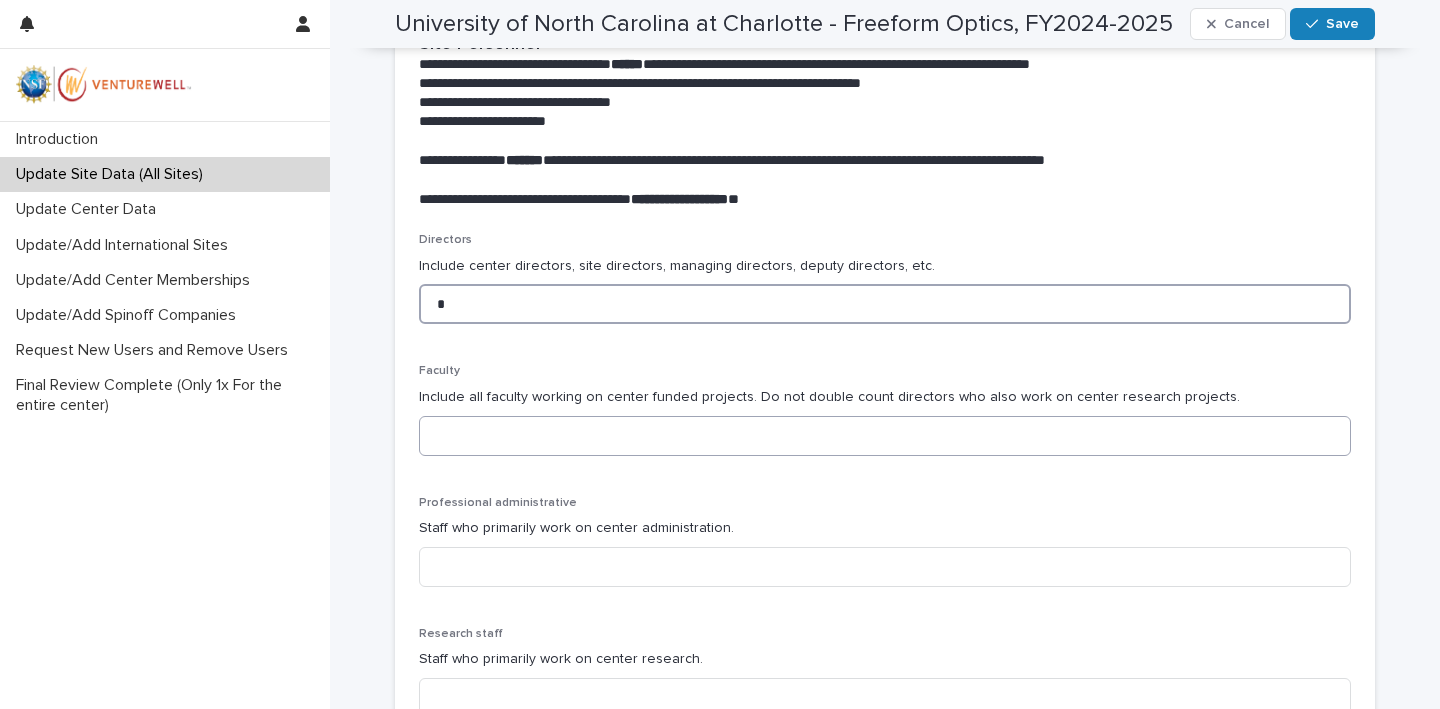 type on "*" 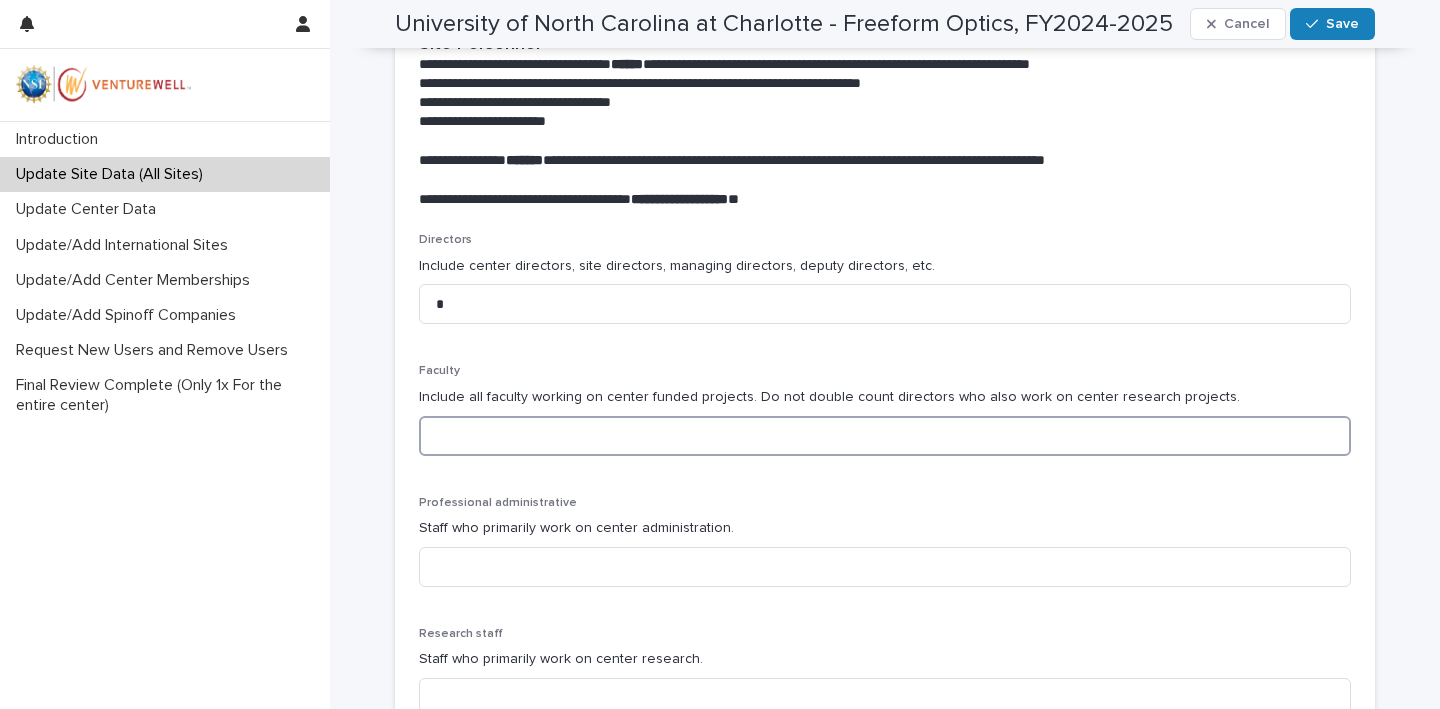 click at bounding box center [885, 436] 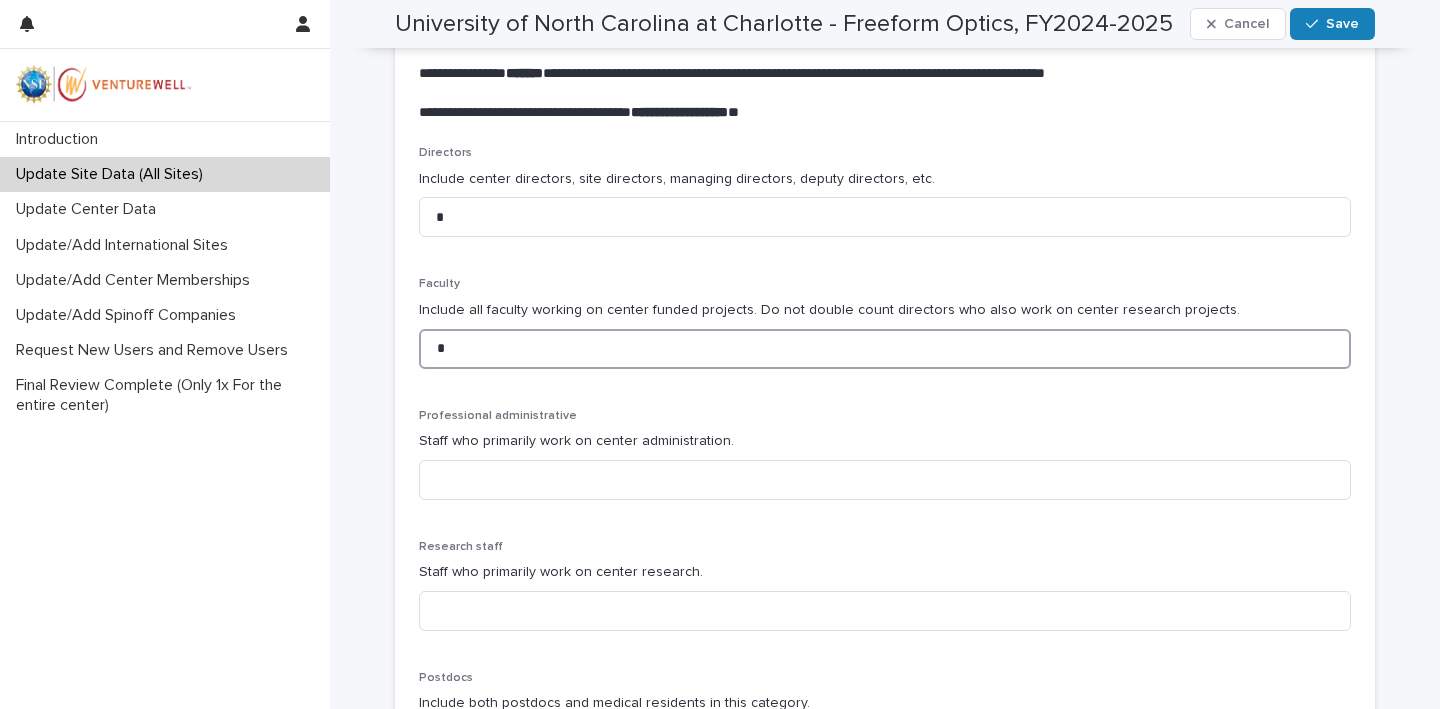 scroll, scrollTop: 692, scrollLeft: 0, axis: vertical 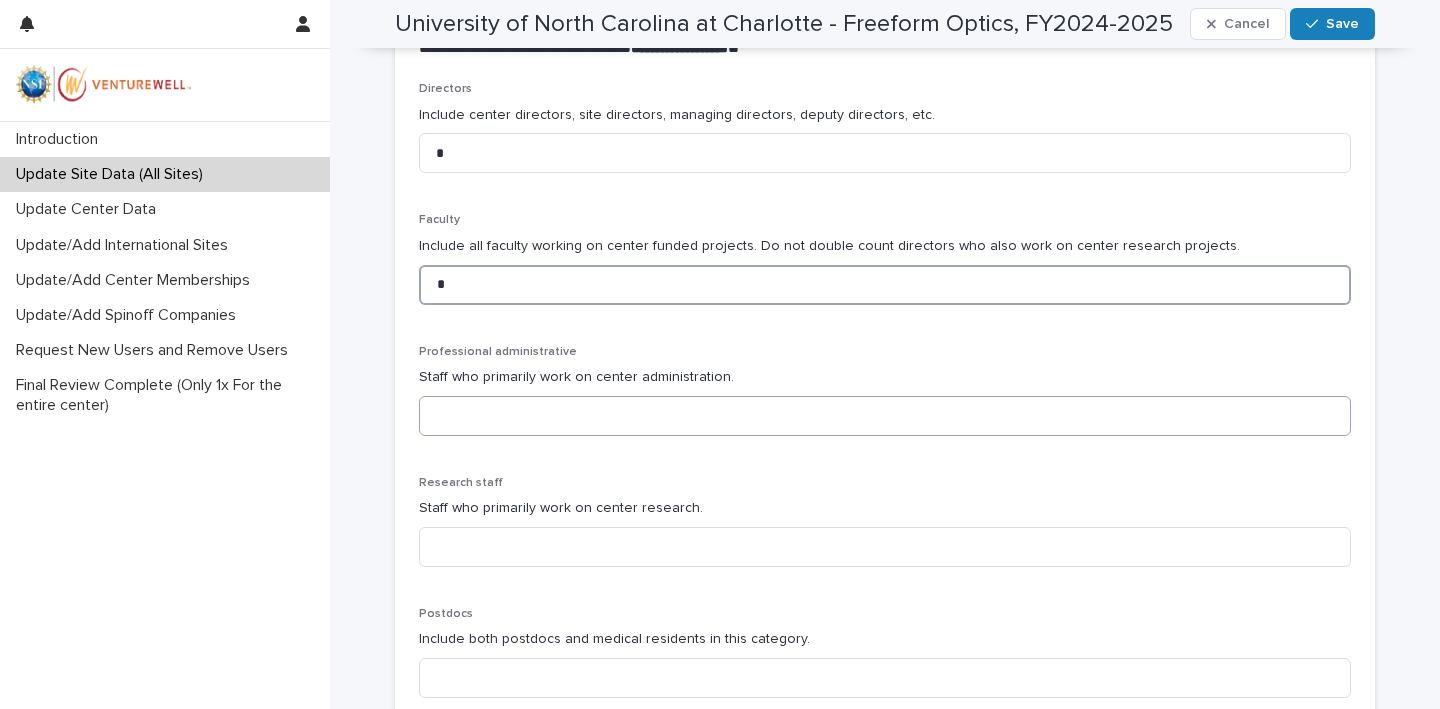 type on "*" 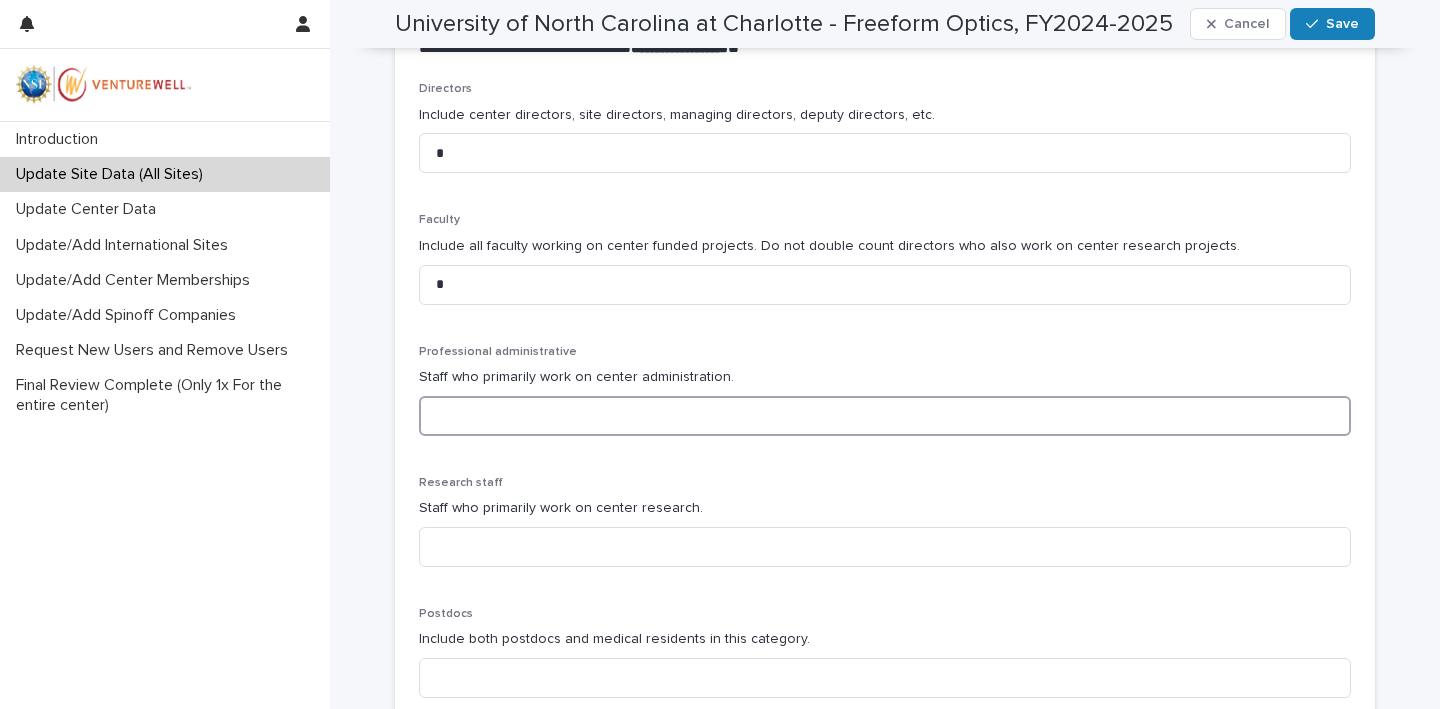 click at bounding box center (885, 416) 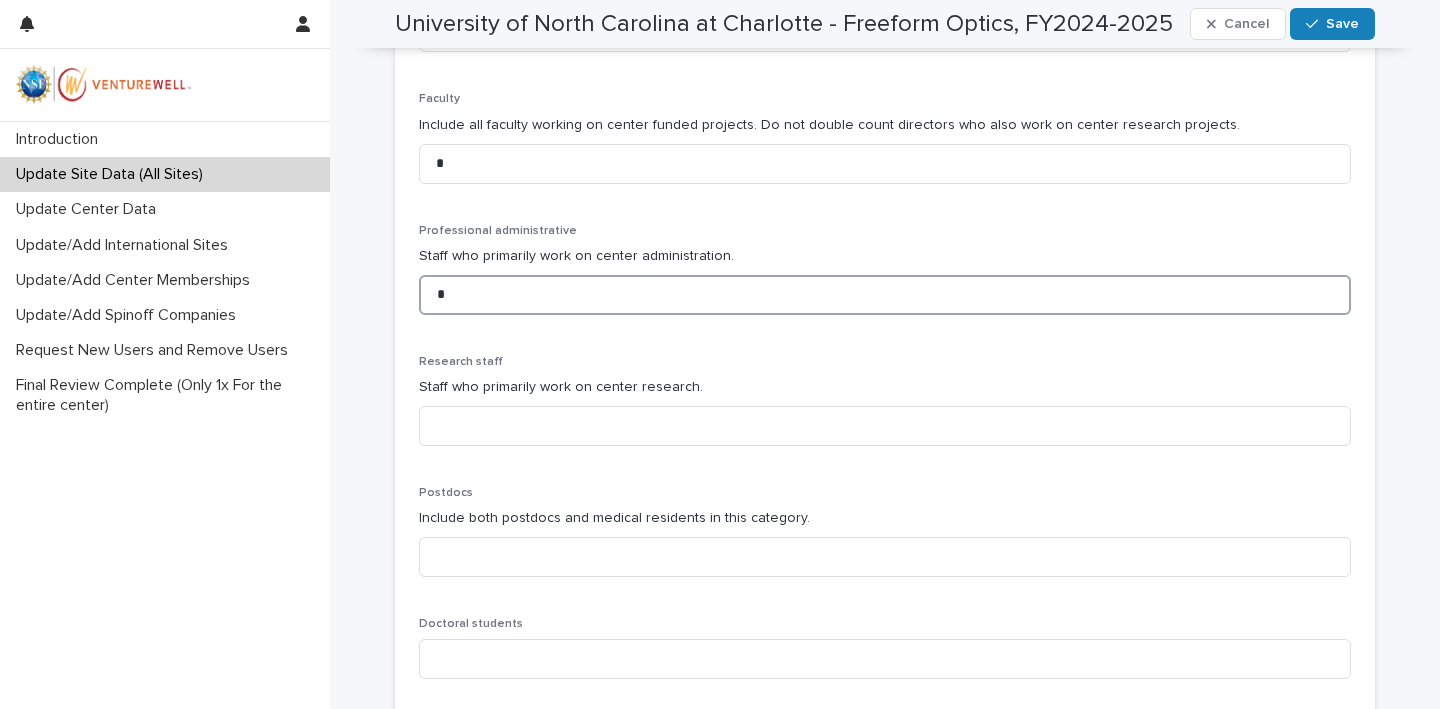 scroll, scrollTop: 812, scrollLeft: 0, axis: vertical 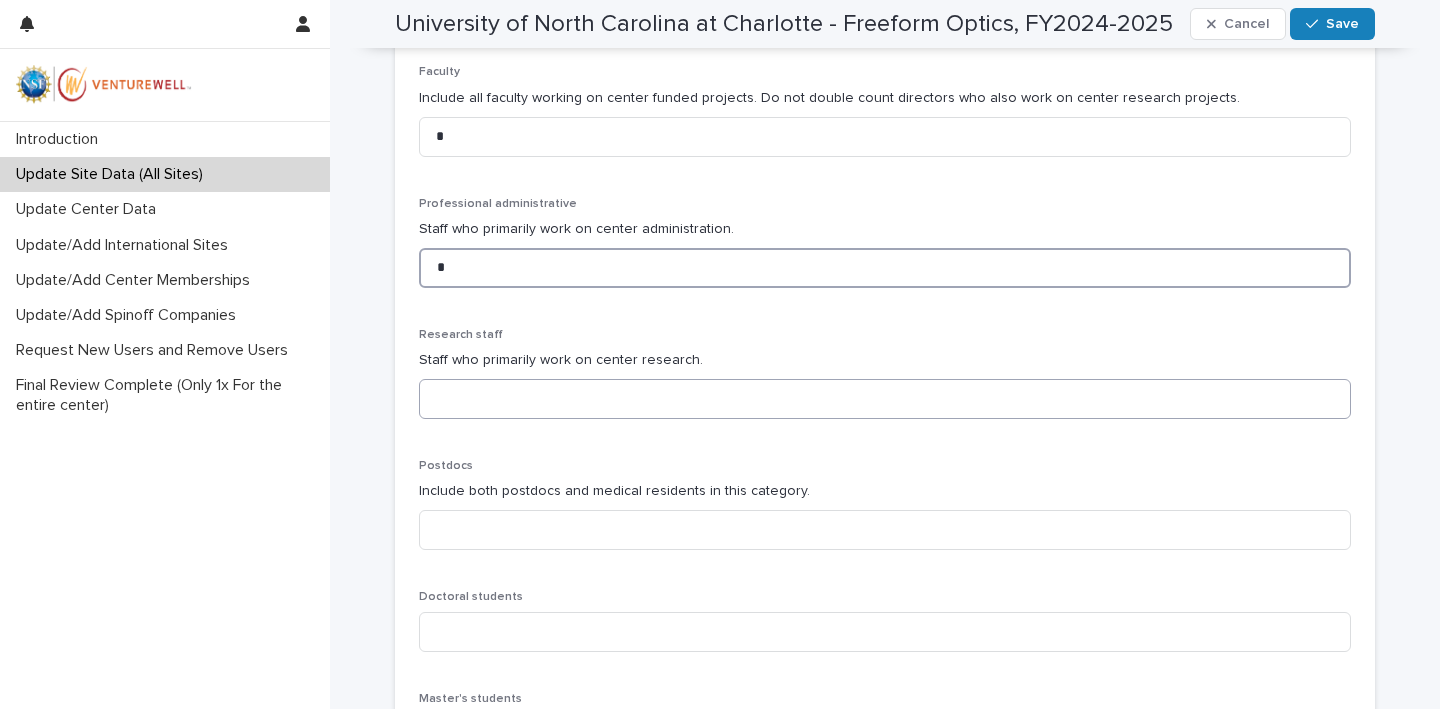 type on "*" 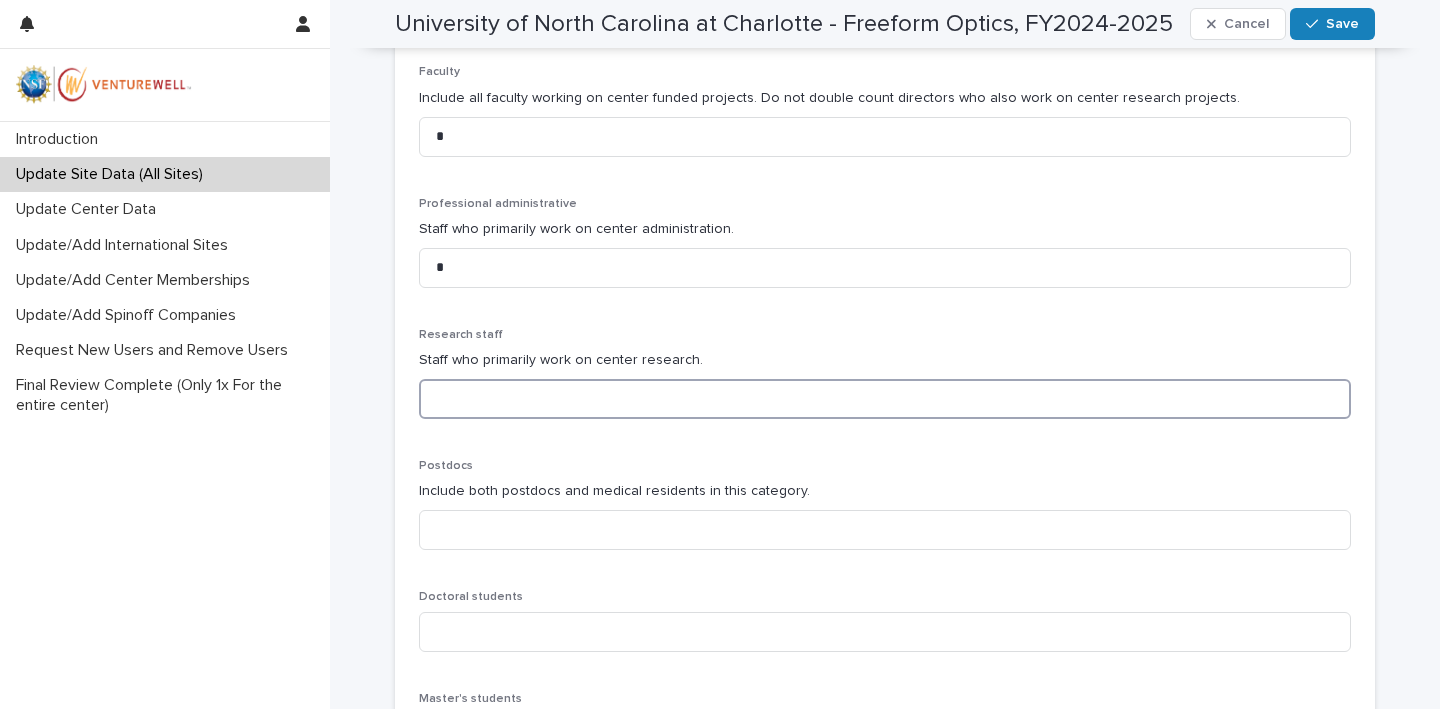 click at bounding box center [885, 399] 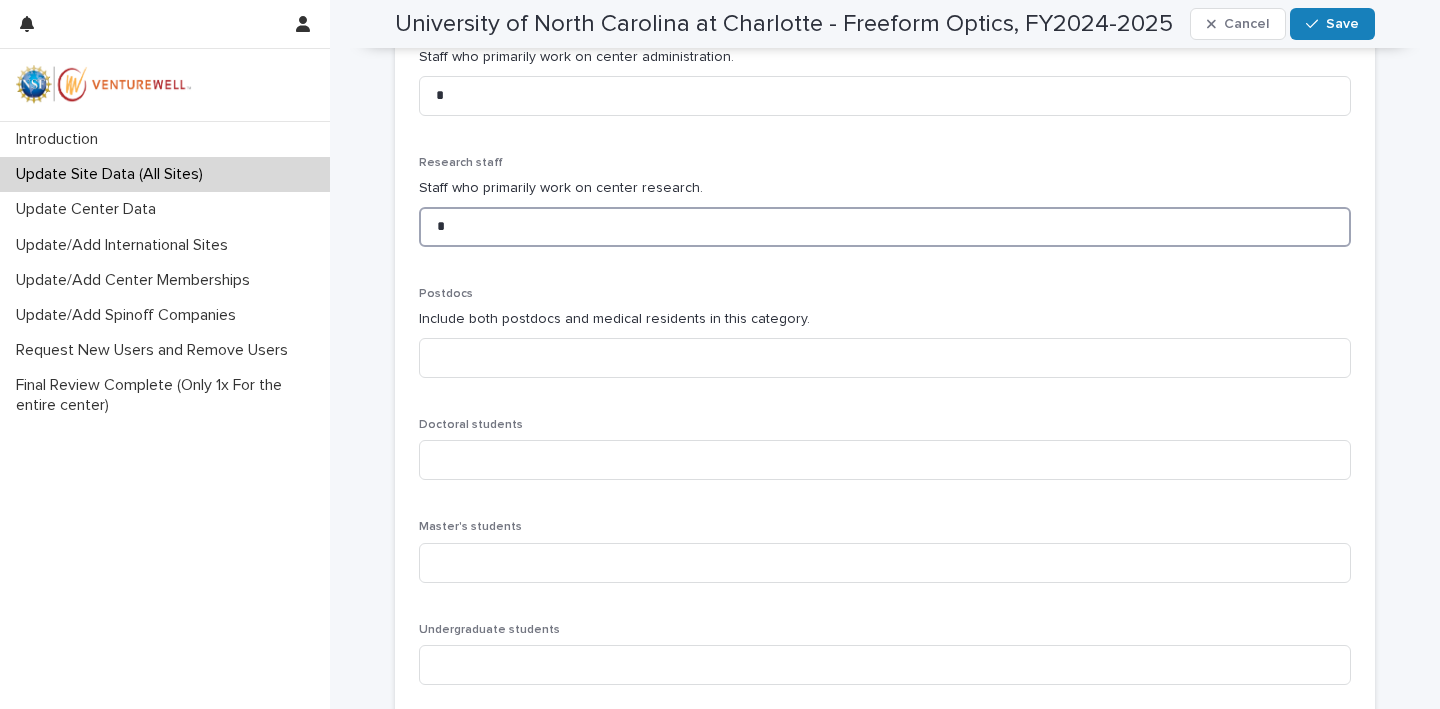 scroll, scrollTop: 1016, scrollLeft: 0, axis: vertical 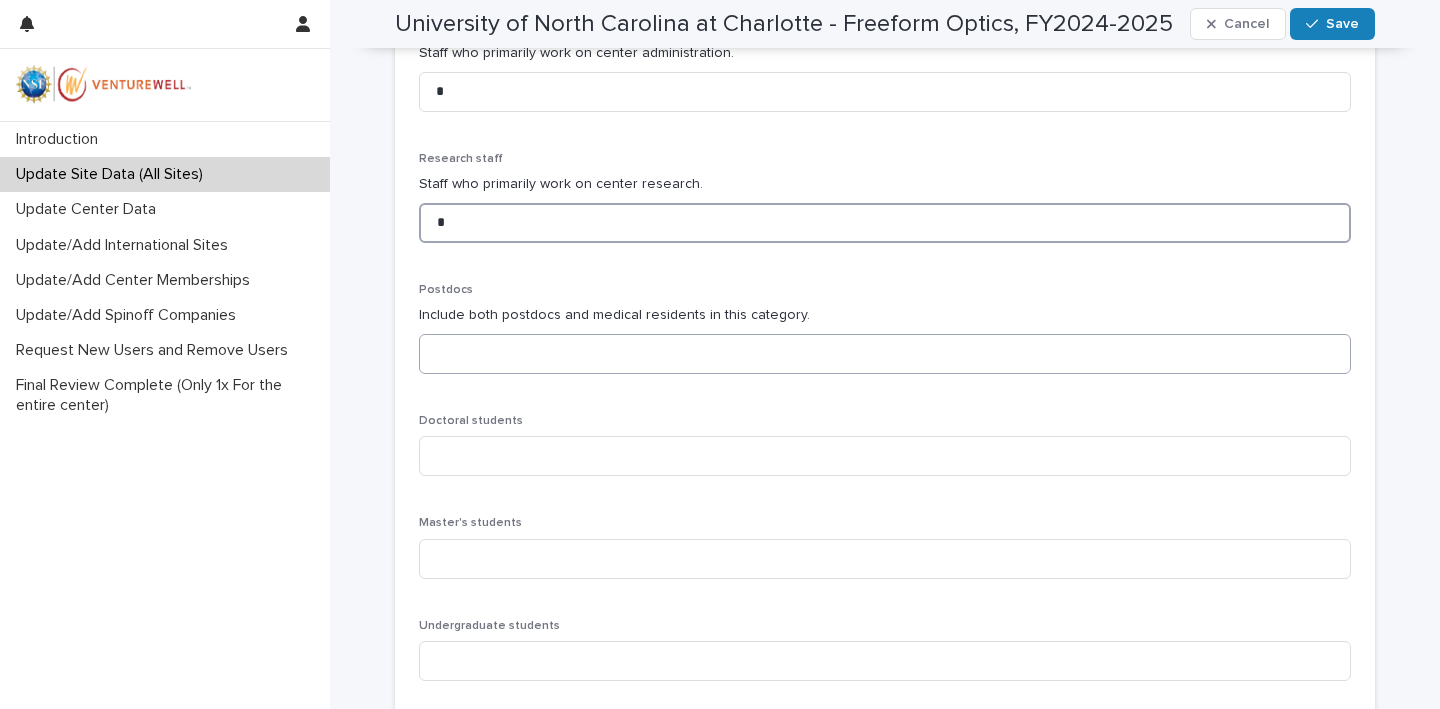 type on "*" 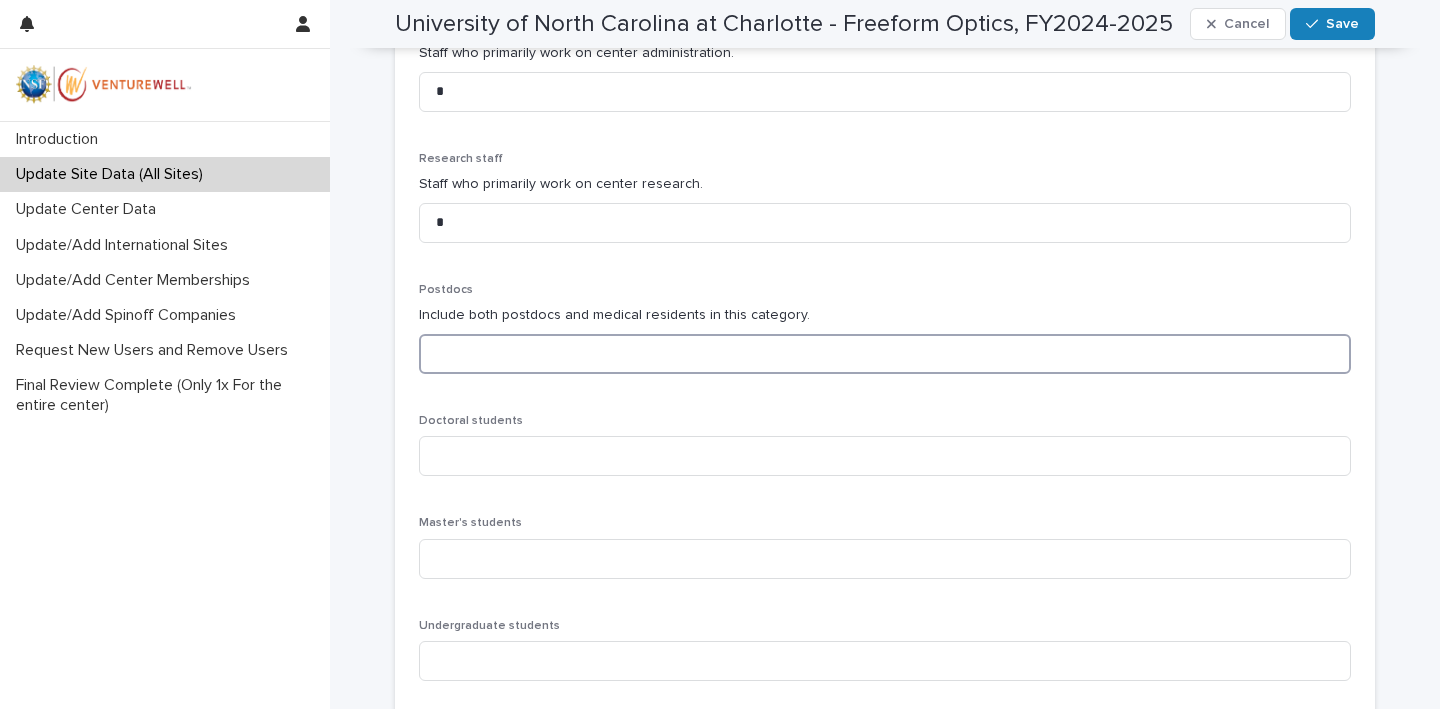 click at bounding box center [885, 354] 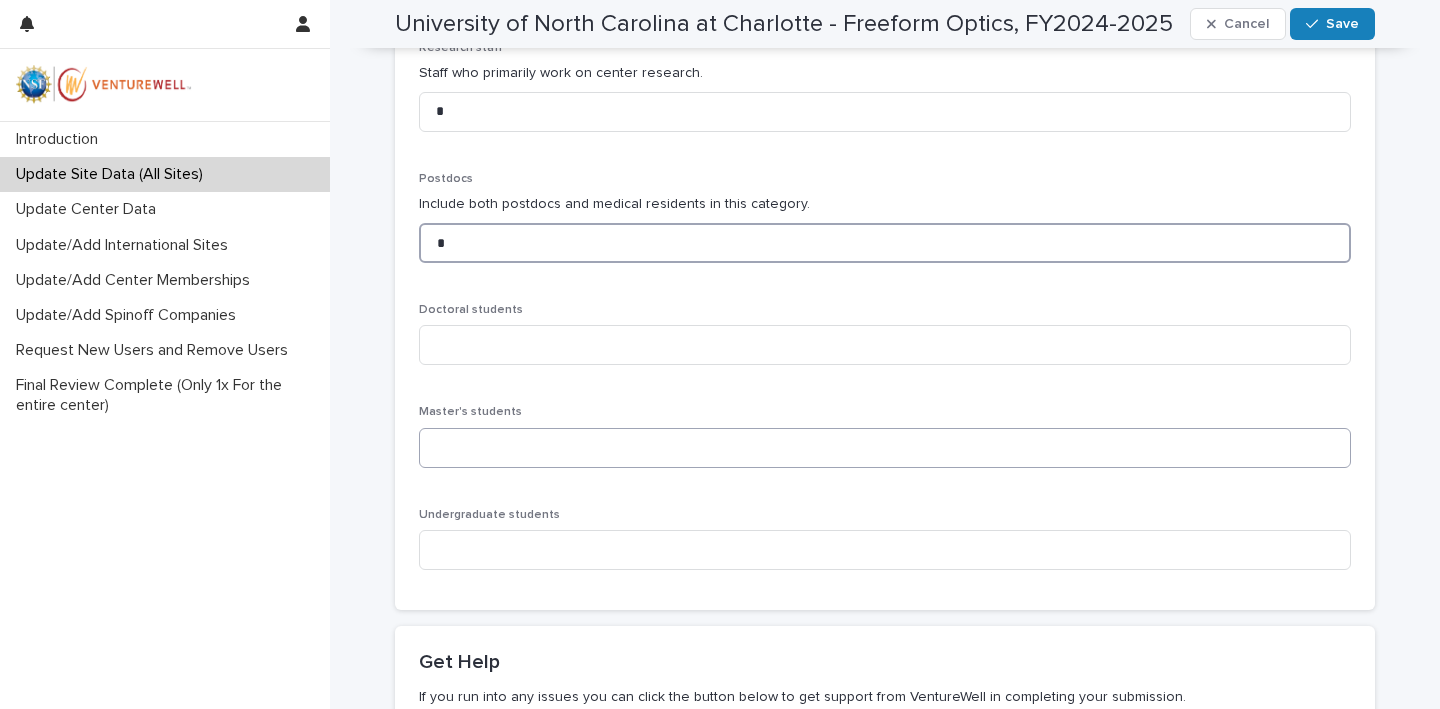 scroll, scrollTop: 1126, scrollLeft: 0, axis: vertical 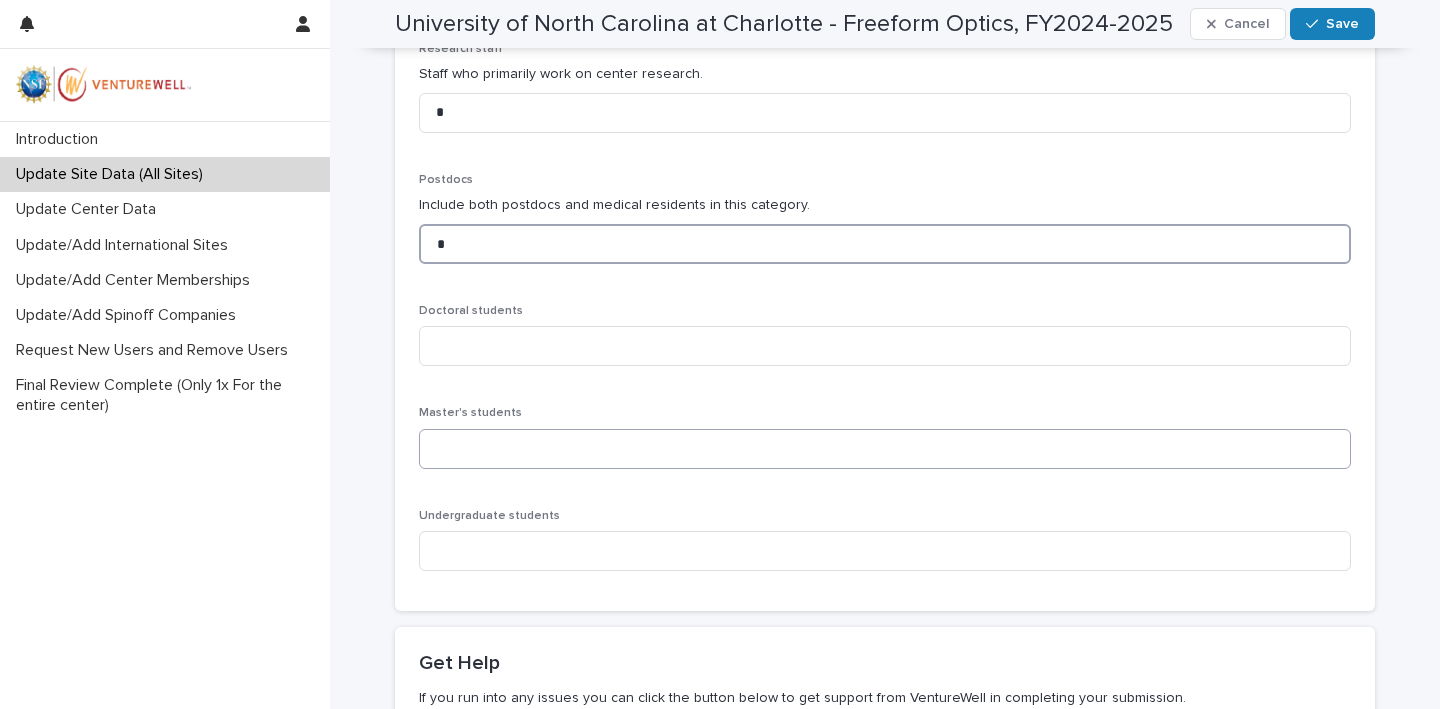 type on "*" 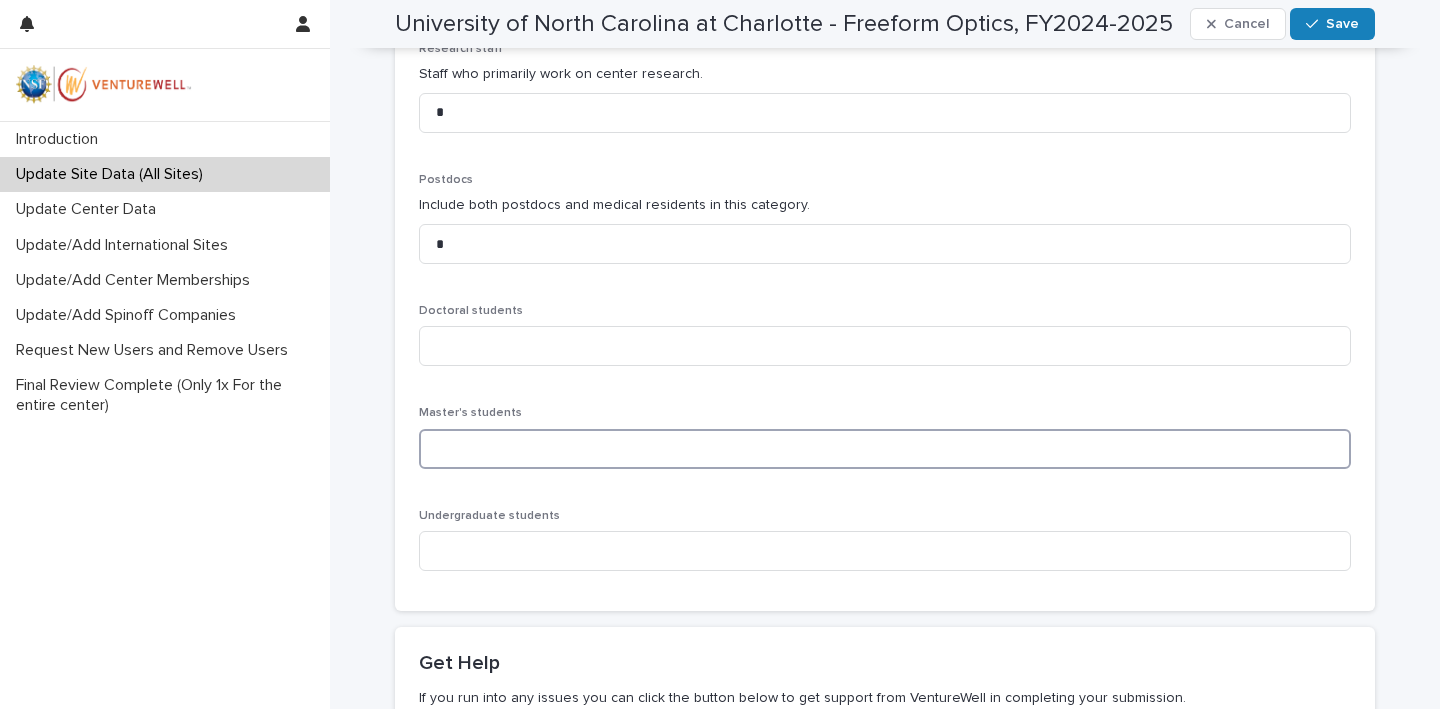 click at bounding box center (885, 449) 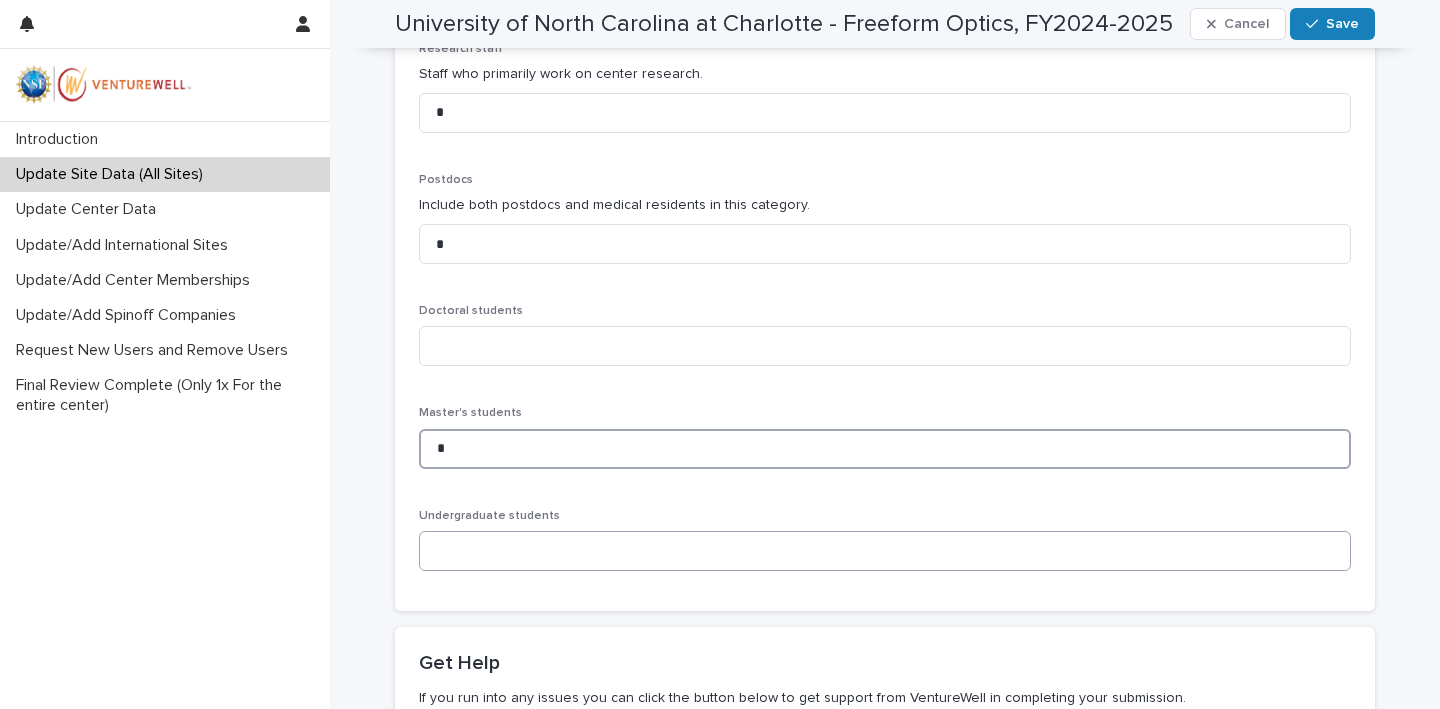 type on "*" 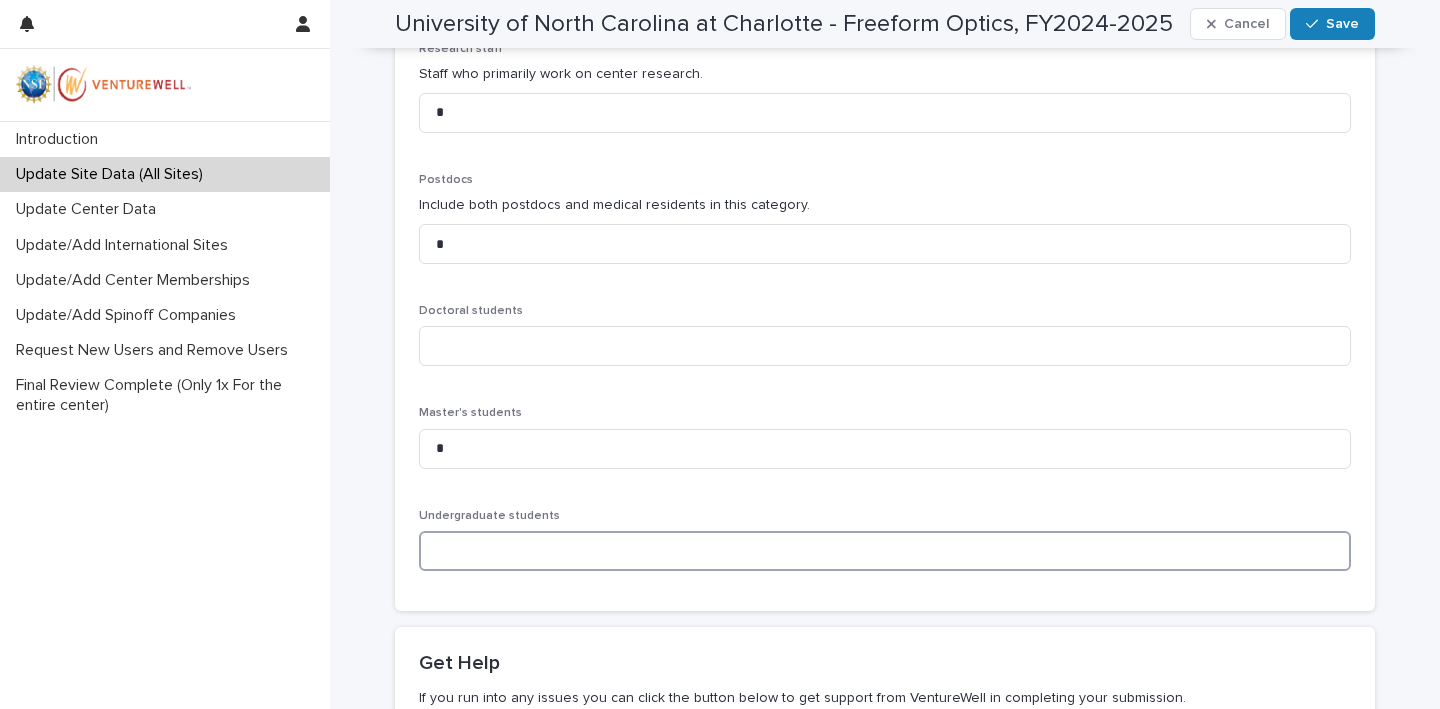 click at bounding box center [885, 551] 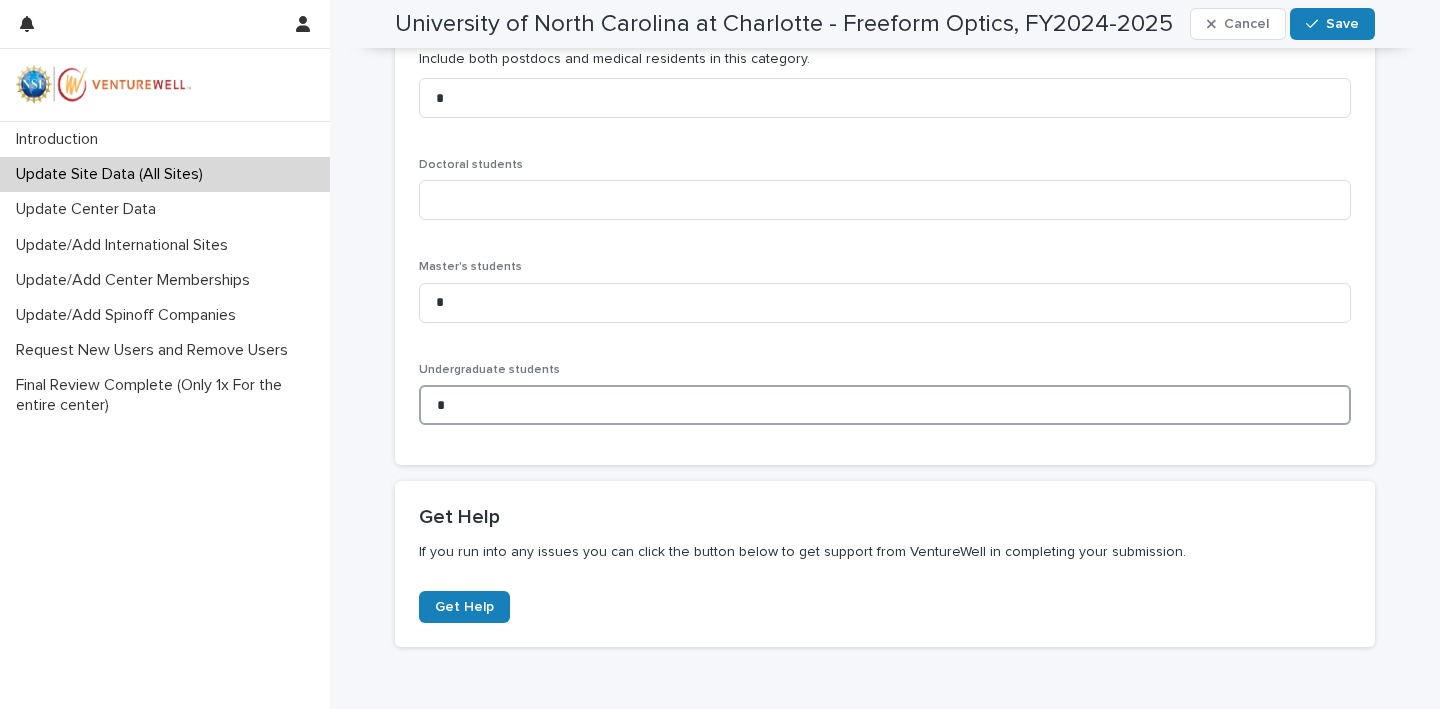 scroll, scrollTop: 1292, scrollLeft: 0, axis: vertical 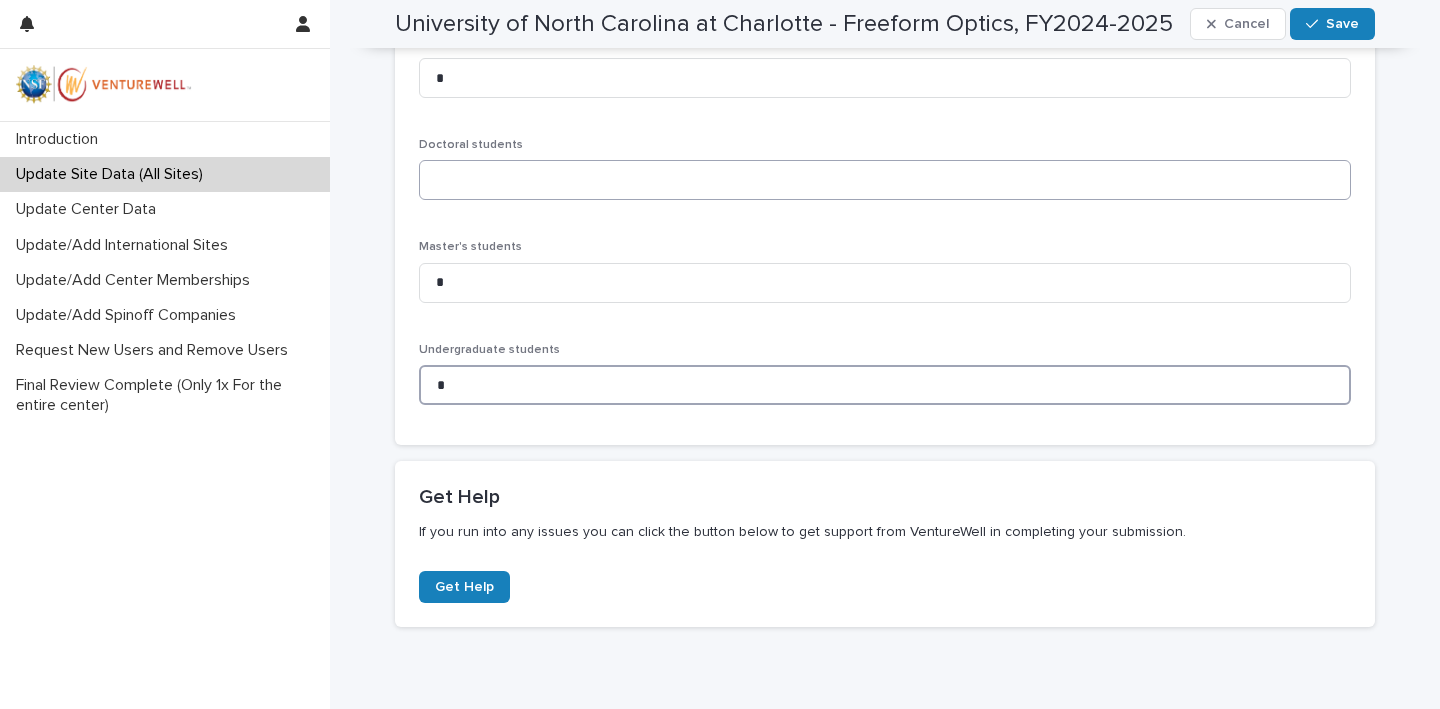 type on "*" 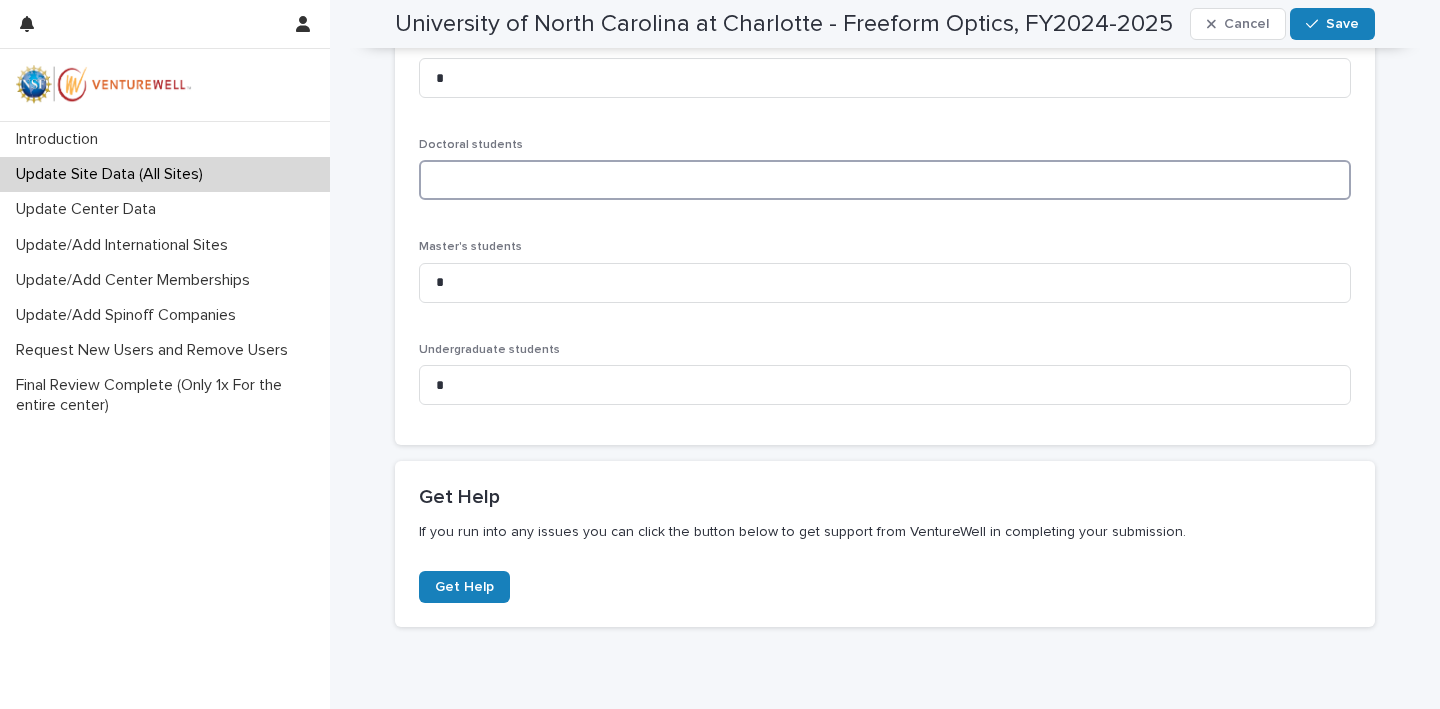 click at bounding box center [885, 180] 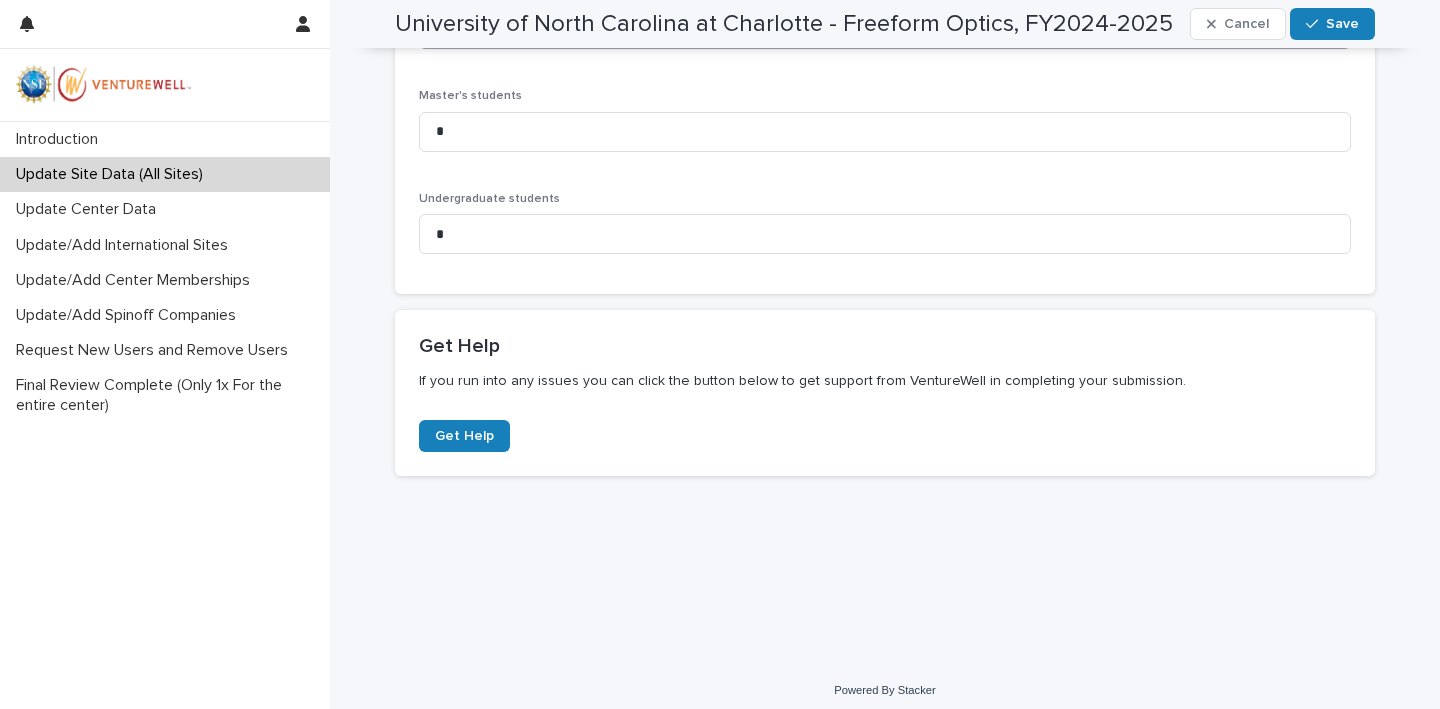 scroll, scrollTop: 1442, scrollLeft: 0, axis: vertical 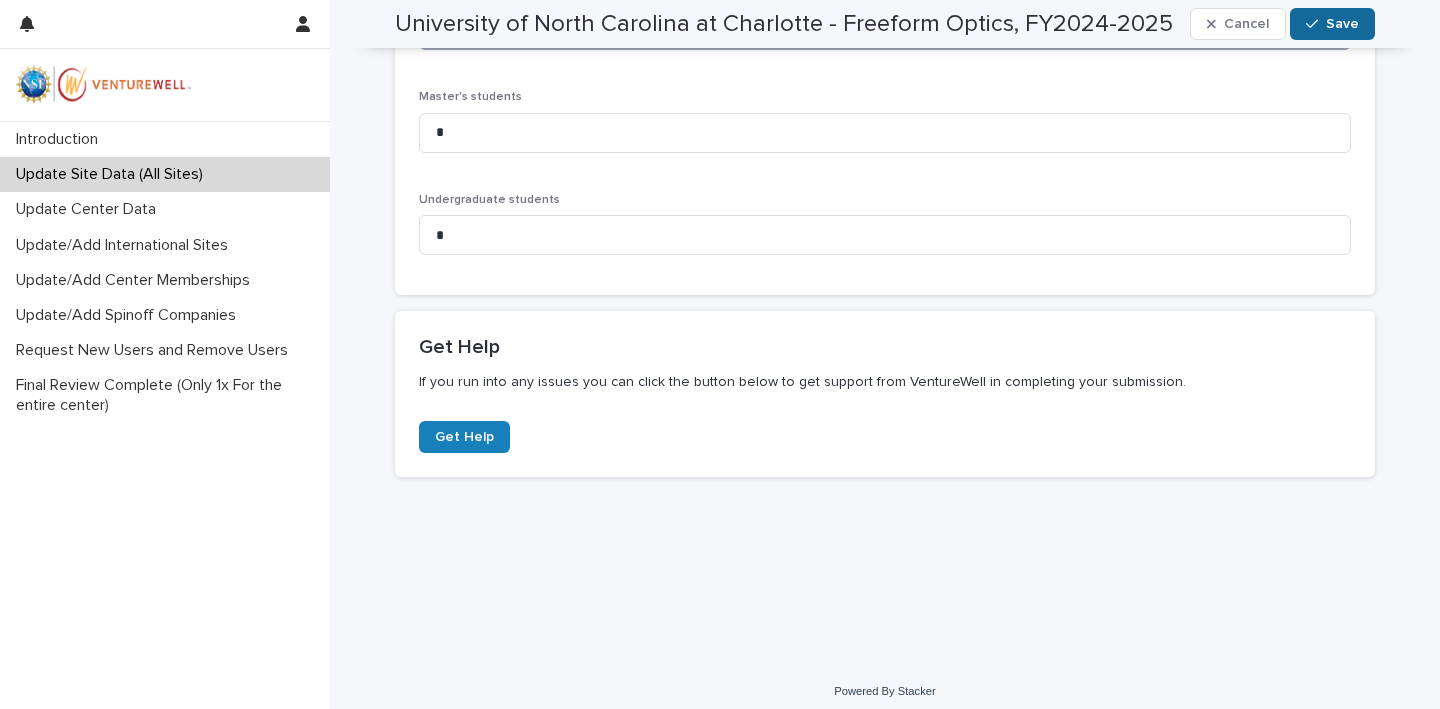 type on "*" 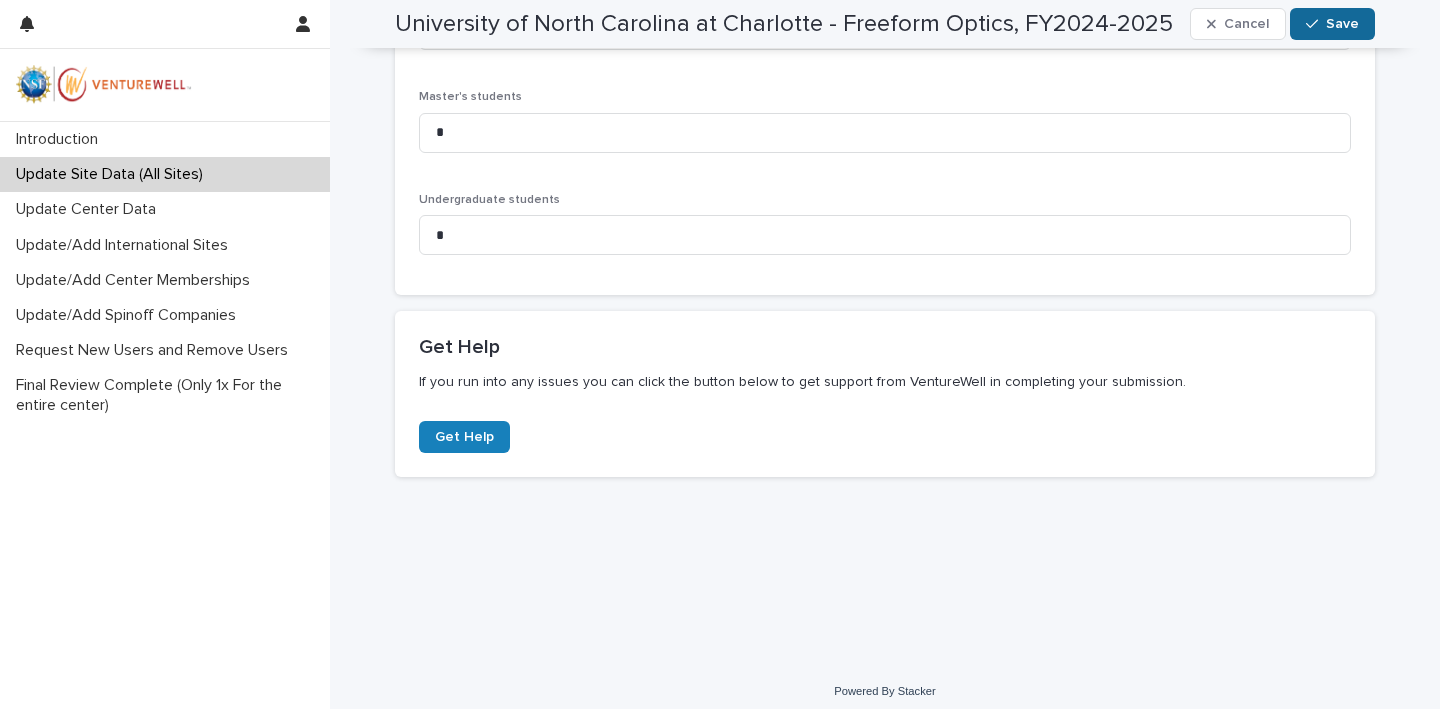 click on "Save" at bounding box center [1342, 24] 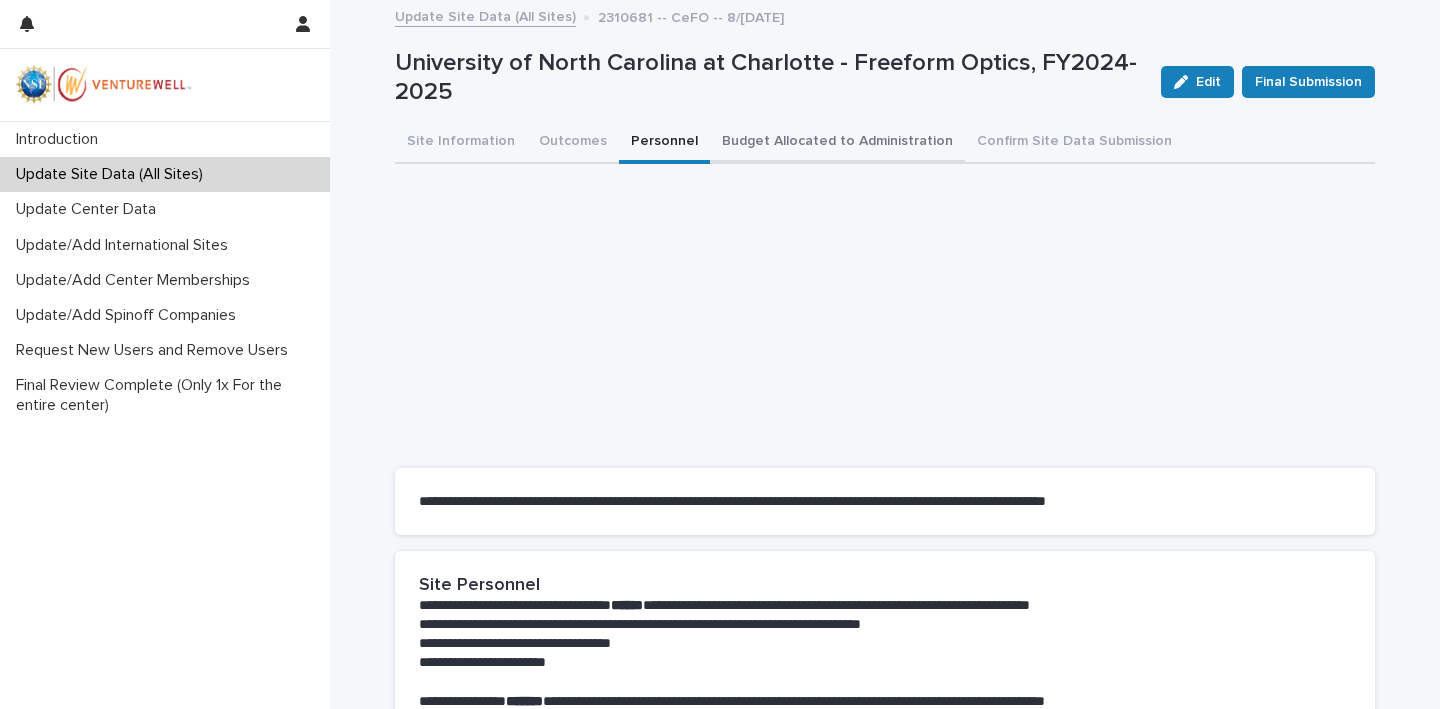 scroll, scrollTop: 0, scrollLeft: 0, axis: both 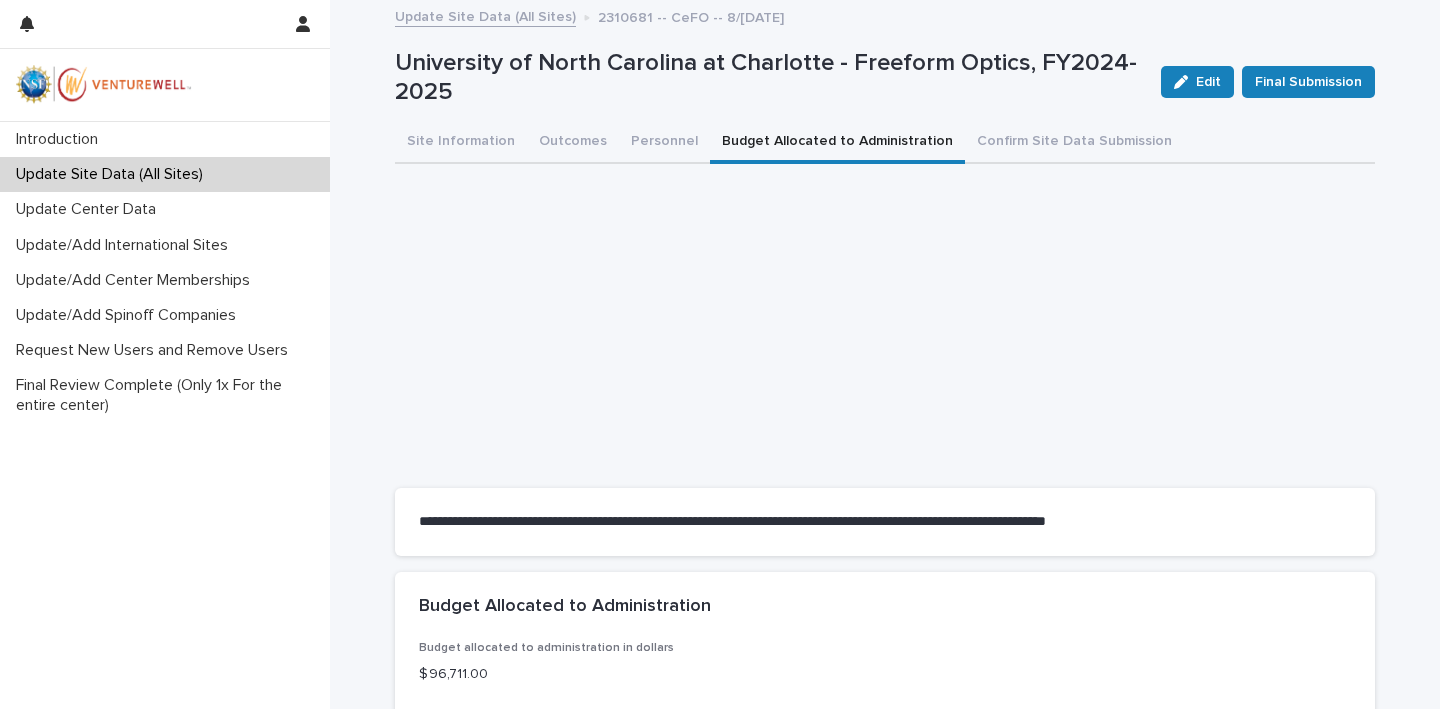 click on "Budget Allocated to Administration" at bounding box center [837, 143] 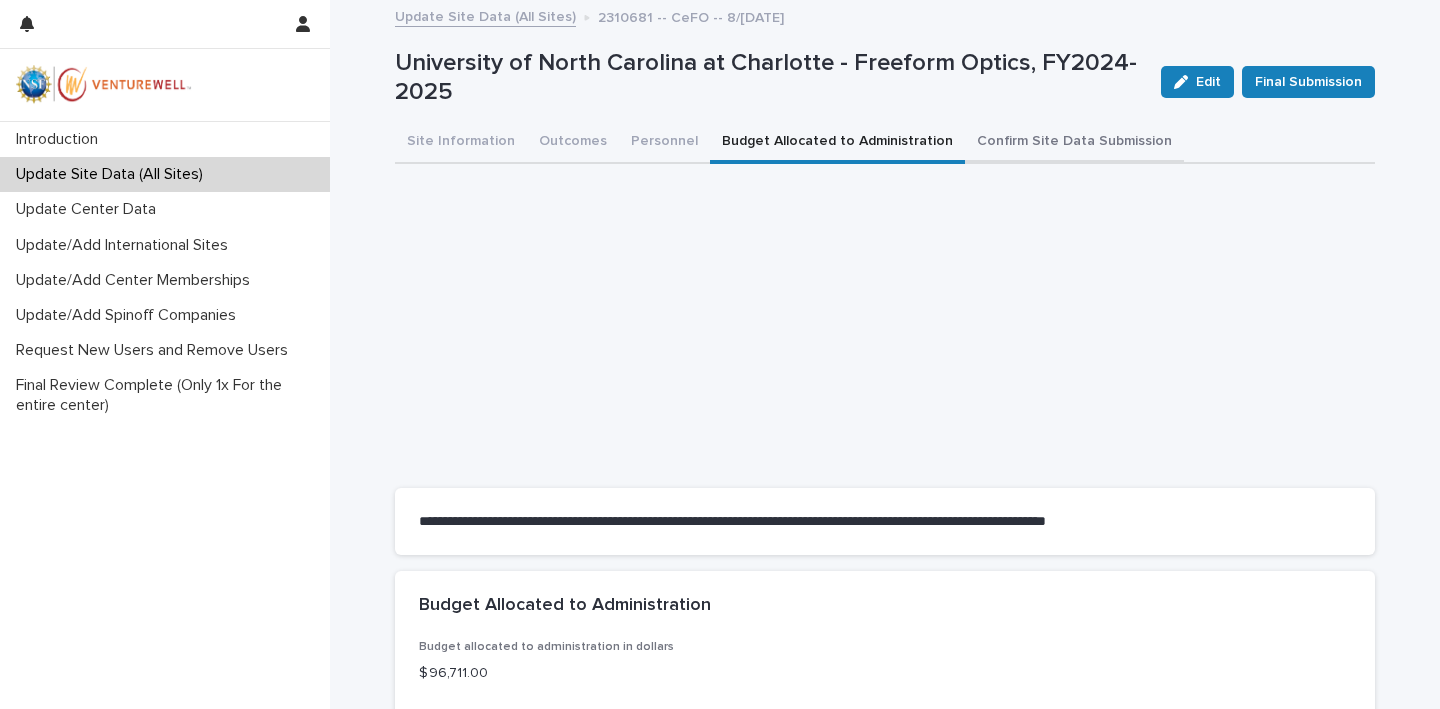 scroll, scrollTop: 0, scrollLeft: 0, axis: both 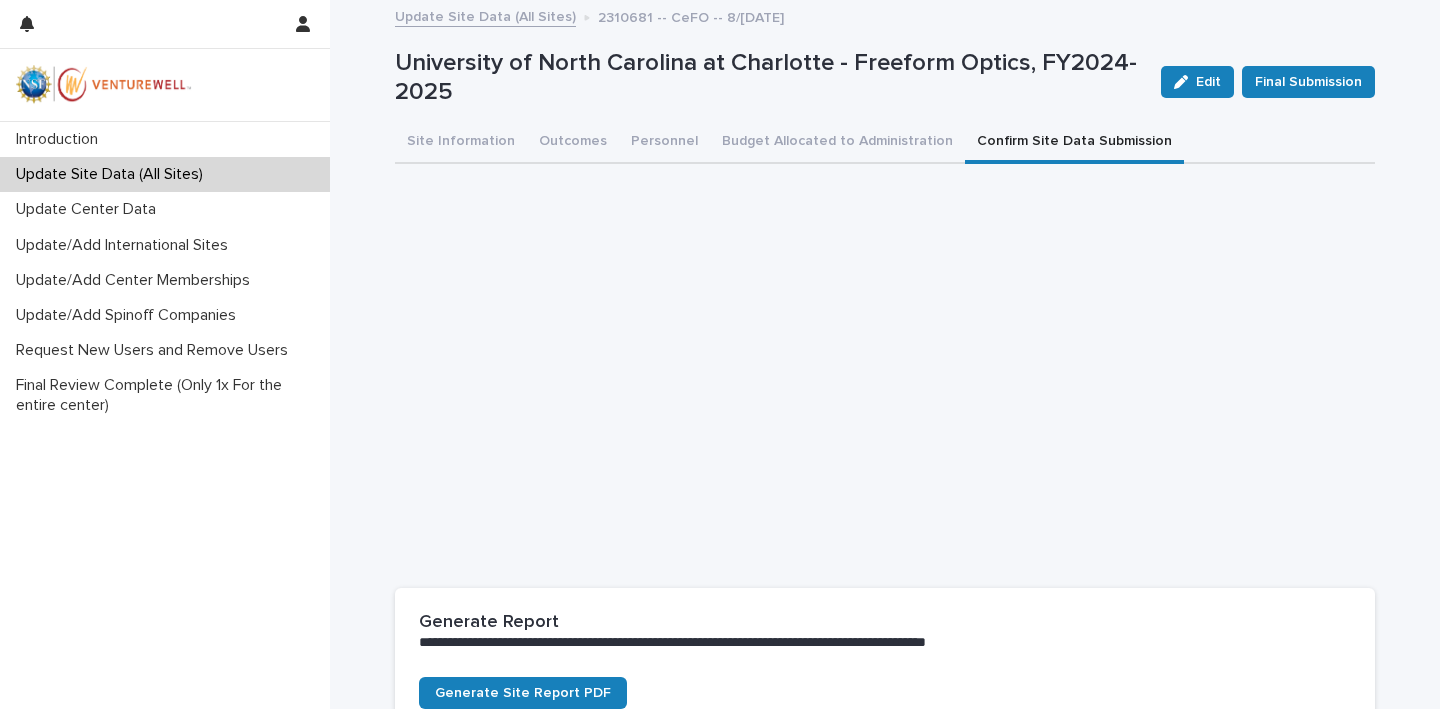 click on "Confirm Site Data Submission" at bounding box center (1074, 143) 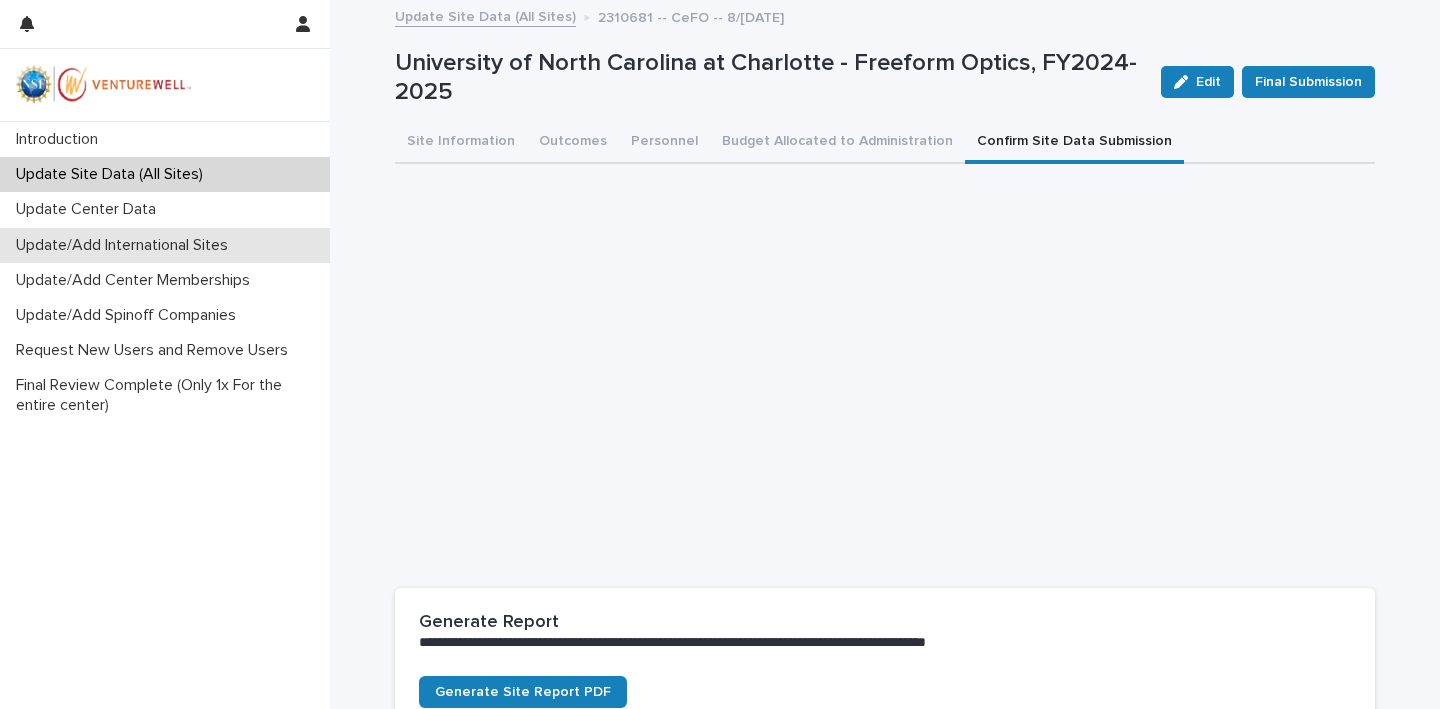 scroll, scrollTop: 0, scrollLeft: 0, axis: both 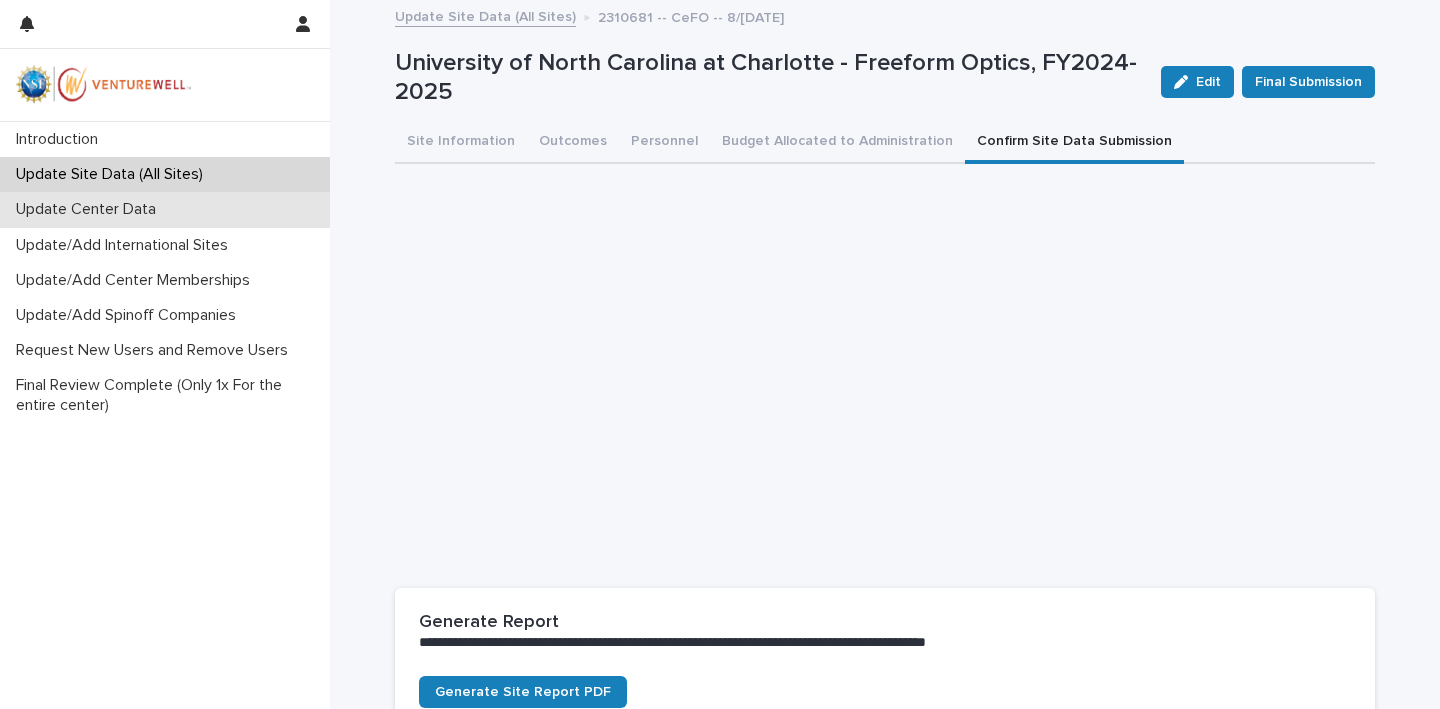 click on "Update Center Data" at bounding box center (90, 209) 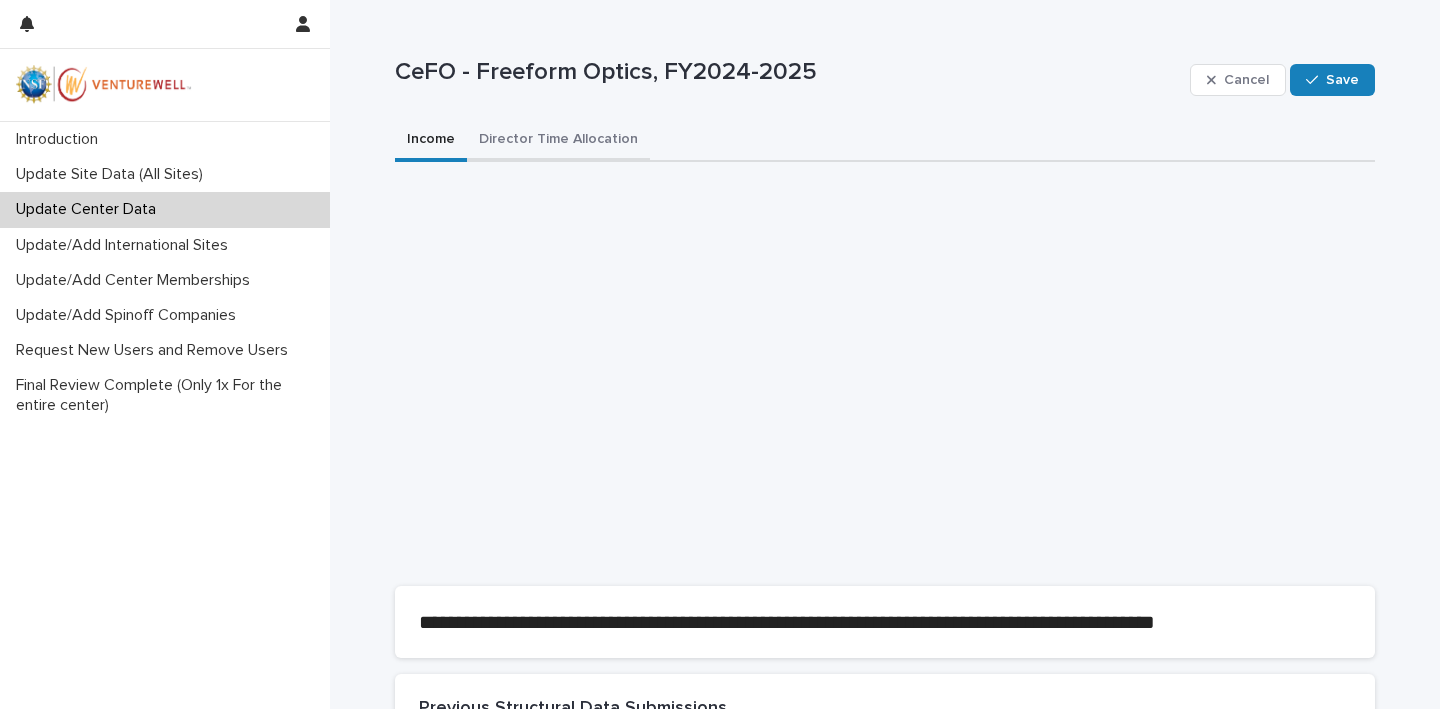click on "Director Time Allocation" at bounding box center [558, 141] 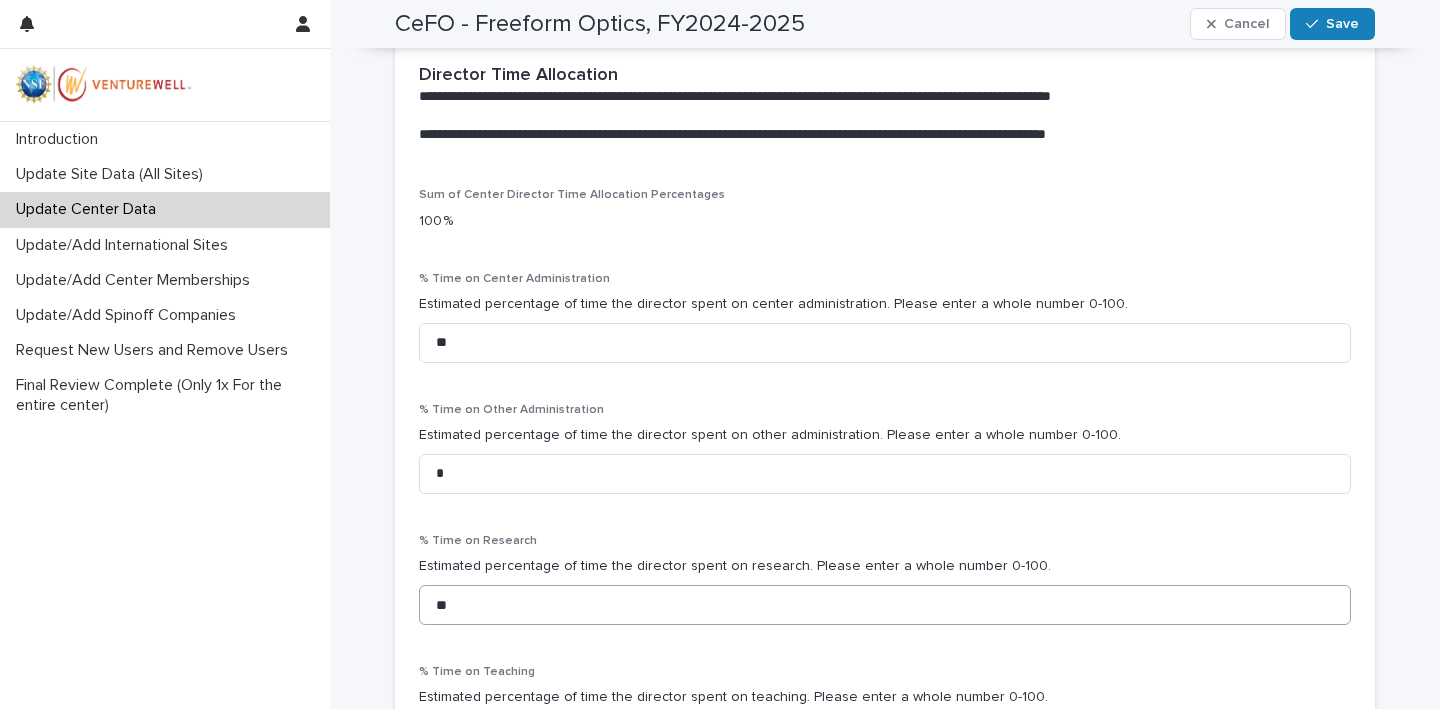 scroll, scrollTop: 0, scrollLeft: 0, axis: both 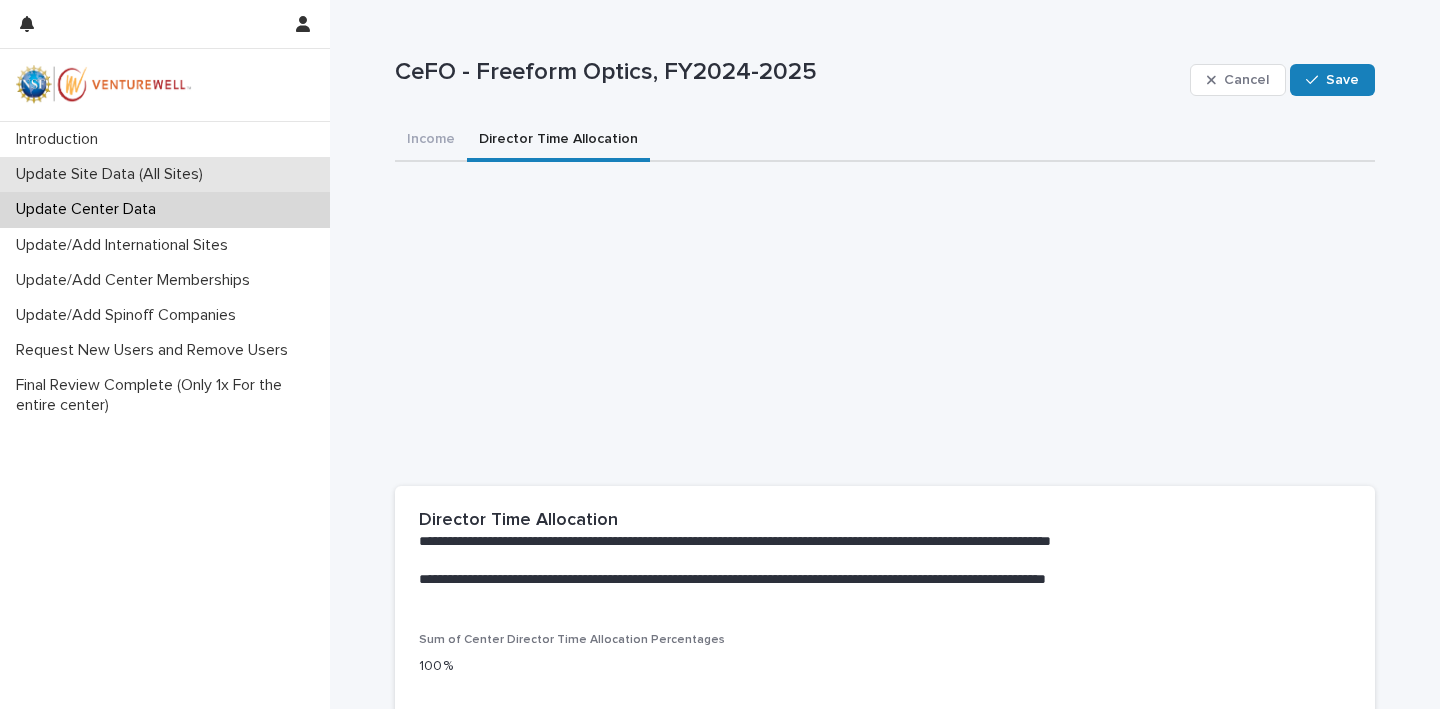 click on "Update Site Data (All Sites)" at bounding box center (113, 174) 